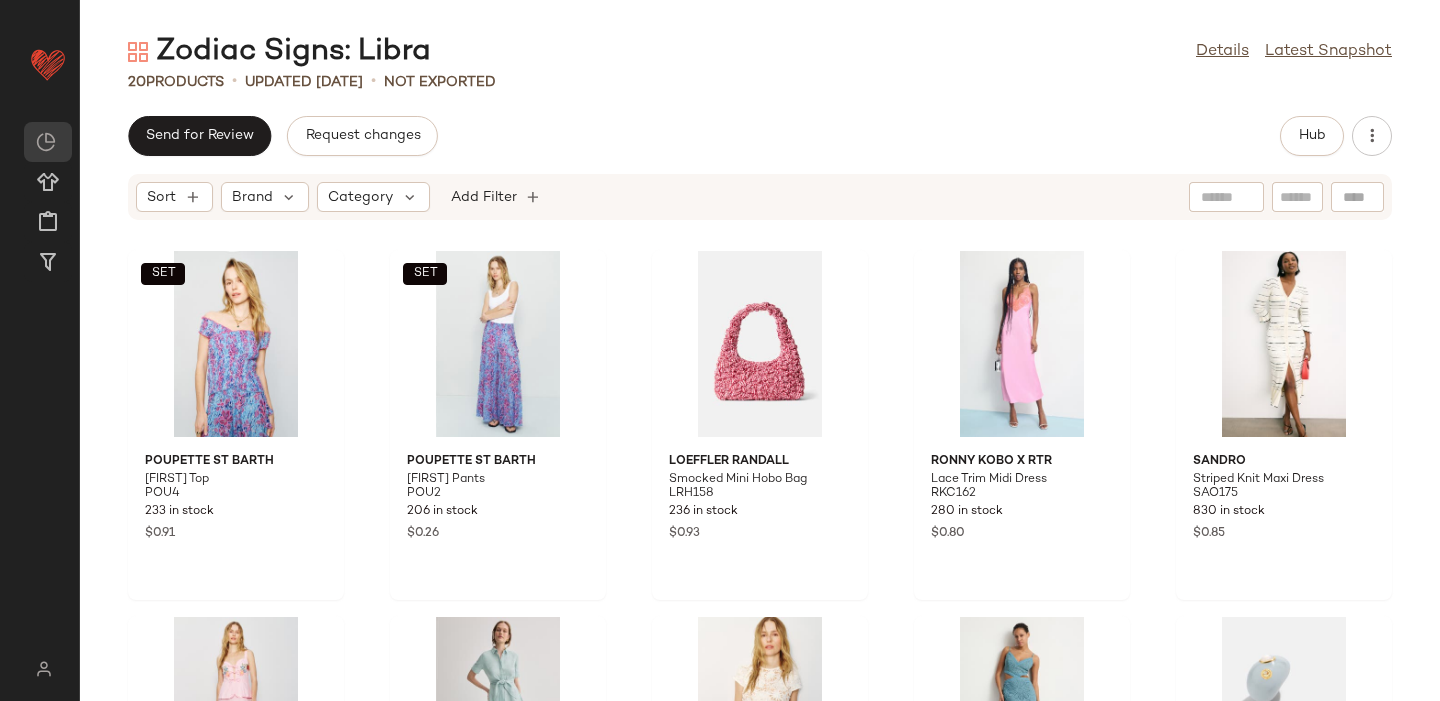 scroll, scrollTop: 0, scrollLeft: 0, axis: both 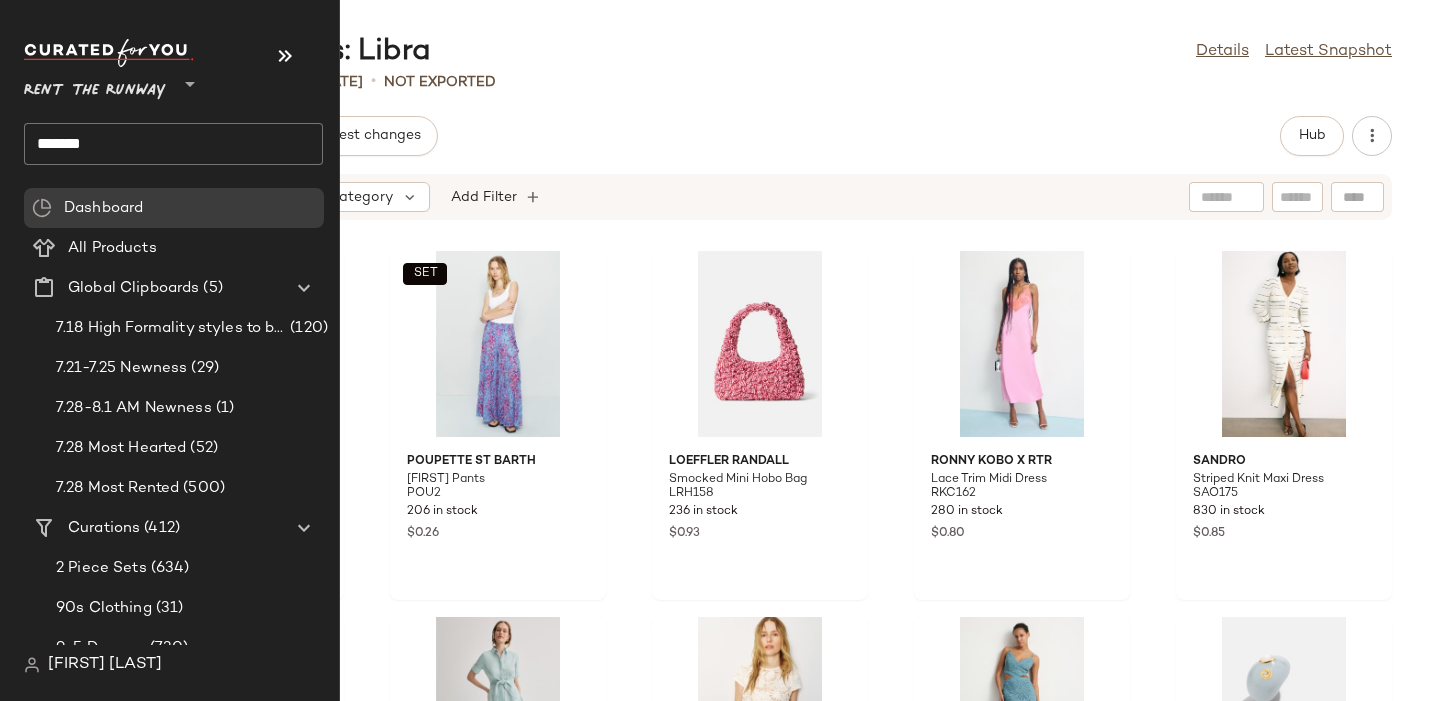 click on "Rent the Runway" at bounding box center (95, 86) 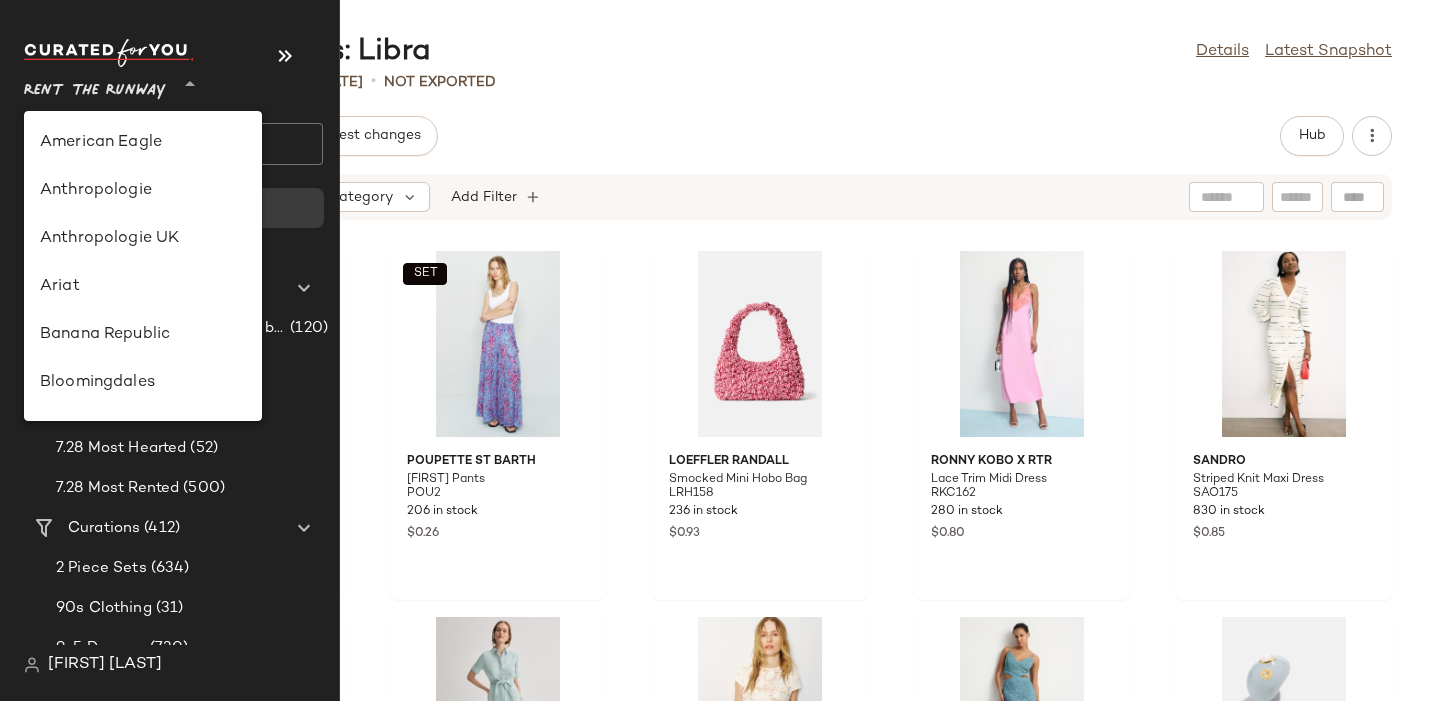 scroll, scrollTop: 960, scrollLeft: 0, axis: vertical 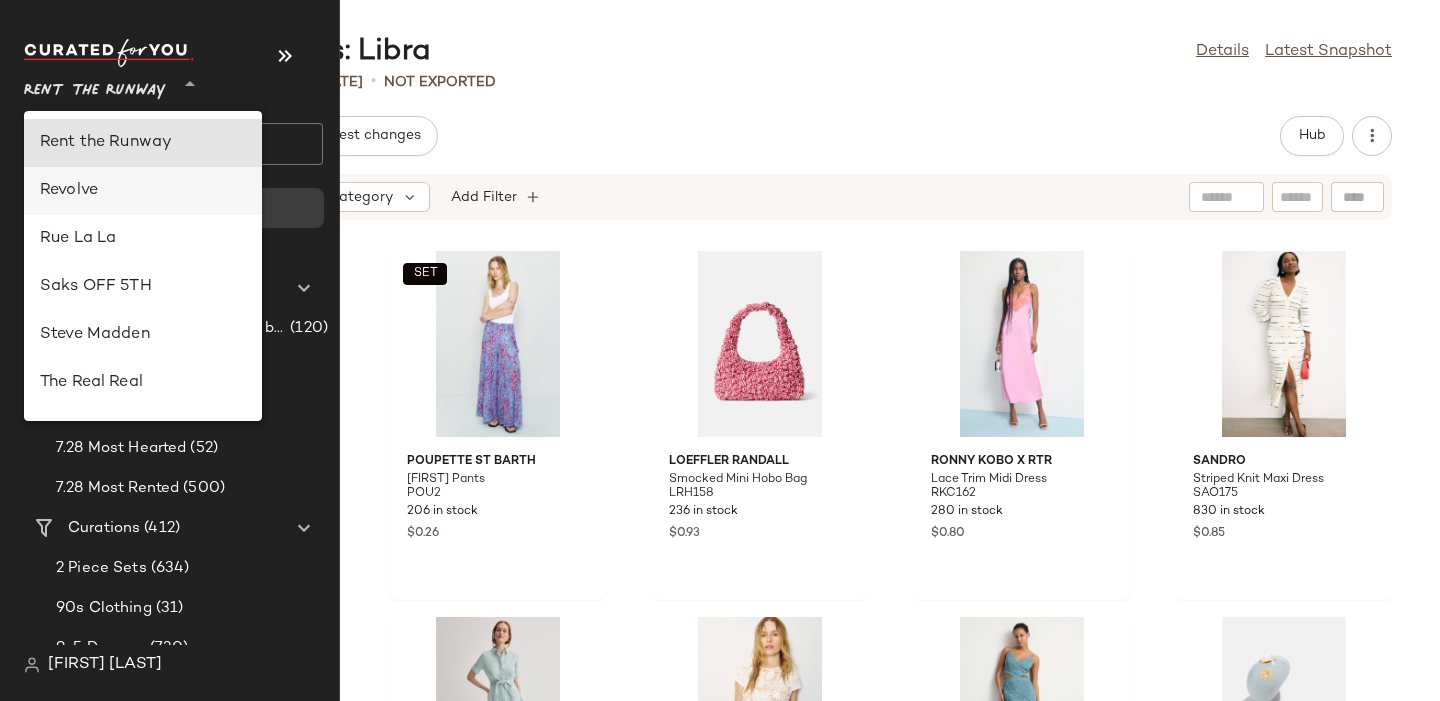 click on "Revolve" at bounding box center [143, 191] 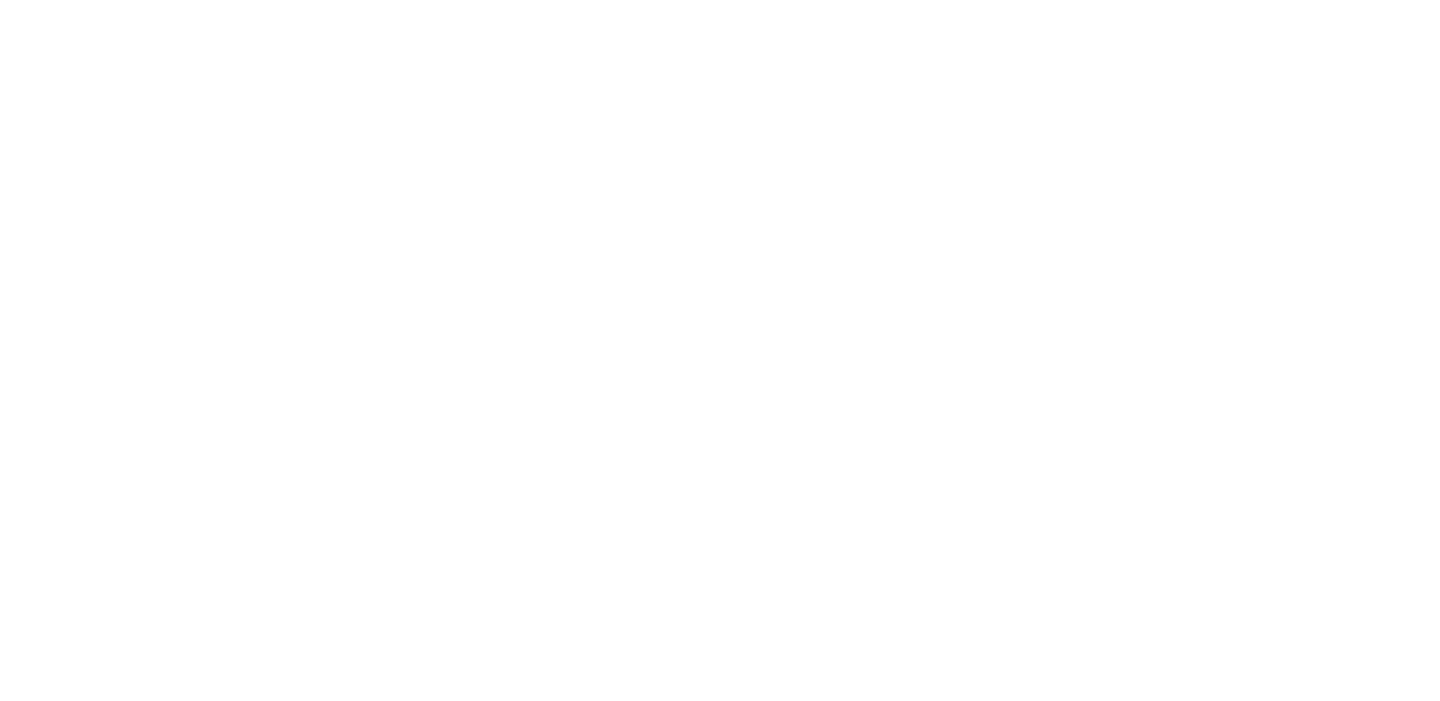 scroll, scrollTop: 0, scrollLeft: 0, axis: both 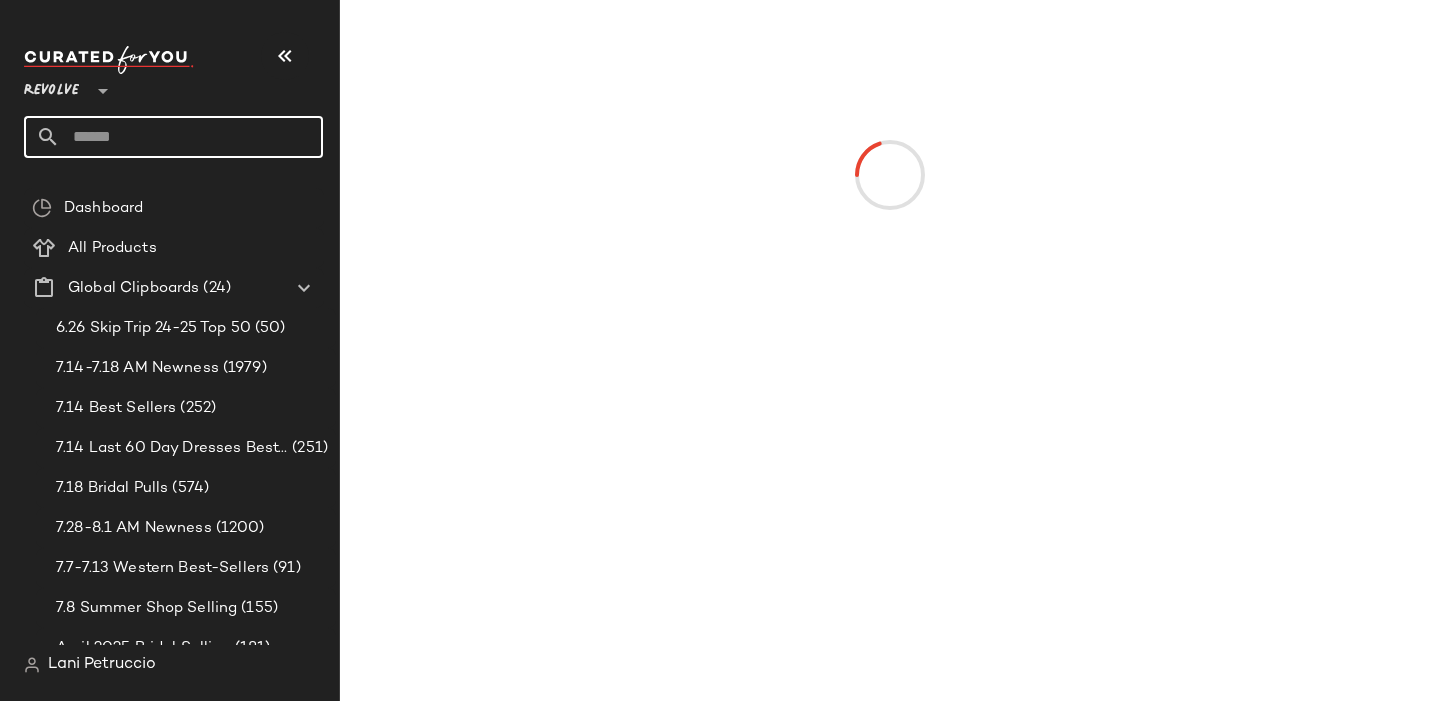 click 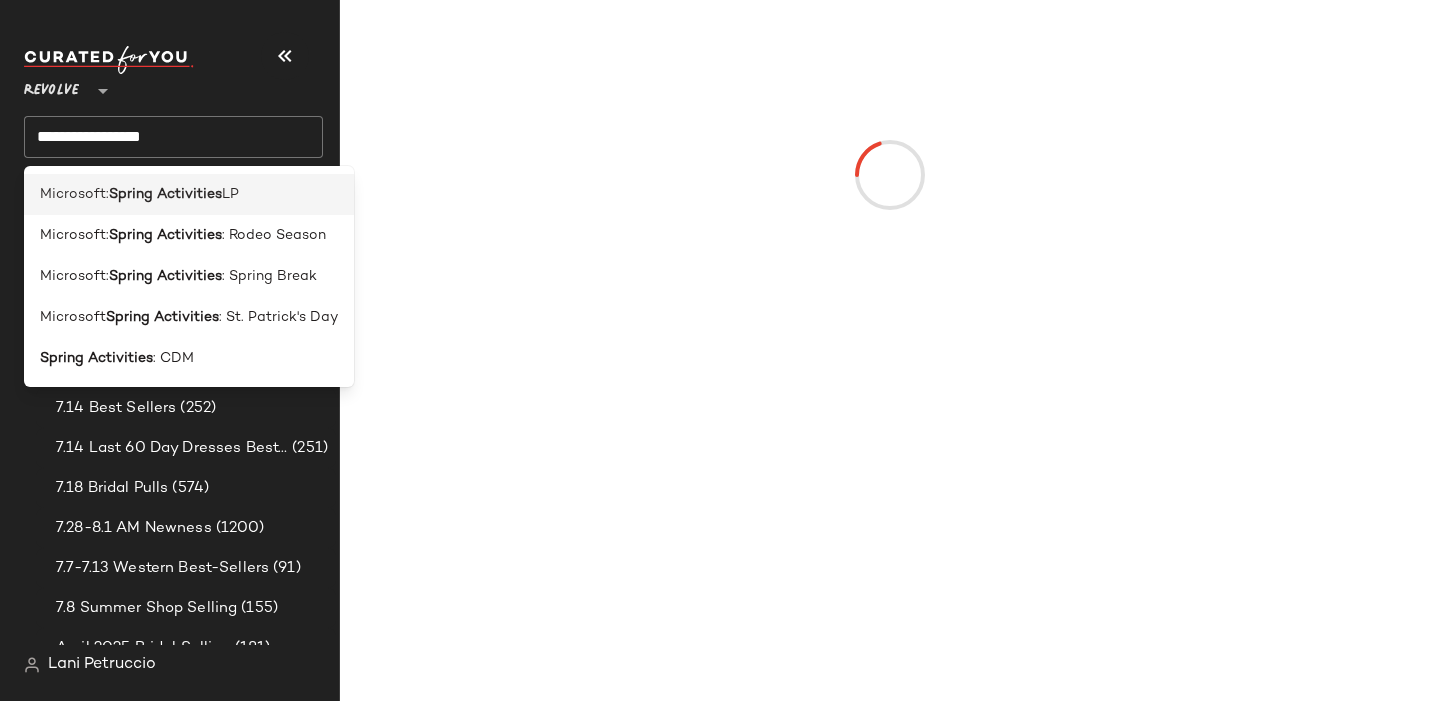 click on "Microsoft:" at bounding box center (74, 194) 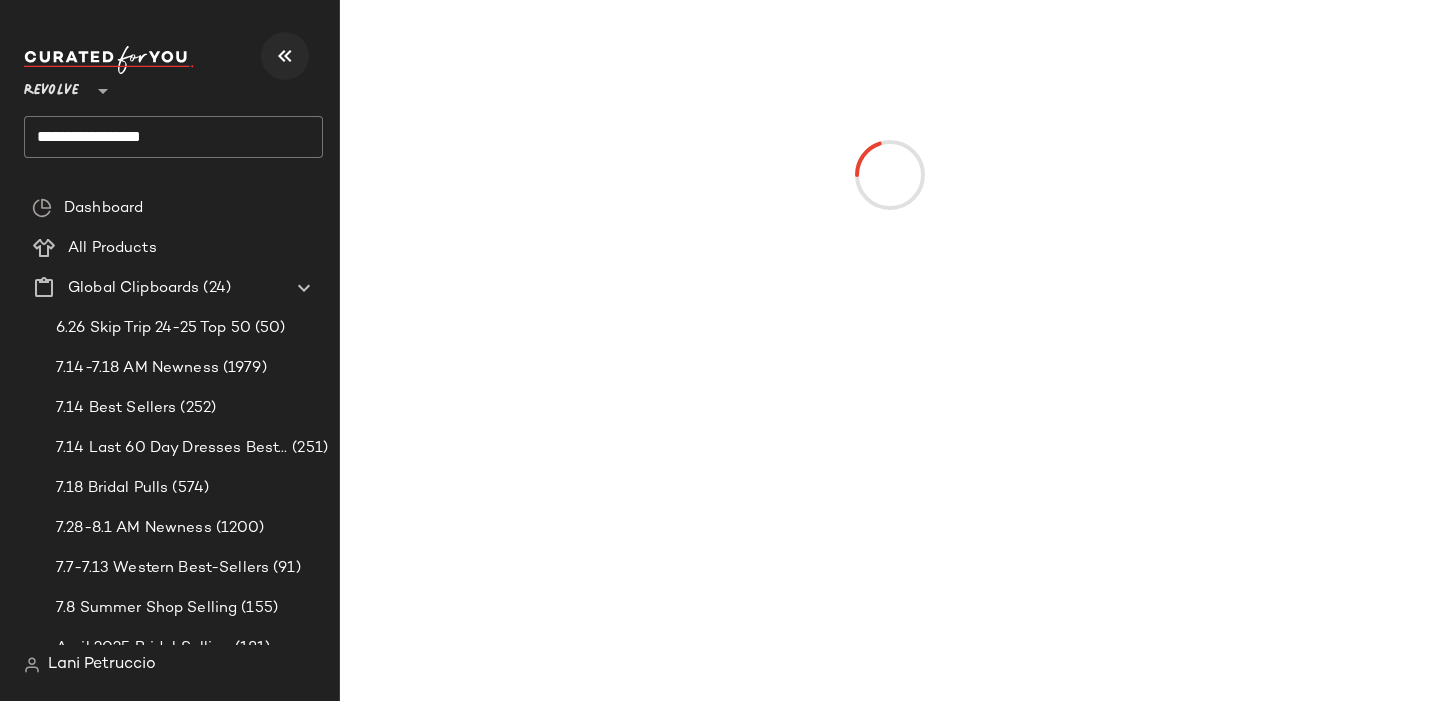 click at bounding box center (285, 56) 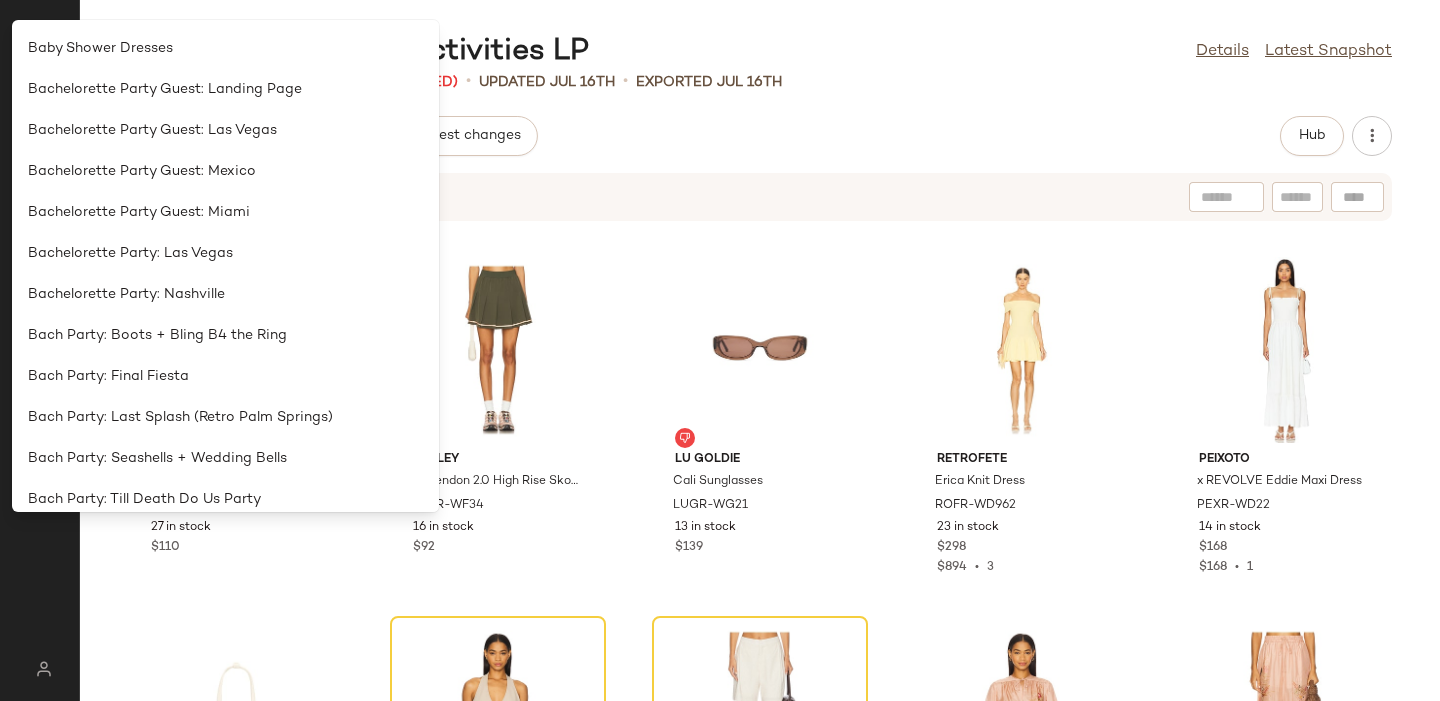 click on "Microsoft: Spring Activities LP Details Latest Snapshot 772 Products (19 Need Review) (17 Featured) • updated Jul 16th • Exported Jul 16th Review Products Export Request changes Hub Sort Filters Varley Avika Argyle Vest VARR-WK177 27 in stock $110 Varley Clarendon 2.0 High Rise Skort 16" VARR-WF34 16 in stock $92 Lu Goldie Cali Sunglasses LUGR-WG21 13 in stock $139 retrofete Erica Knit Dress ROFR-WD962 23 in stock $298 $894 • 3 PEIXOTO x REVOLVE Eddie Maxi Dress PEXR-WD22 14 in stock $168 $168 • 1 Freja New York Mini Chrystie Bag FNEW-WY18 217 in stock $278 Lovers and Friends Aria Vest LOVF-WS3173 86 in stock $168 ALL THE WAYS Hayden Short AAYR-WF11 168 in stock $68 Zimmermann Cascadian Tunic Top ZIMM-WS247 34 in stock $650 Zimmermann Cascadian Relaxed Pant ZIMM-WP51 13 in stock $575 PAIGE Jaxsyn Dress PAIG-WD190 23 in stock $259 Lili Claspe Logan Lobe Cuff Earrings LILR-WL196 27 in stock $95 ANINE BING Roma Sunglasses ANIN-WG13 16 in stock $200 LSPACE Lucca Dress $154" at bounding box center [760, 366] 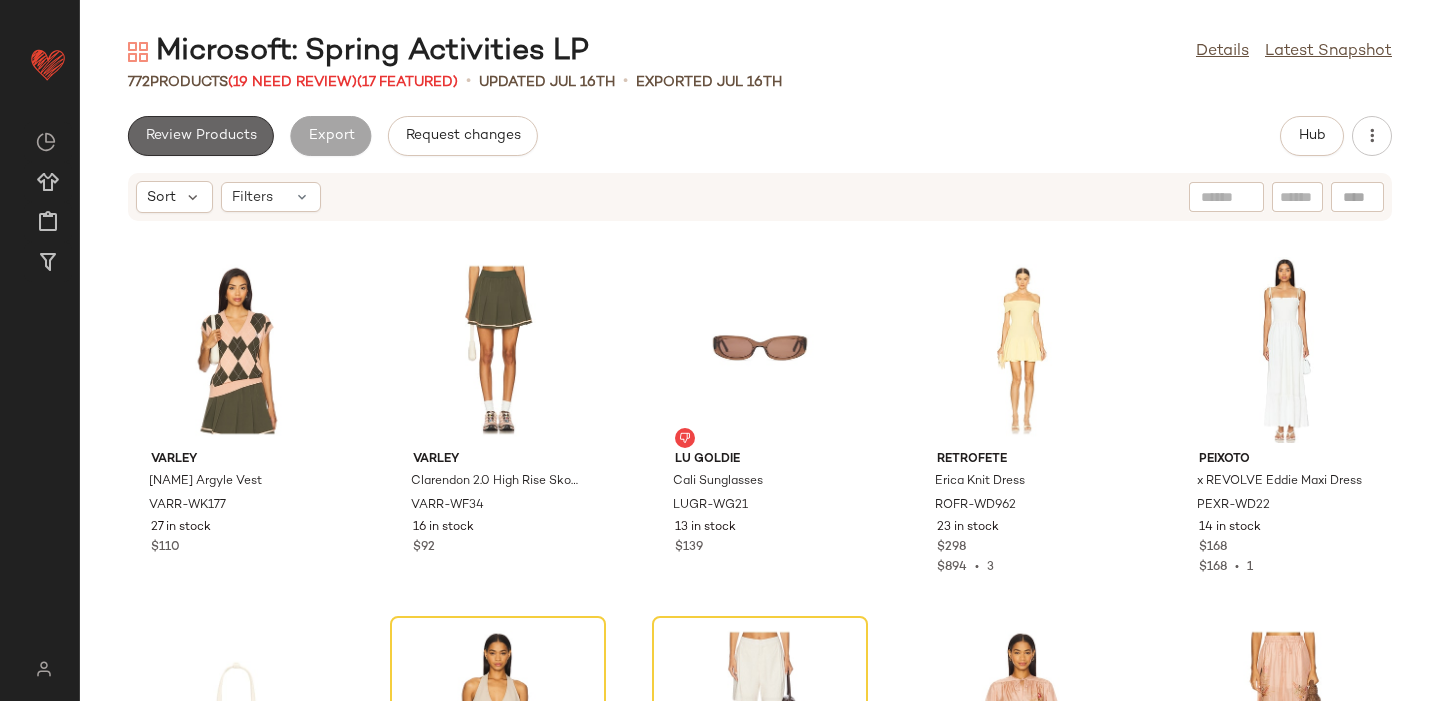 click on "Review Products" at bounding box center [201, 136] 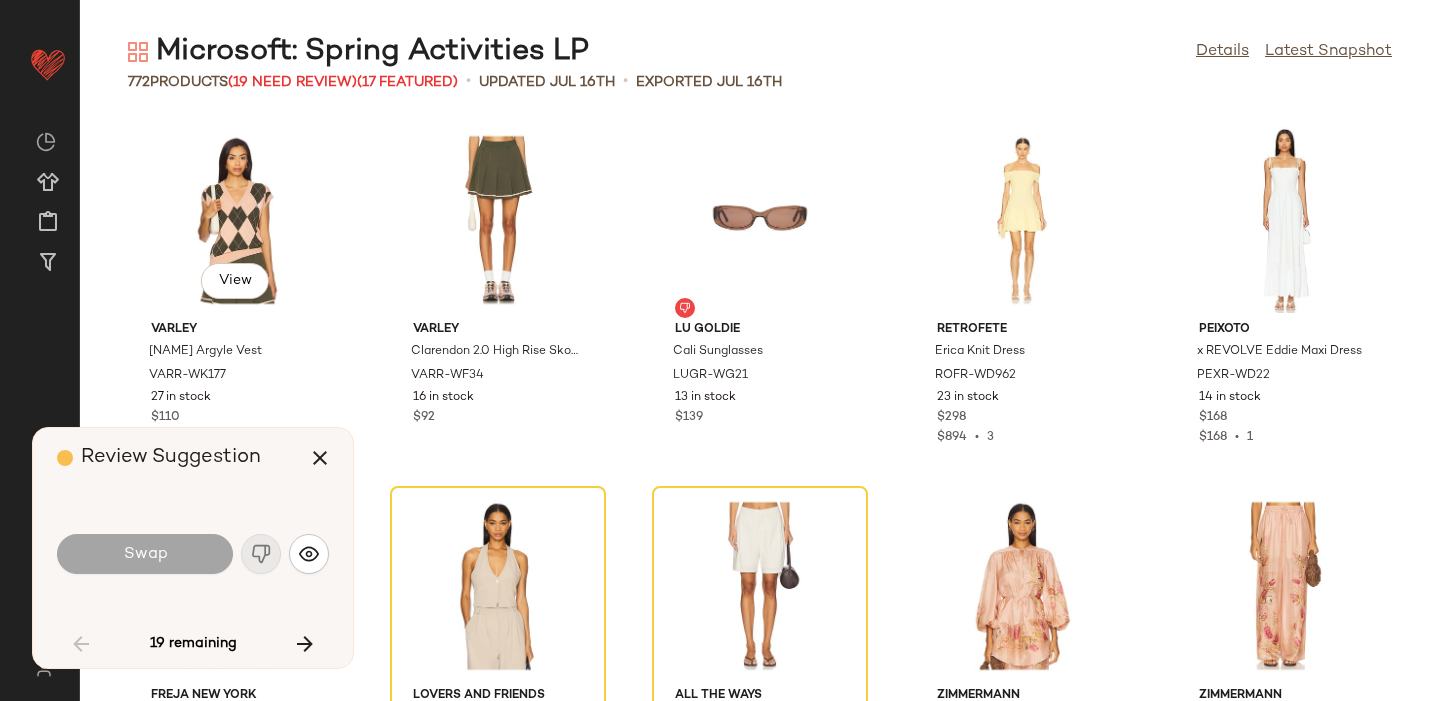 scroll, scrollTop: 382, scrollLeft: 0, axis: vertical 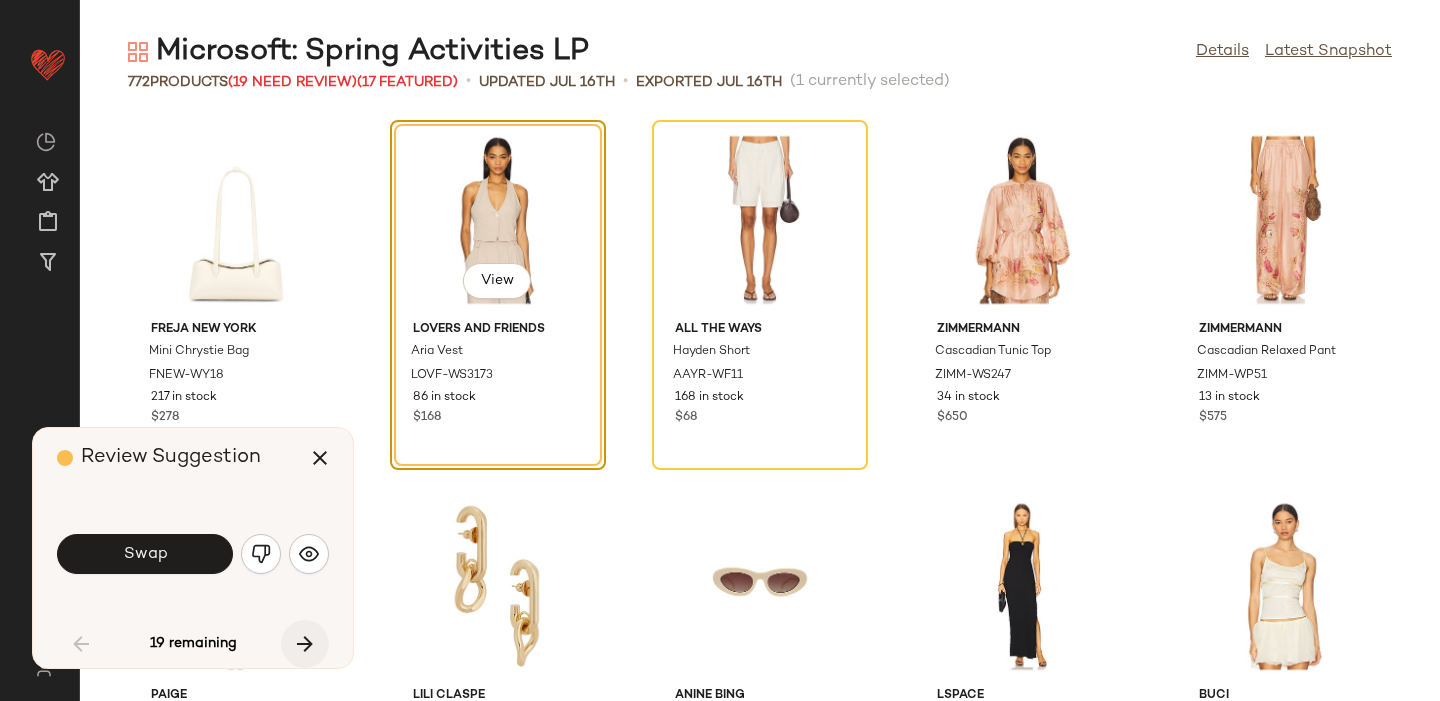 click at bounding box center [305, 644] 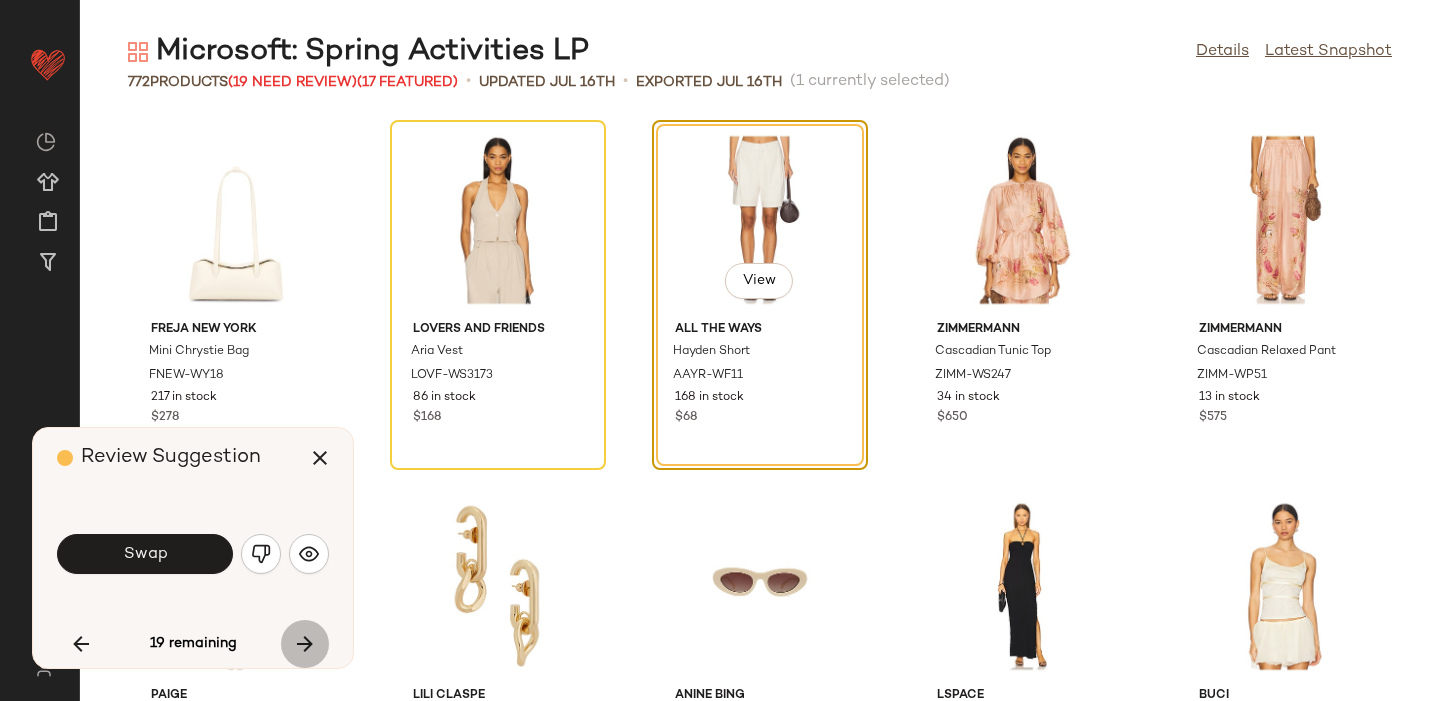 scroll, scrollTop: 366, scrollLeft: 0, axis: vertical 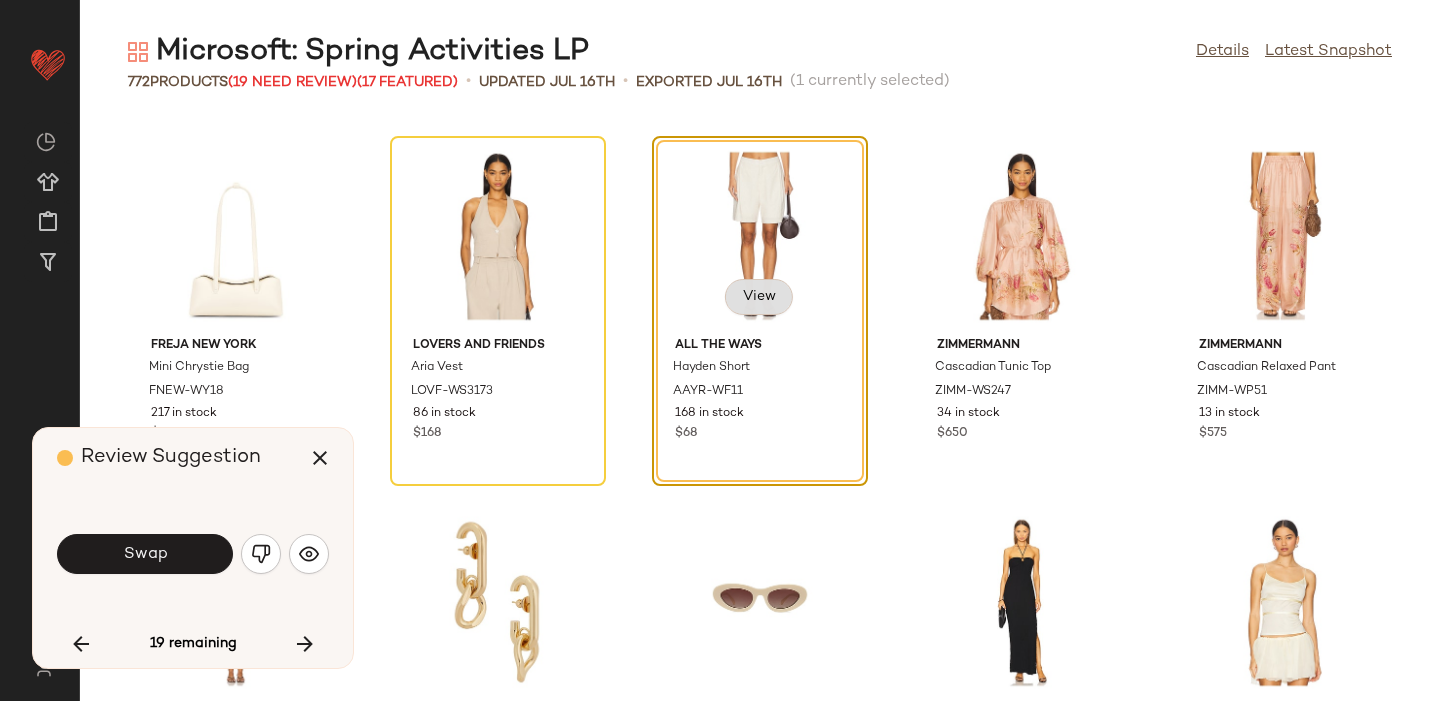 click on "View" 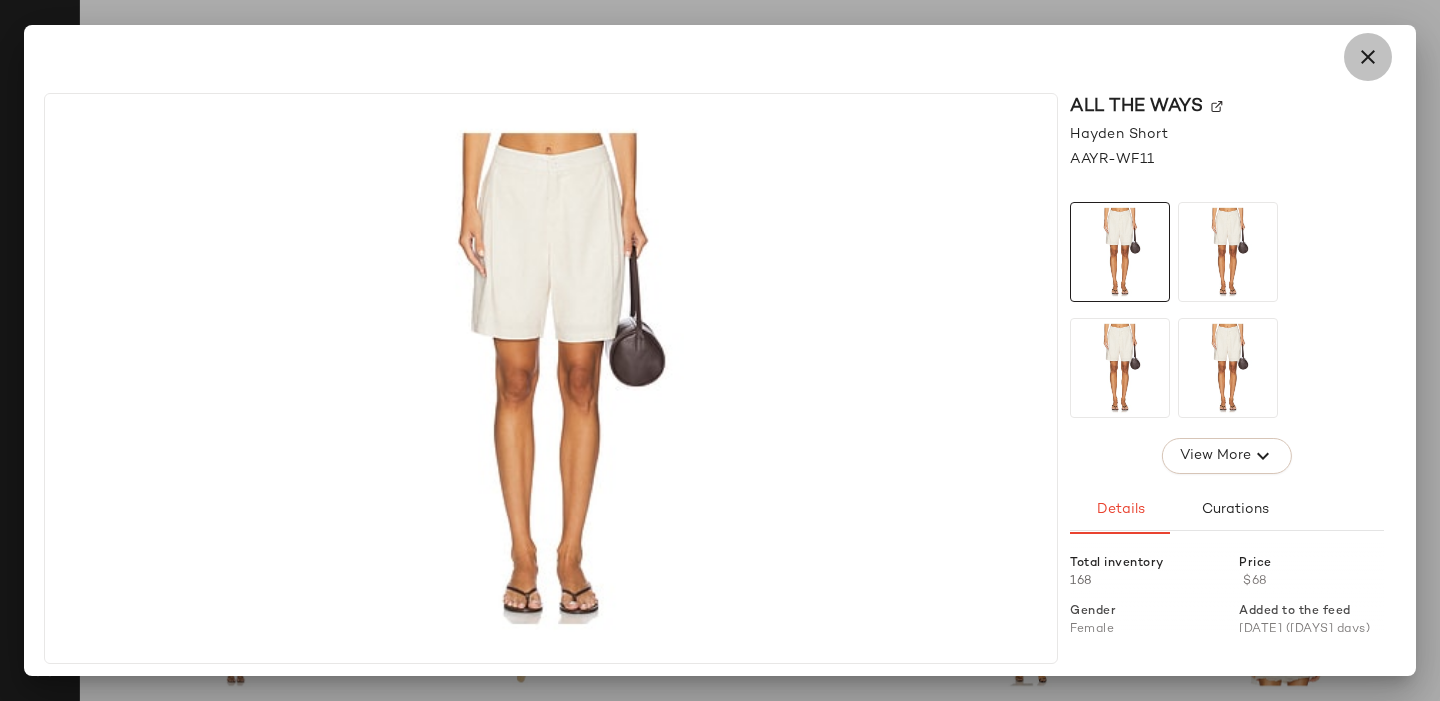 click at bounding box center (1368, 57) 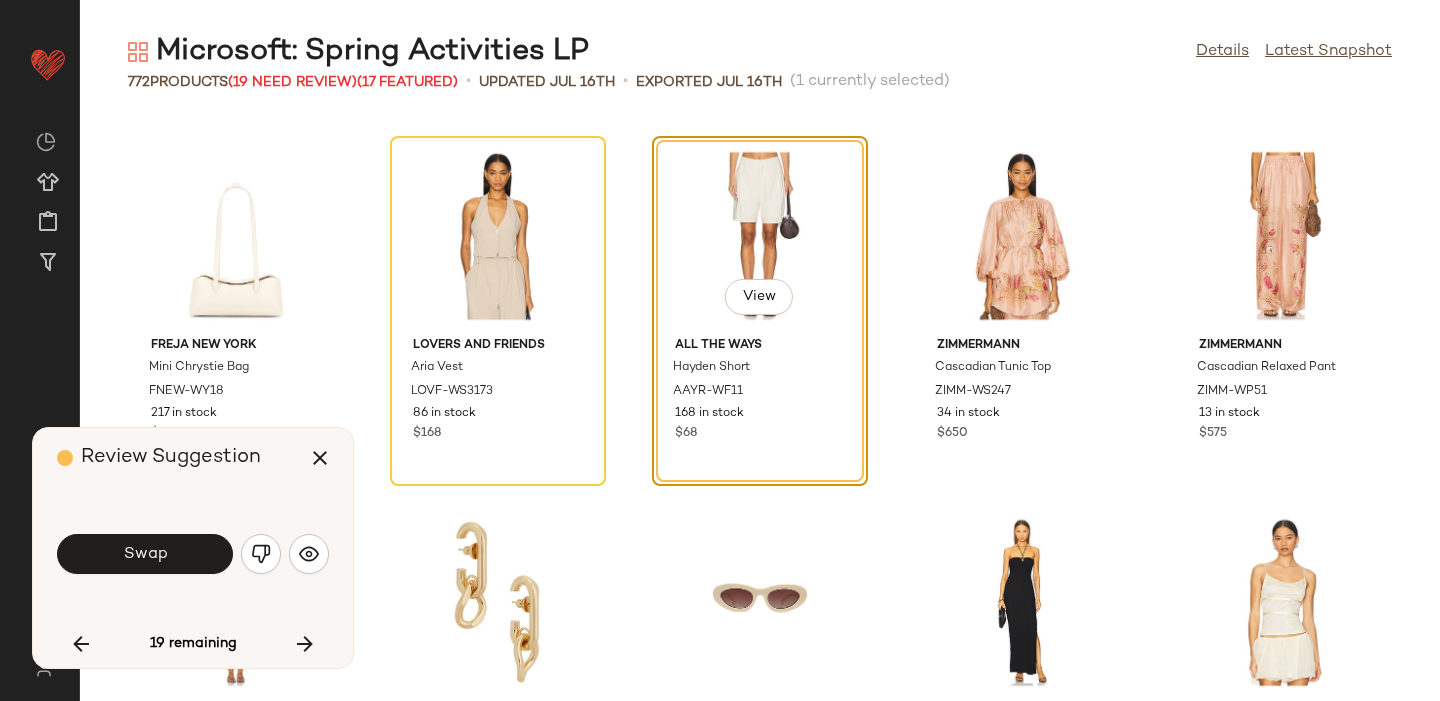 click at bounding box center [65, 458] 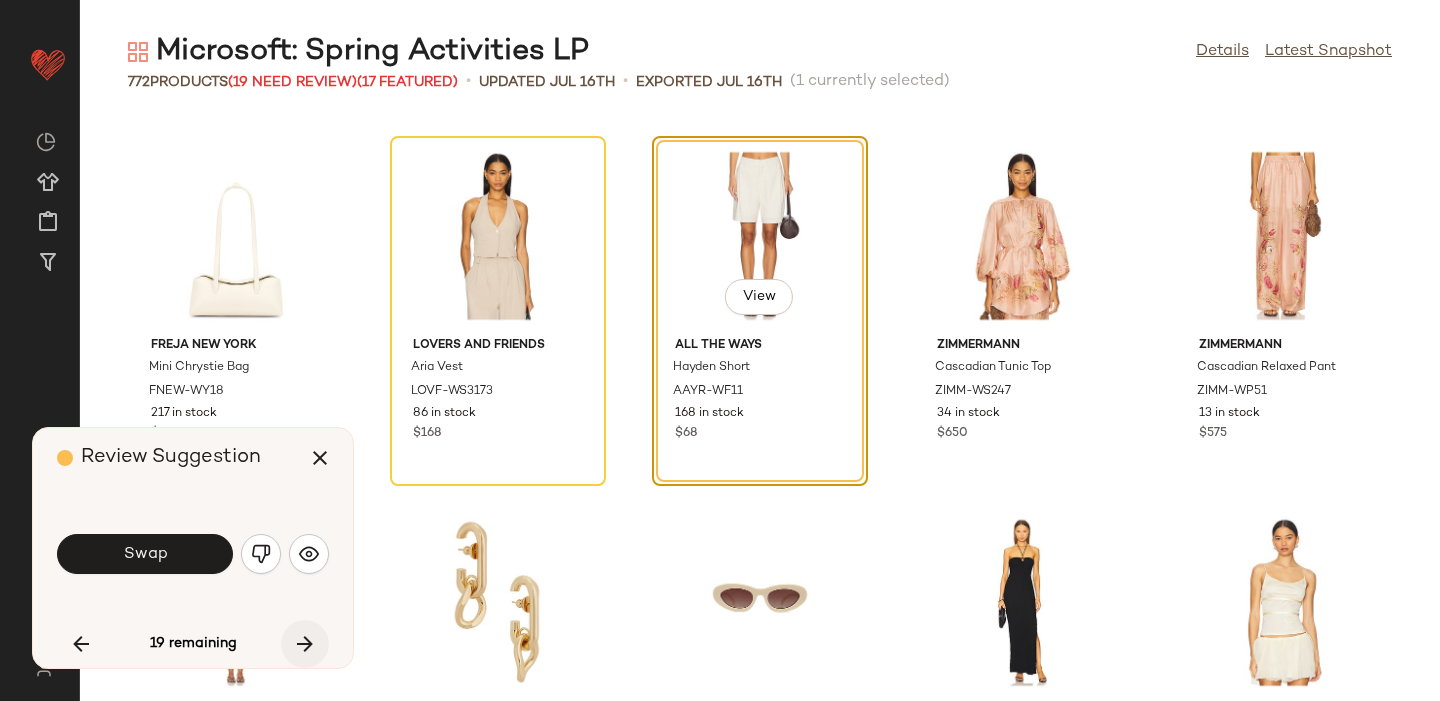 click at bounding box center (305, 644) 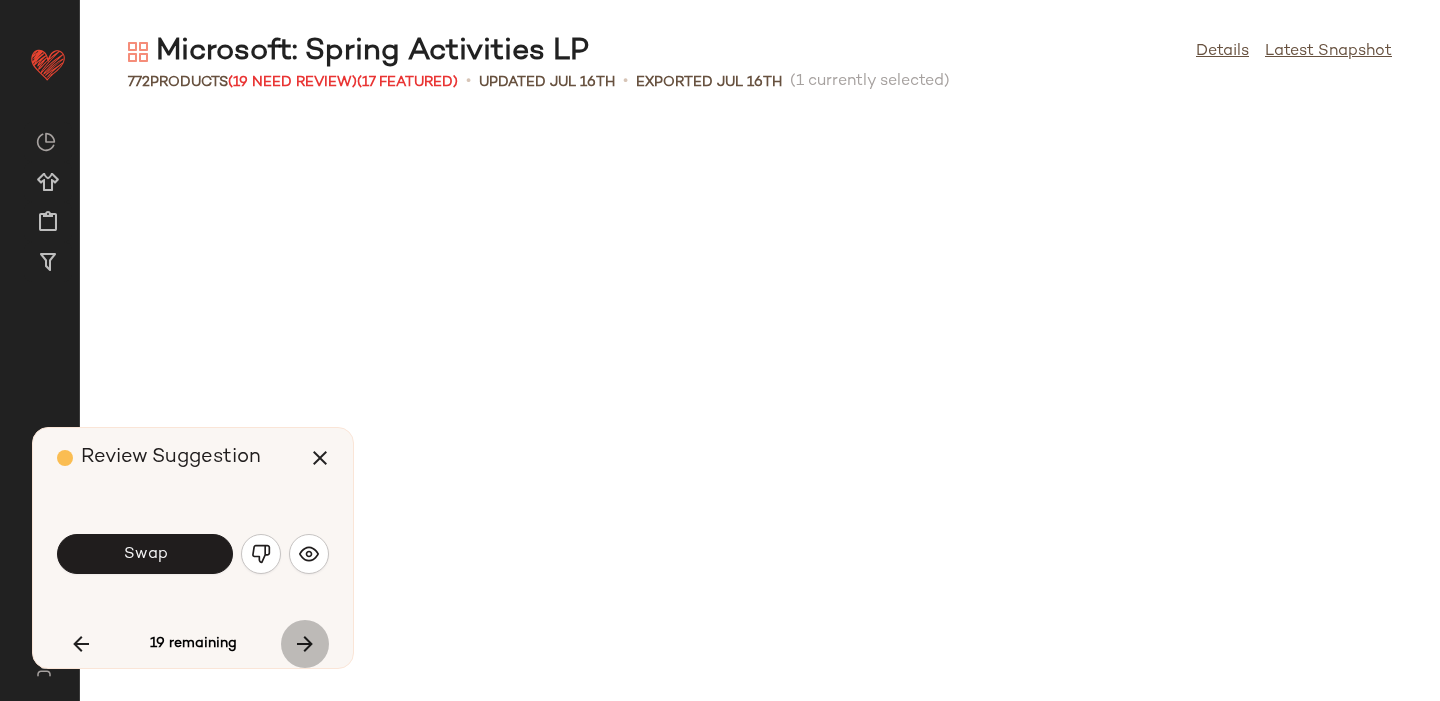 scroll, scrollTop: 2928, scrollLeft: 0, axis: vertical 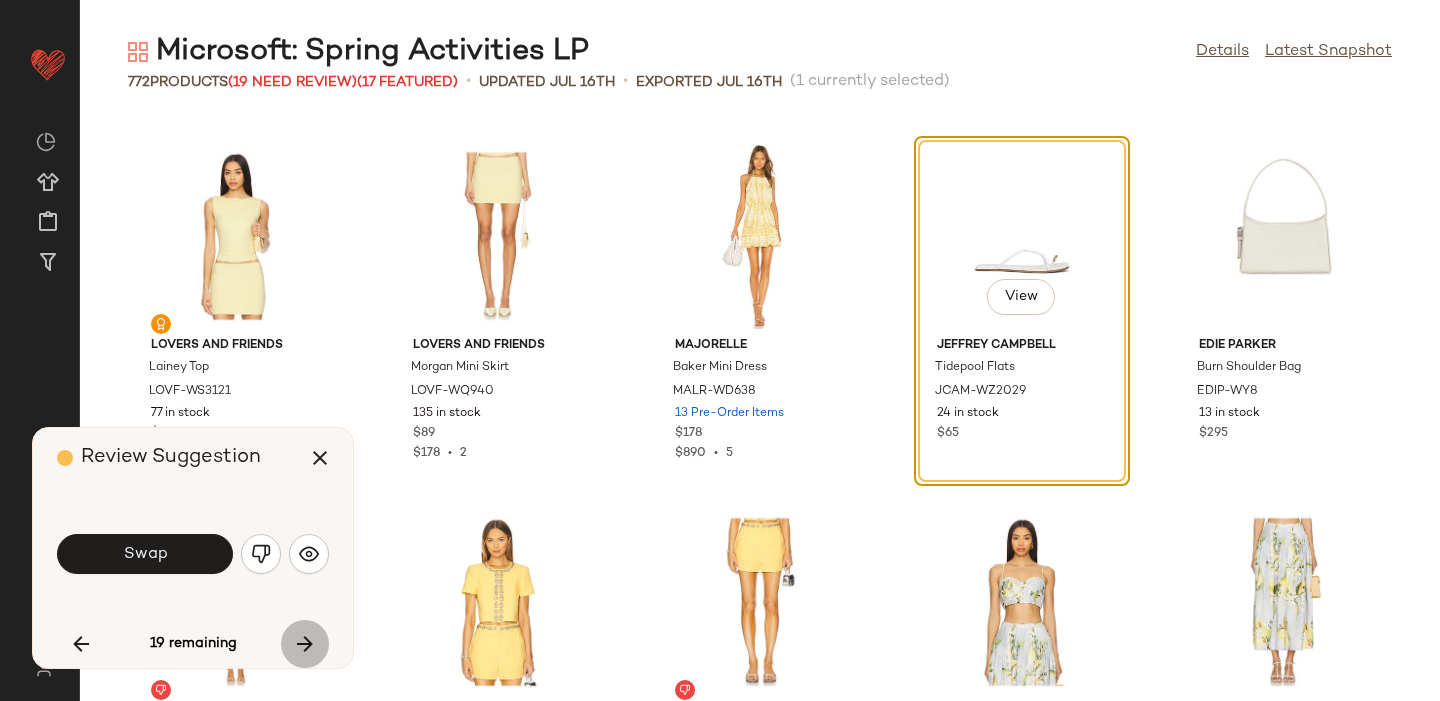 click at bounding box center (305, 644) 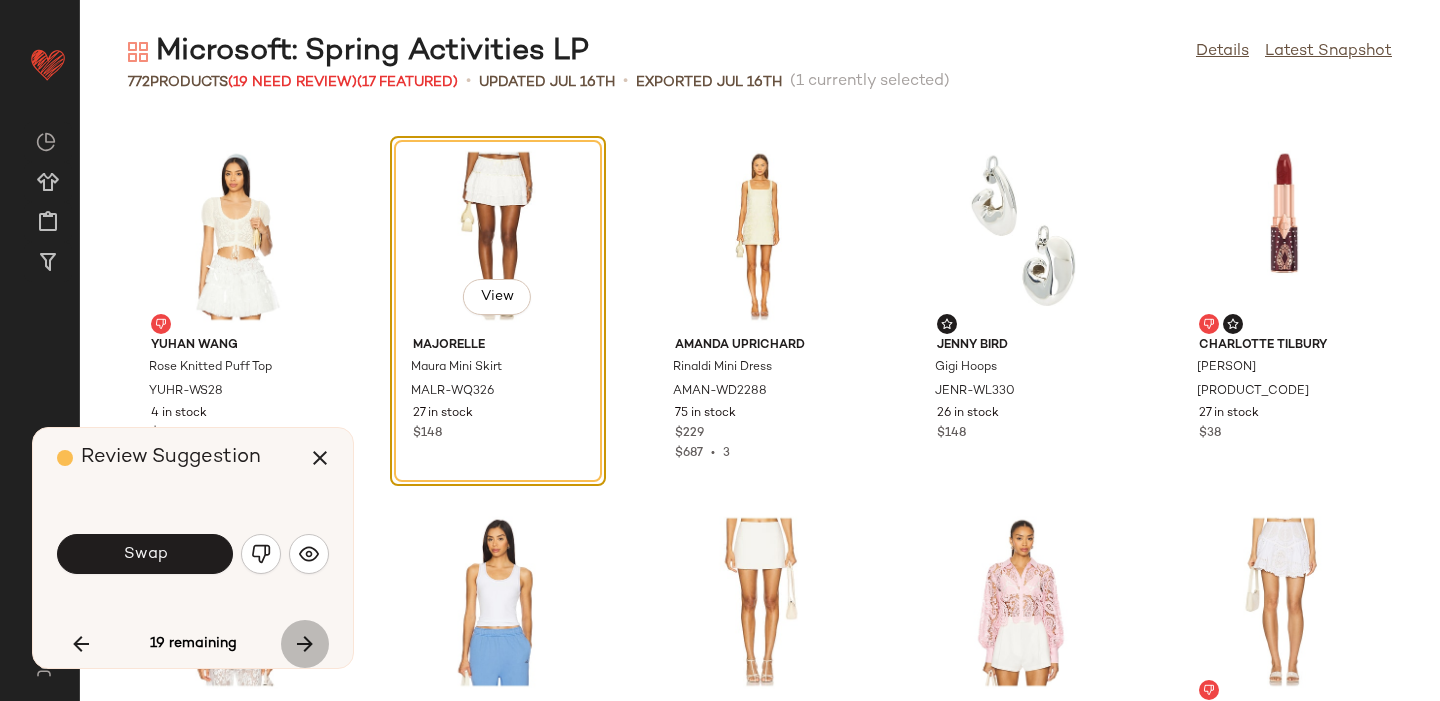 click at bounding box center (305, 644) 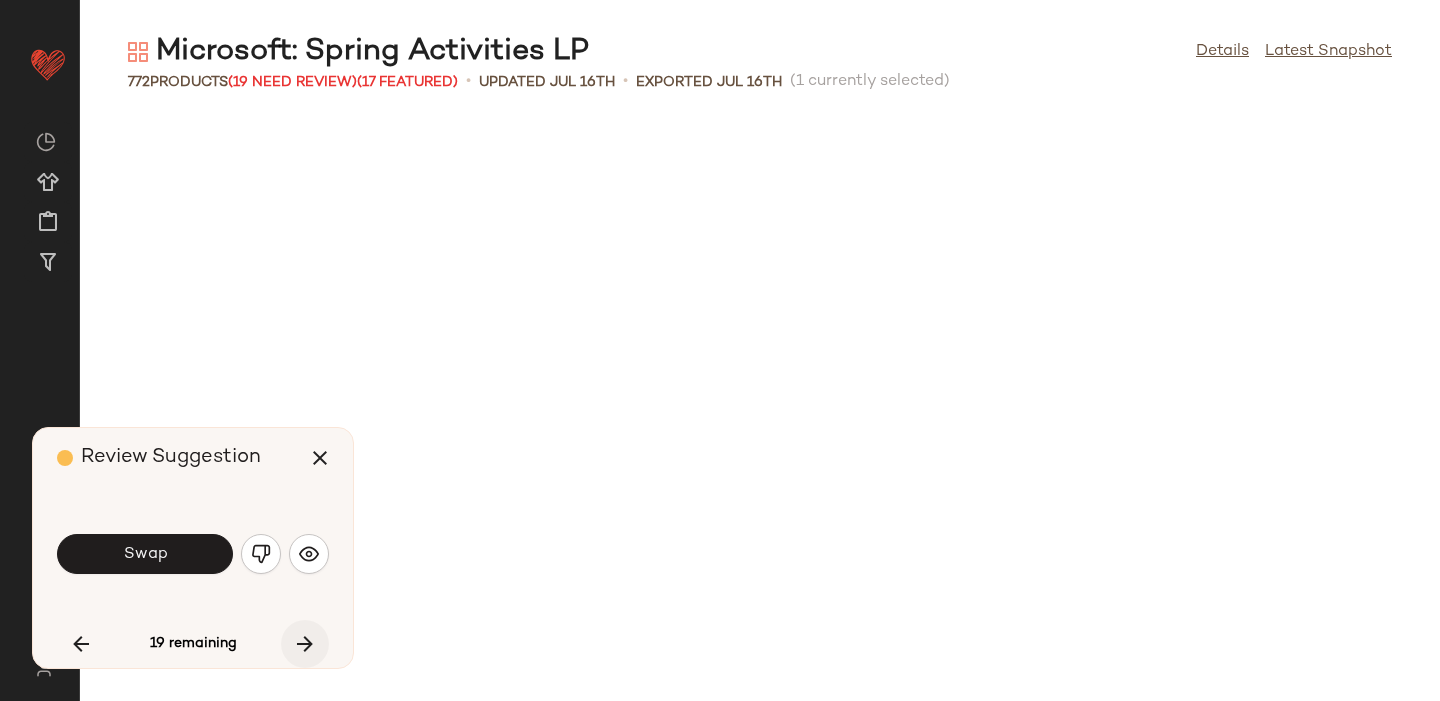 scroll, scrollTop: 13176, scrollLeft: 0, axis: vertical 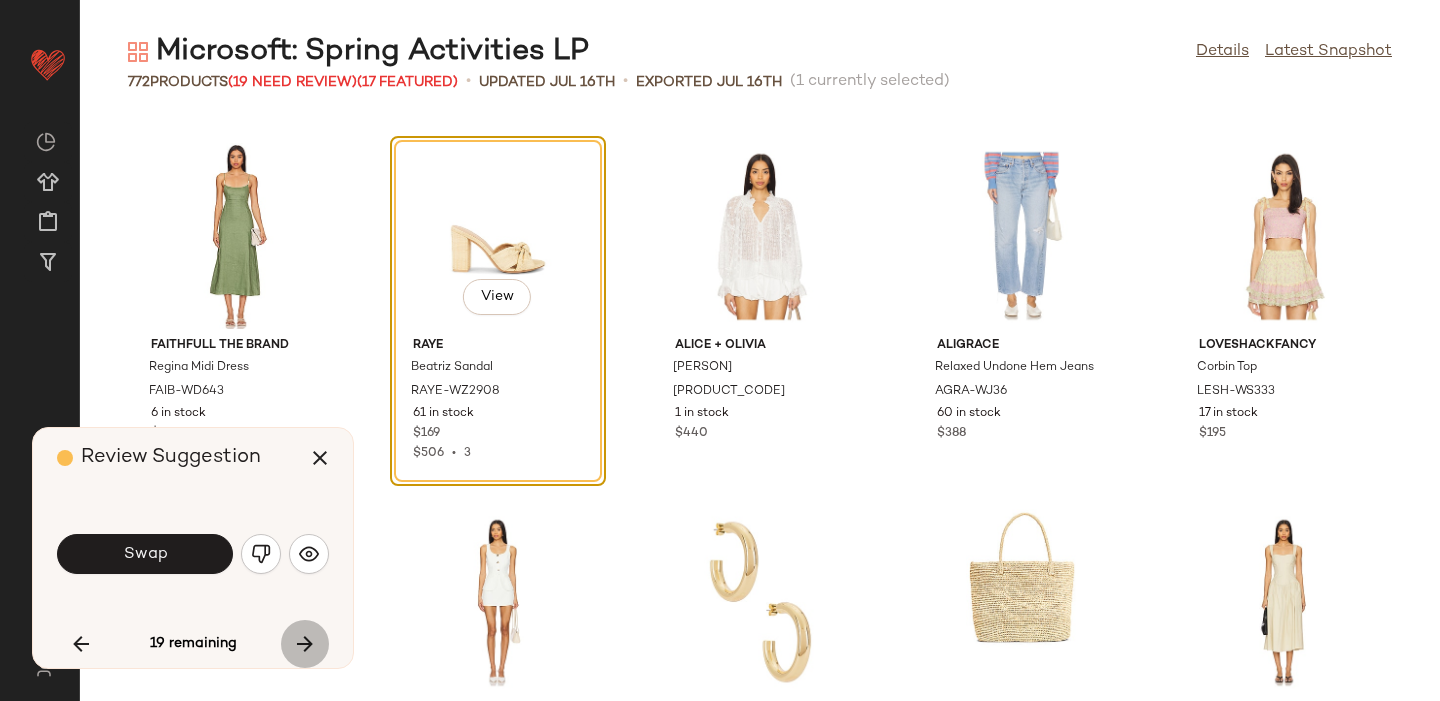 click at bounding box center (305, 644) 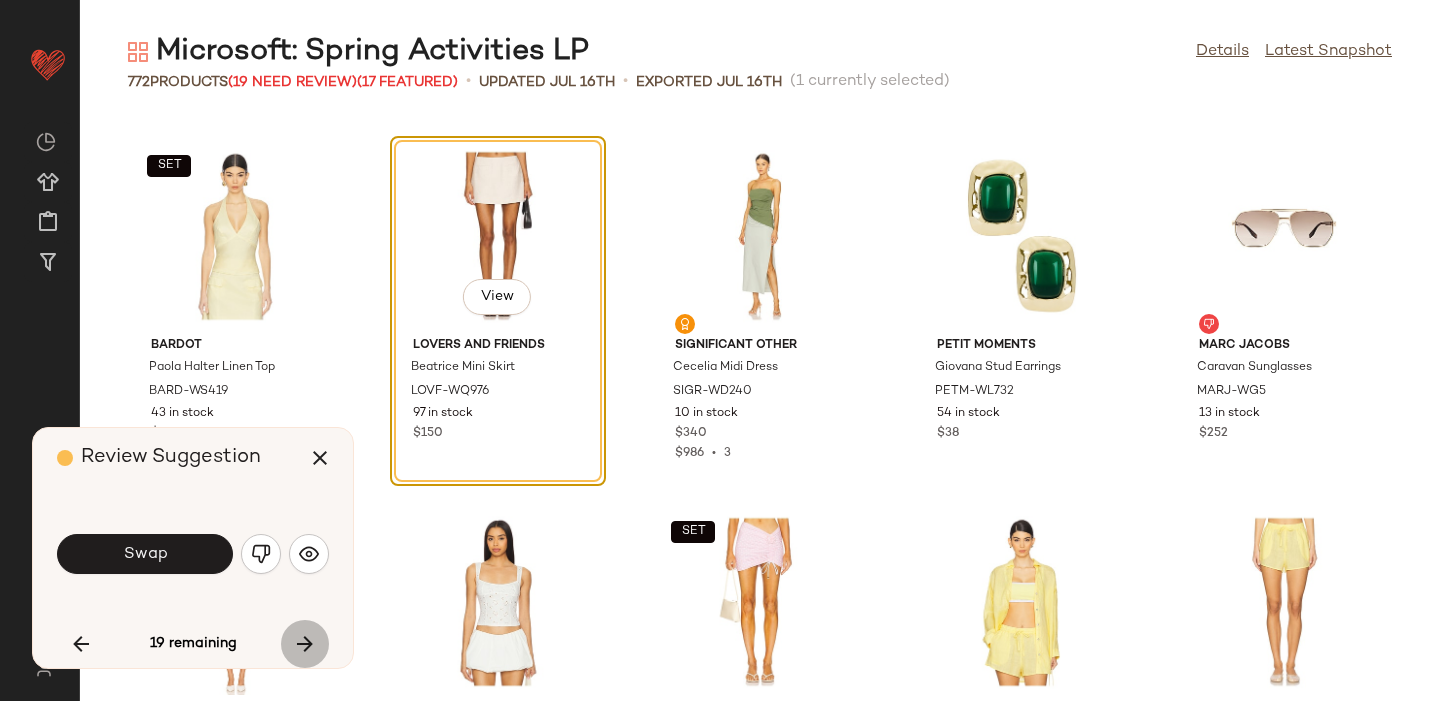 click at bounding box center [305, 644] 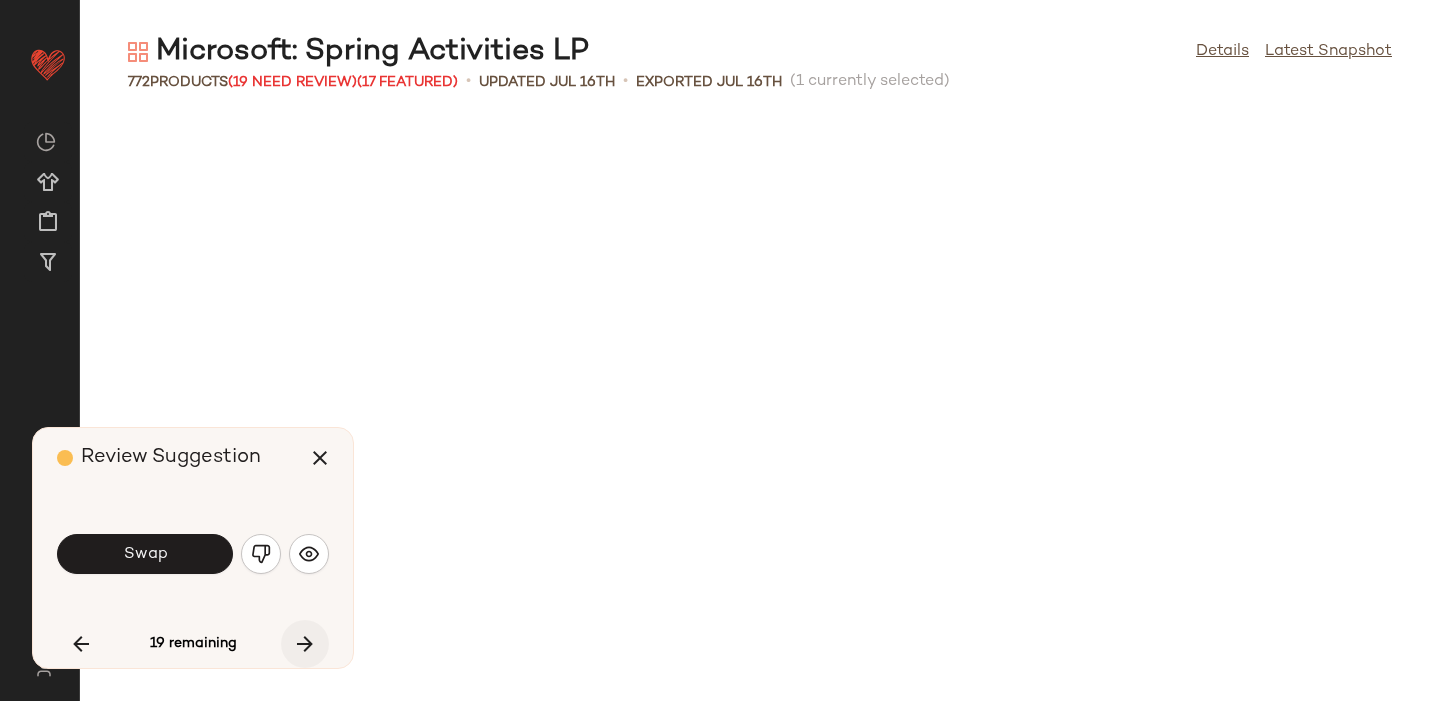 scroll, scrollTop: 16470, scrollLeft: 0, axis: vertical 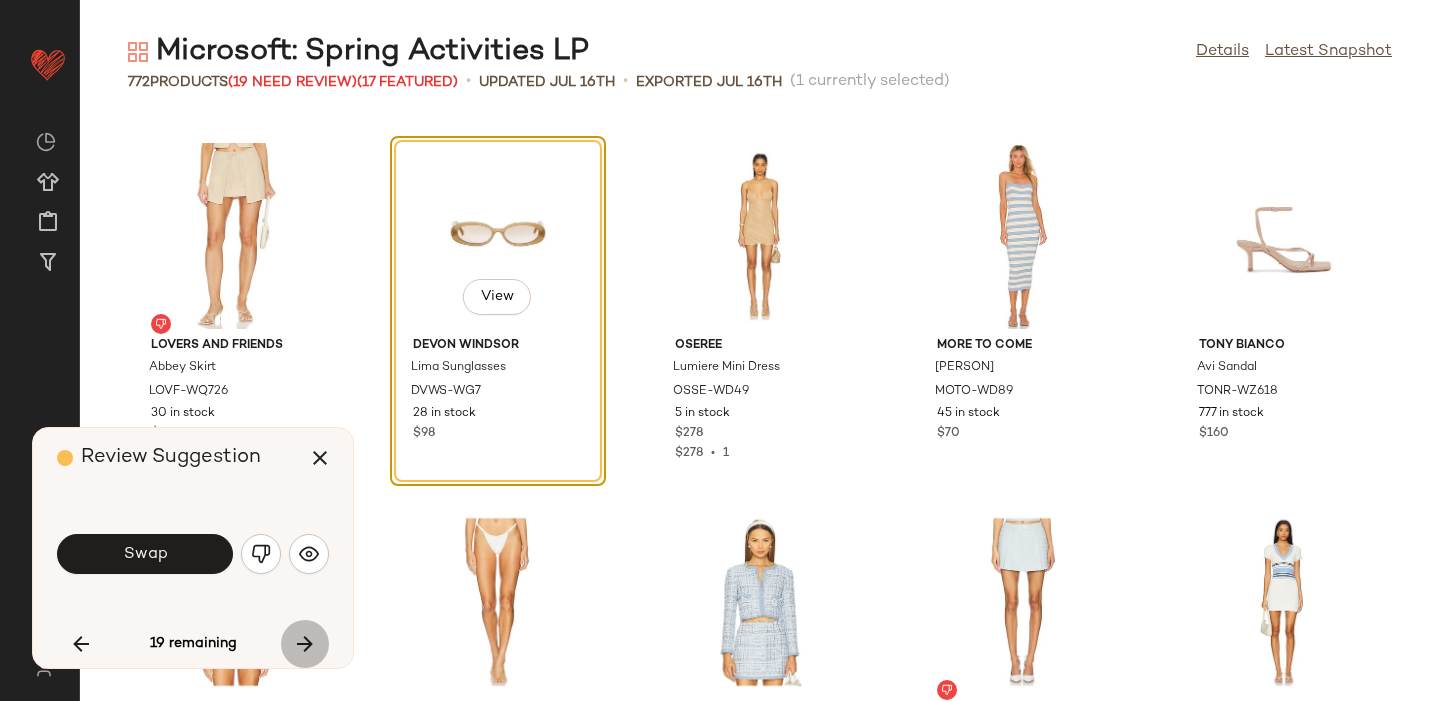 click at bounding box center (305, 644) 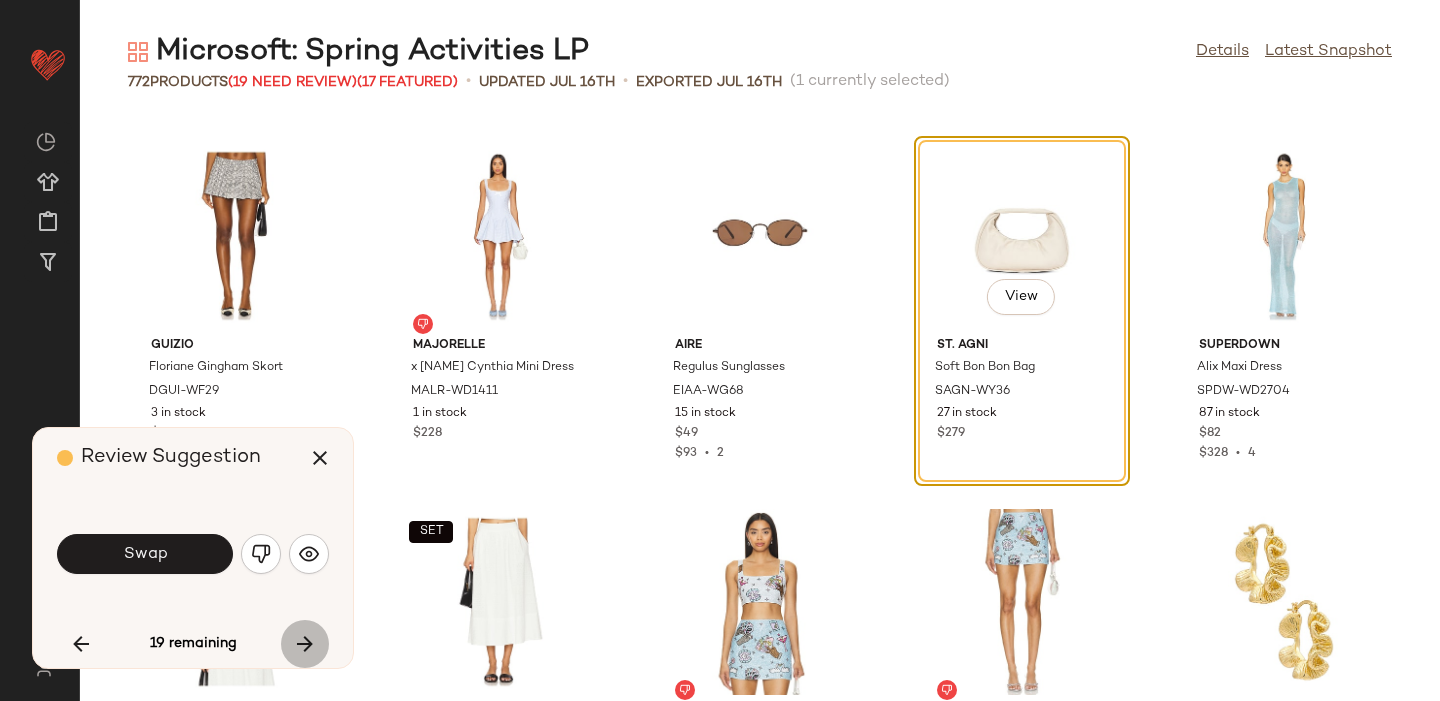 click at bounding box center [305, 644] 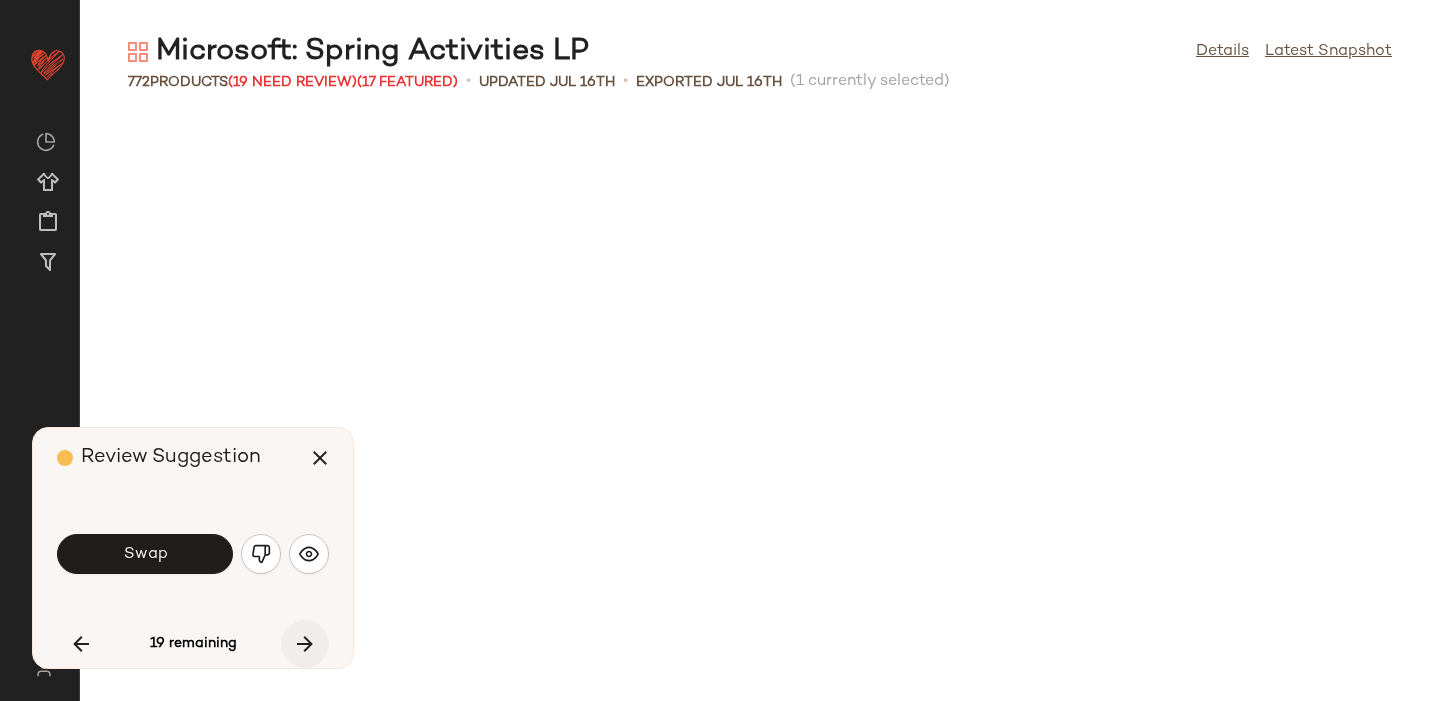 scroll, scrollTop: 21960, scrollLeft: 0, axis: vertical 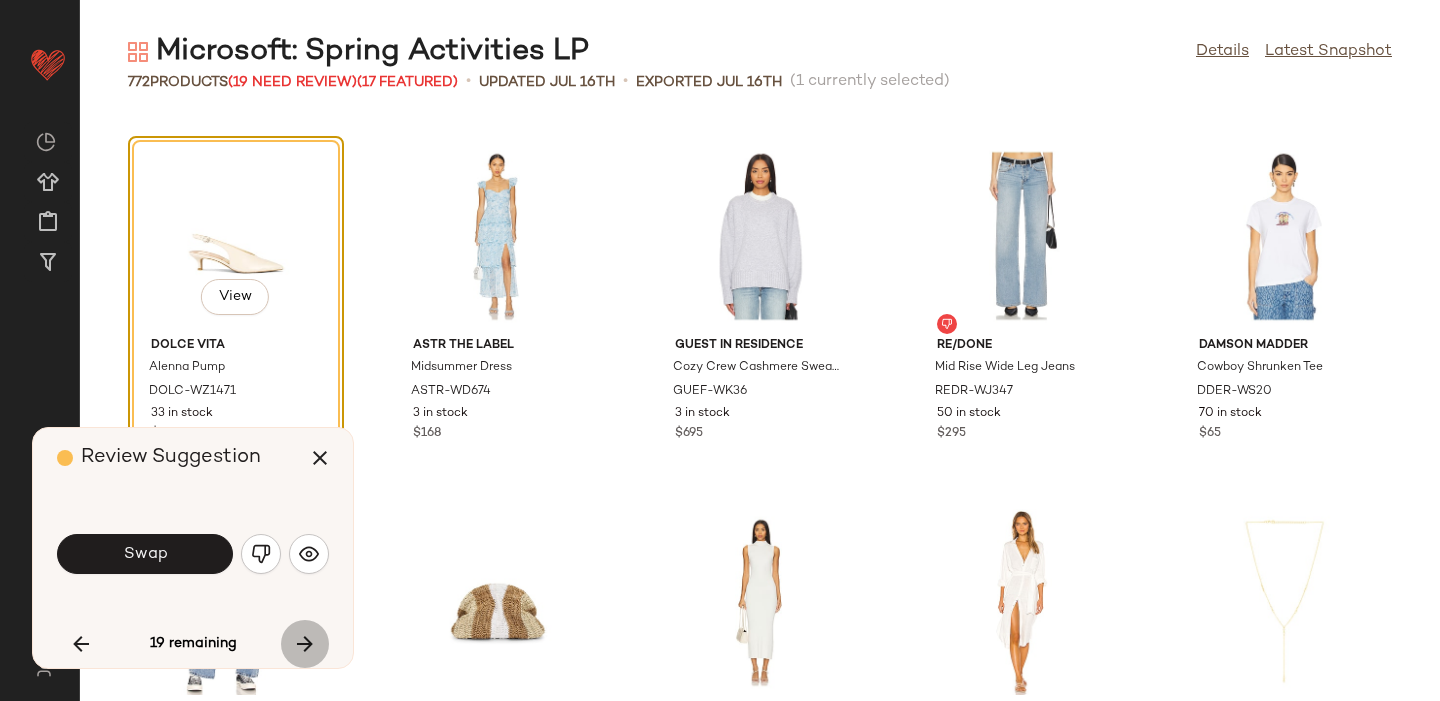 click at bounding box center [305, 644] 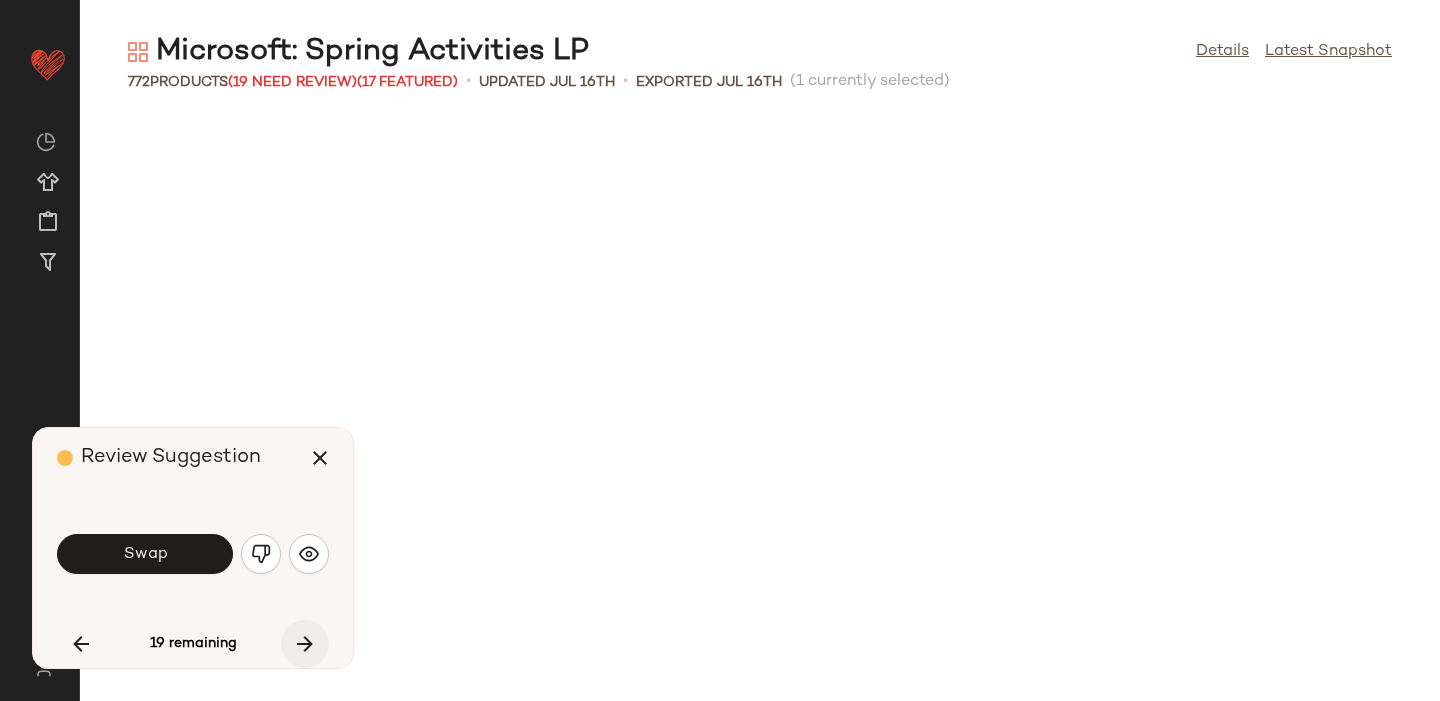 scroll, scrollTop: 25620, scrollLeft: 0, axis: vertical 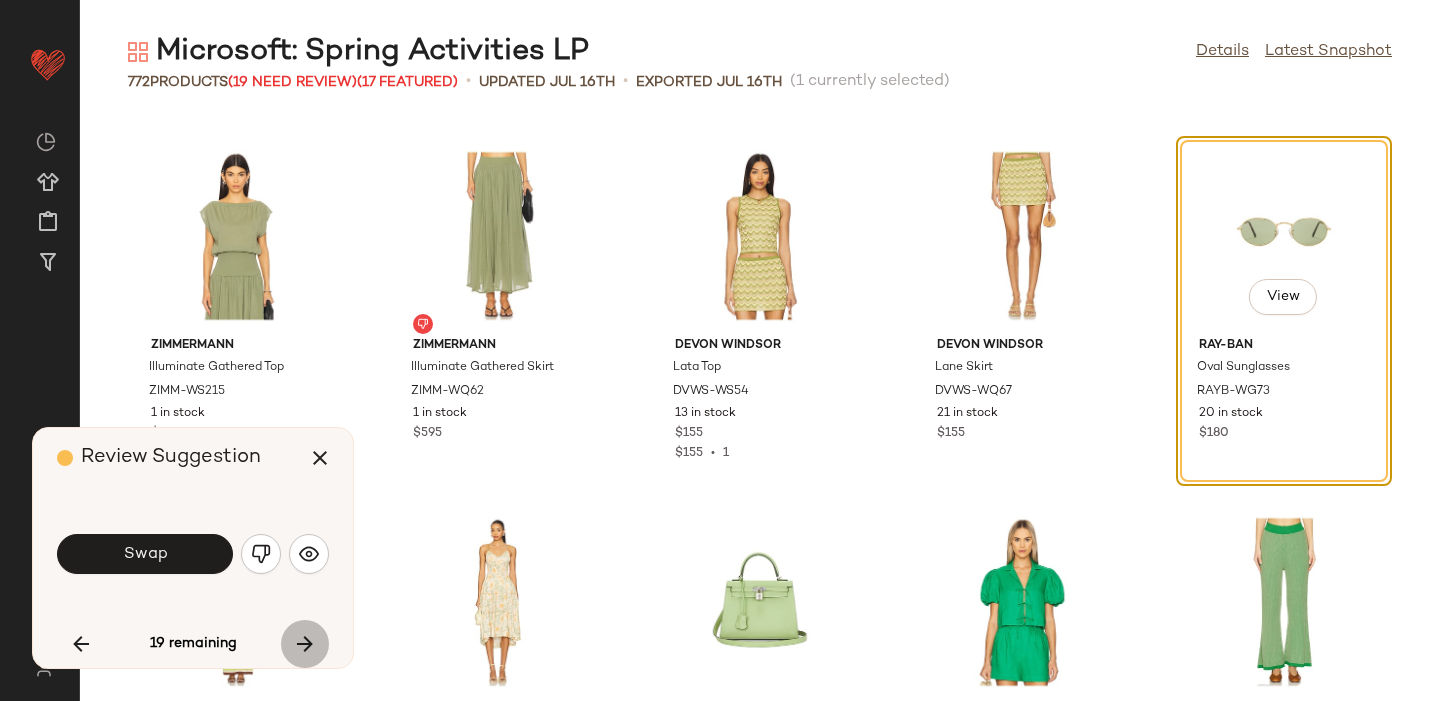 click at bounding box center (305, 644) 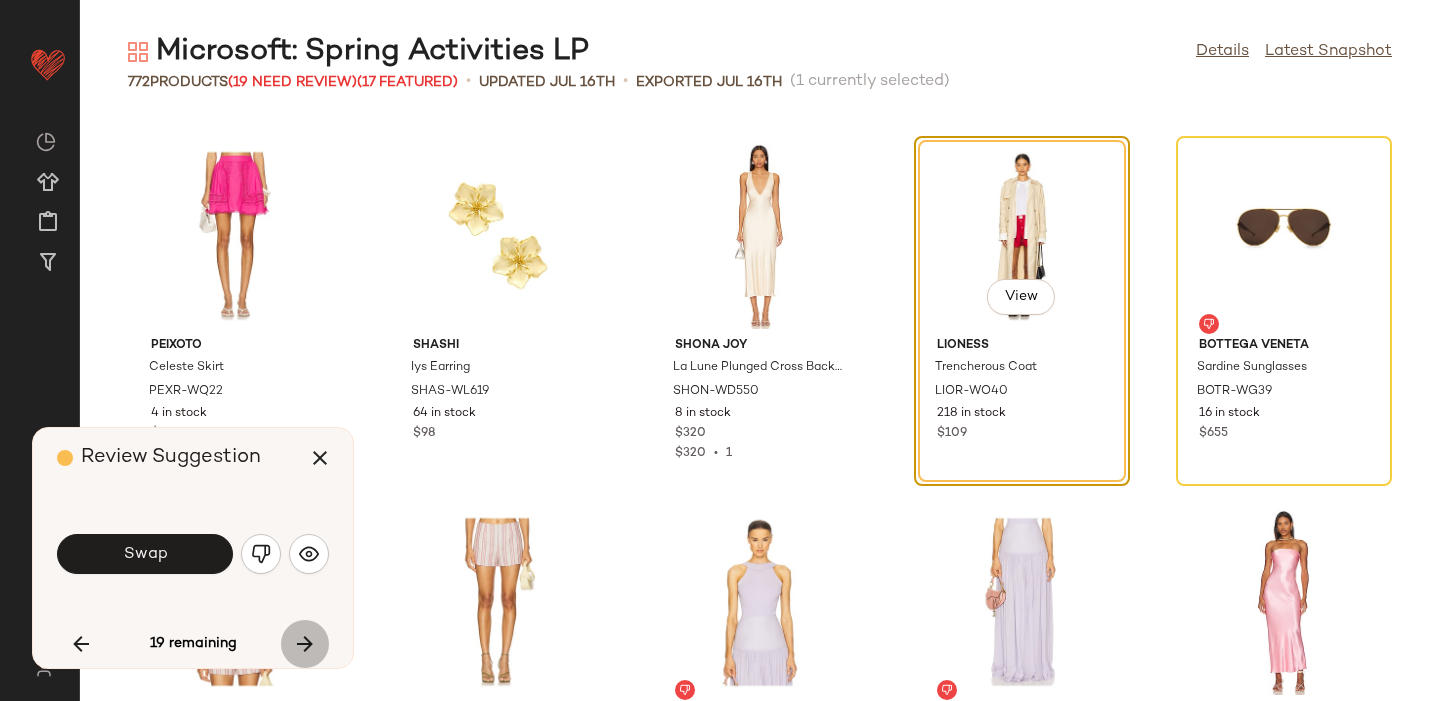 click at bounding box center [305, 644] 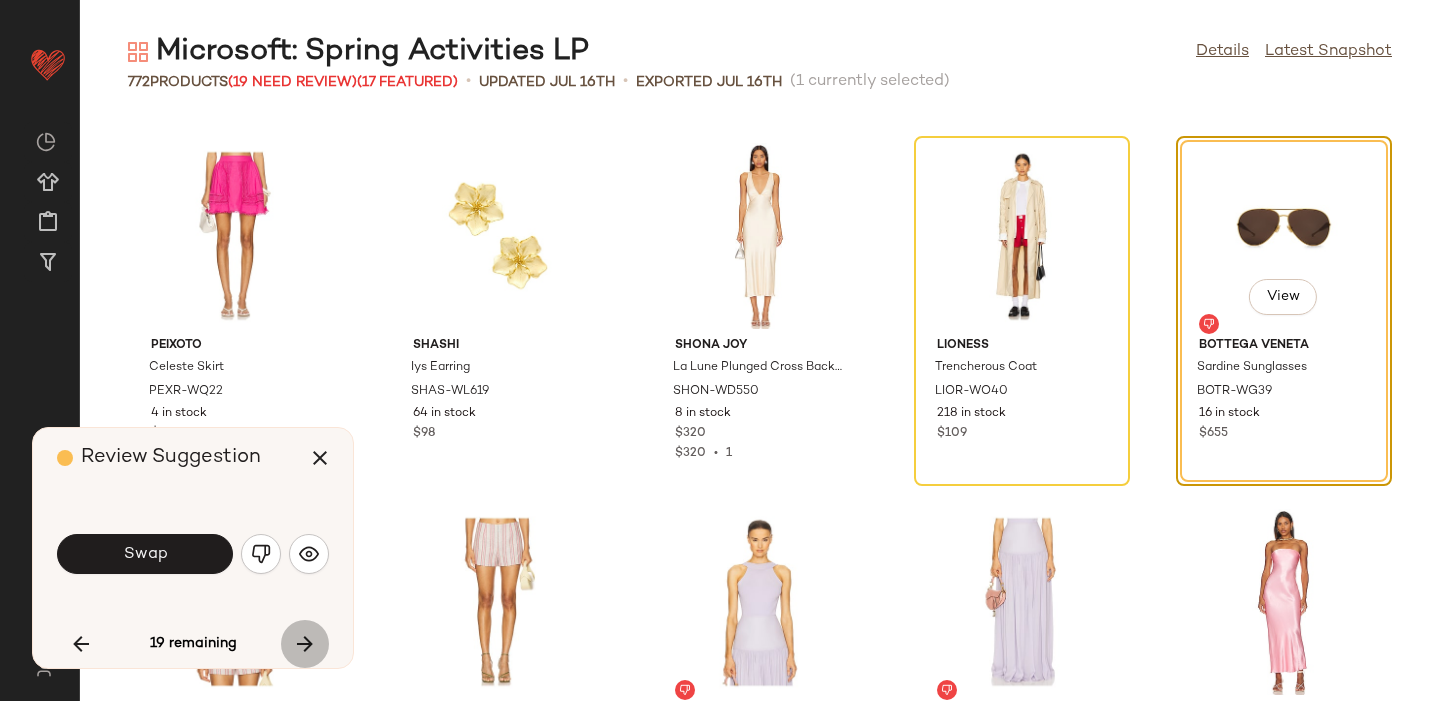 click at bounding box center [305, 644] 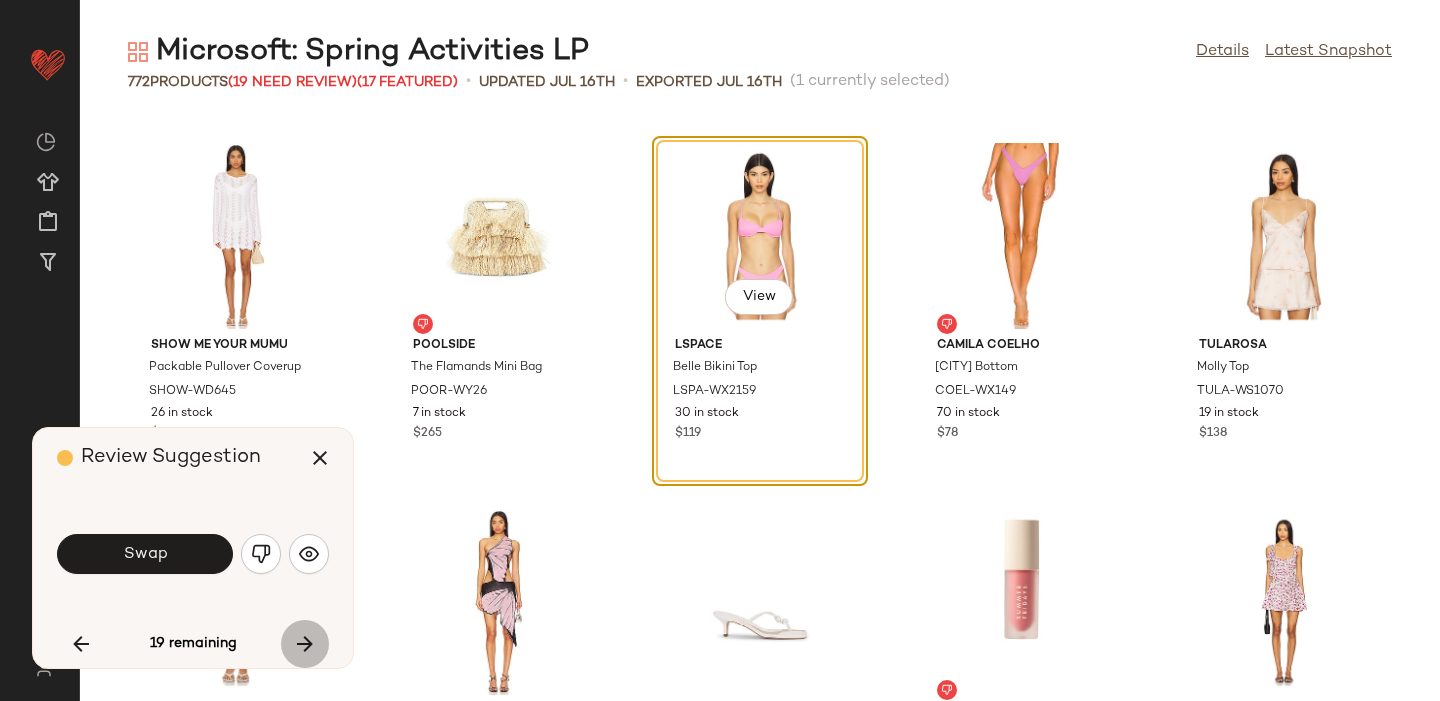 click at bounding box center (305, 644) 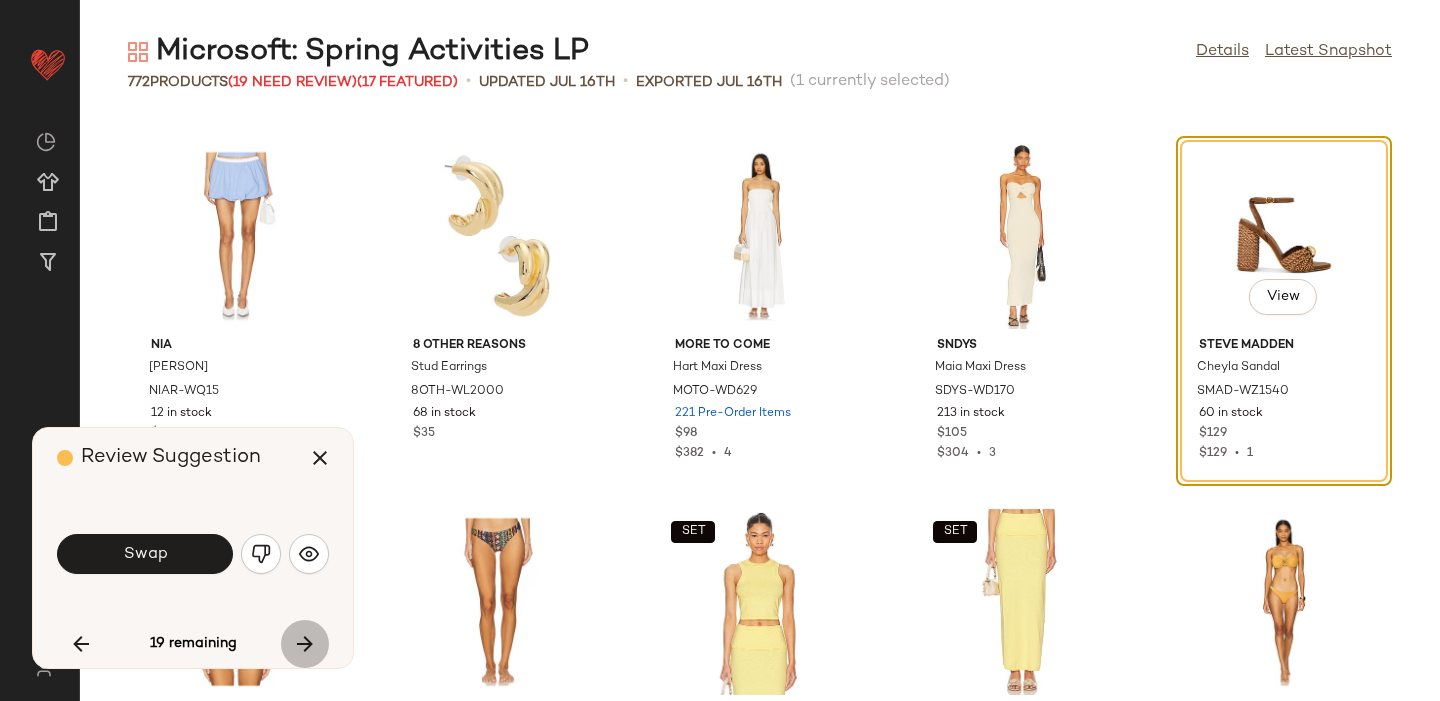 click at bounding box center (305, 644) 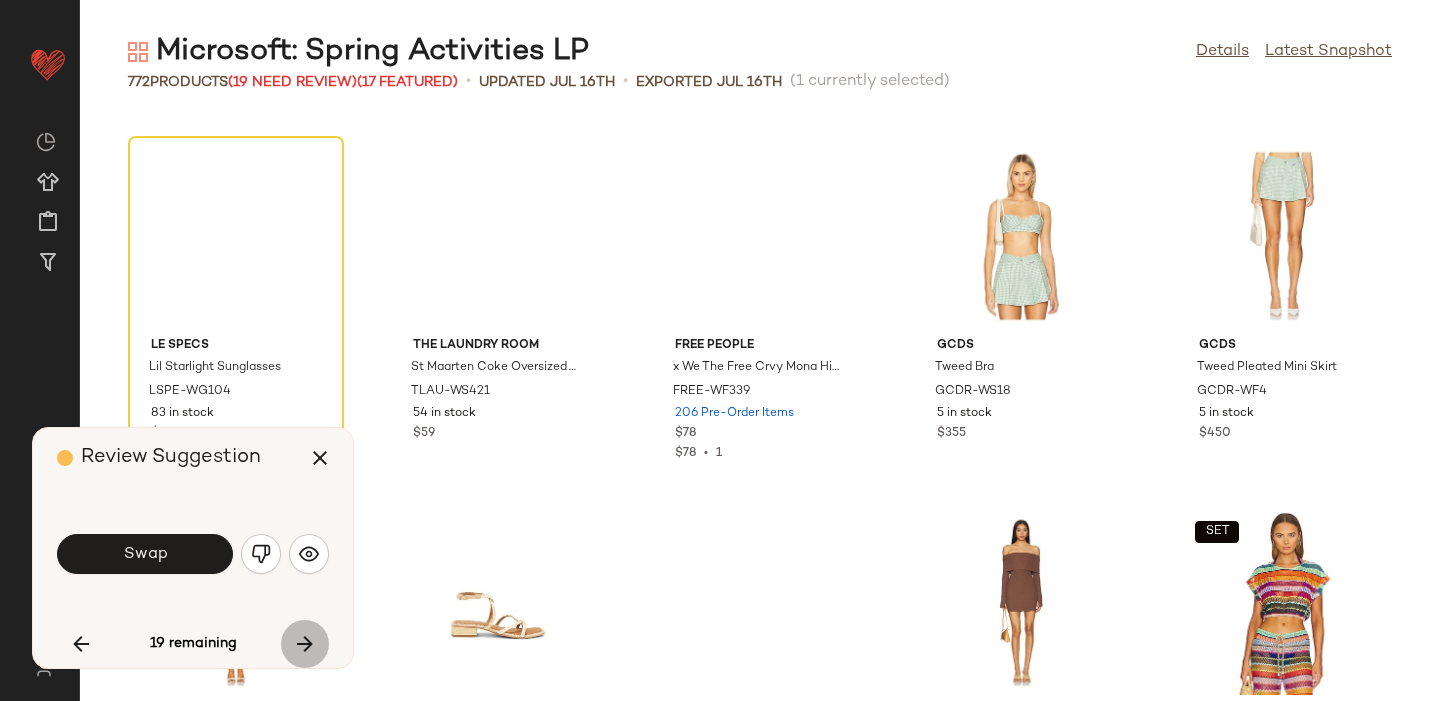 click at bounding box center (305, 644) 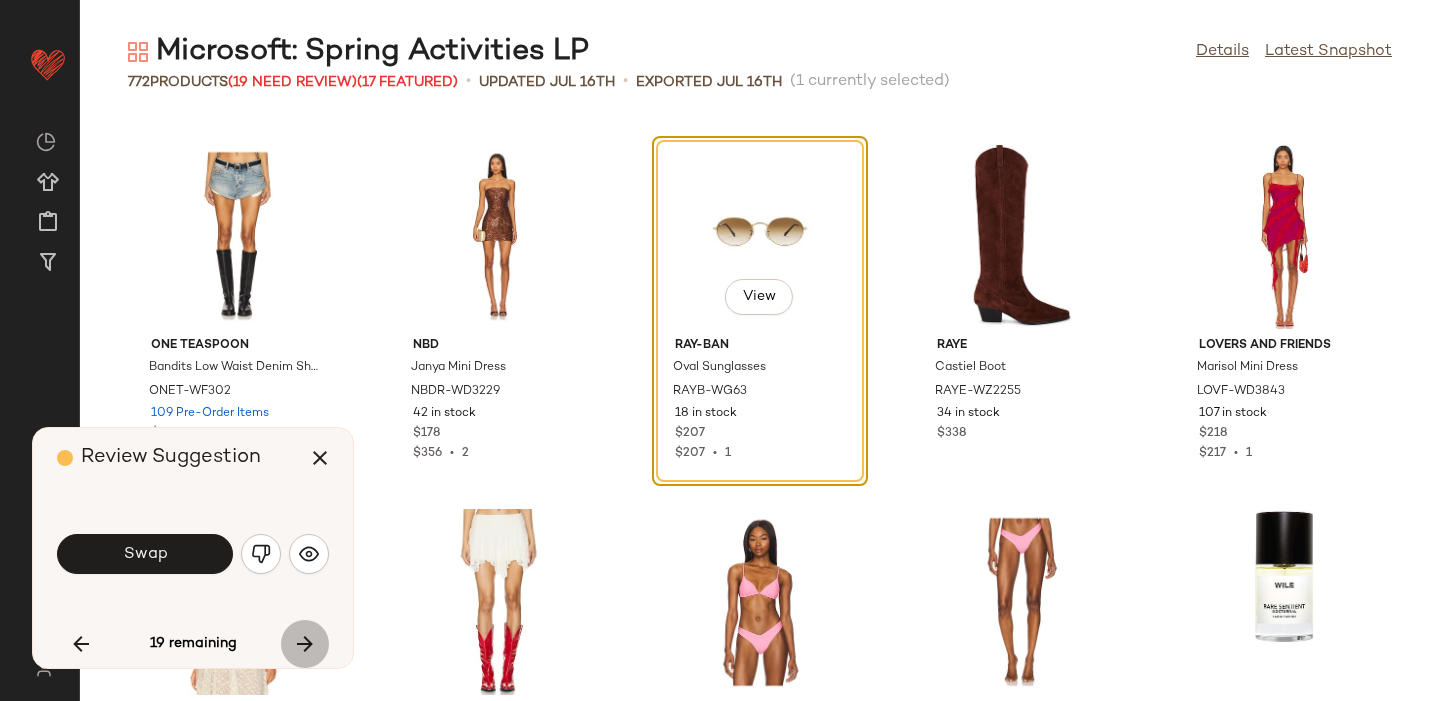 click at bounding box center [305, 644] 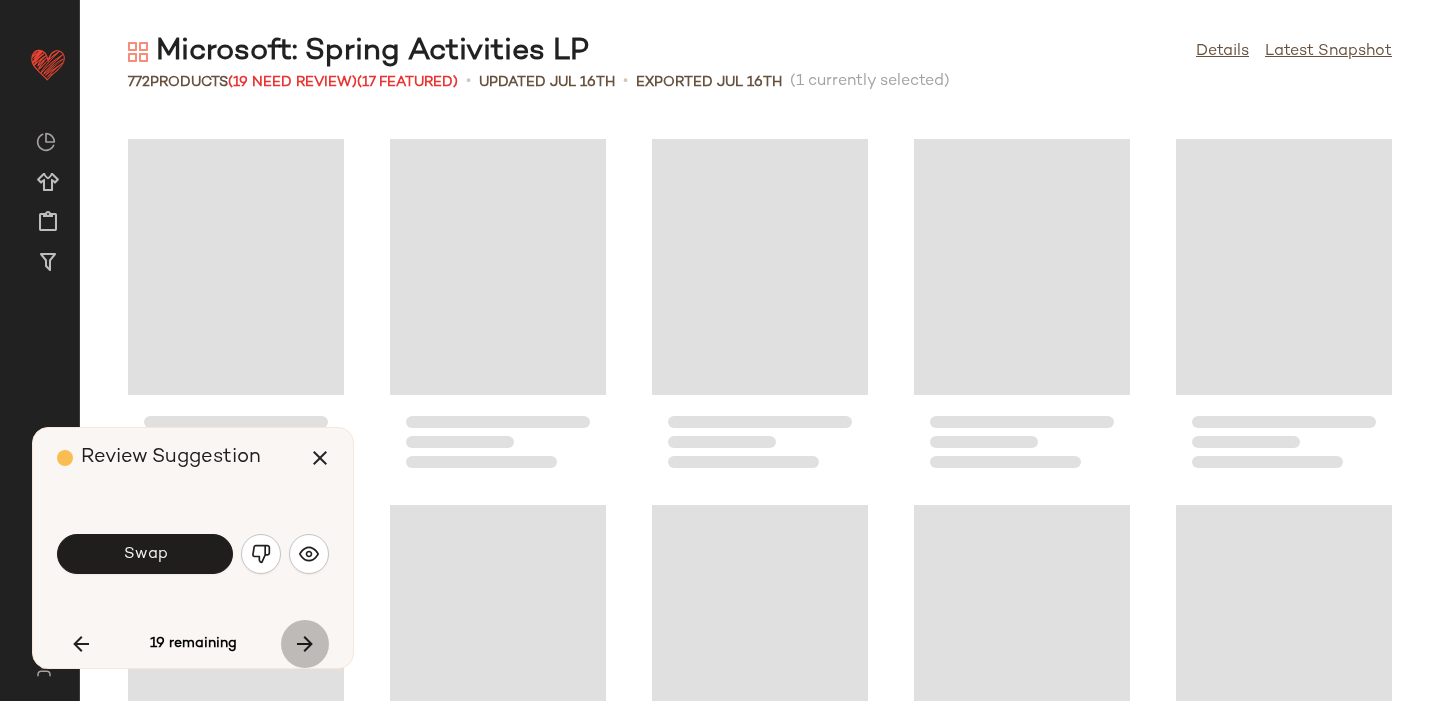 click at bounding box center (305, 644) 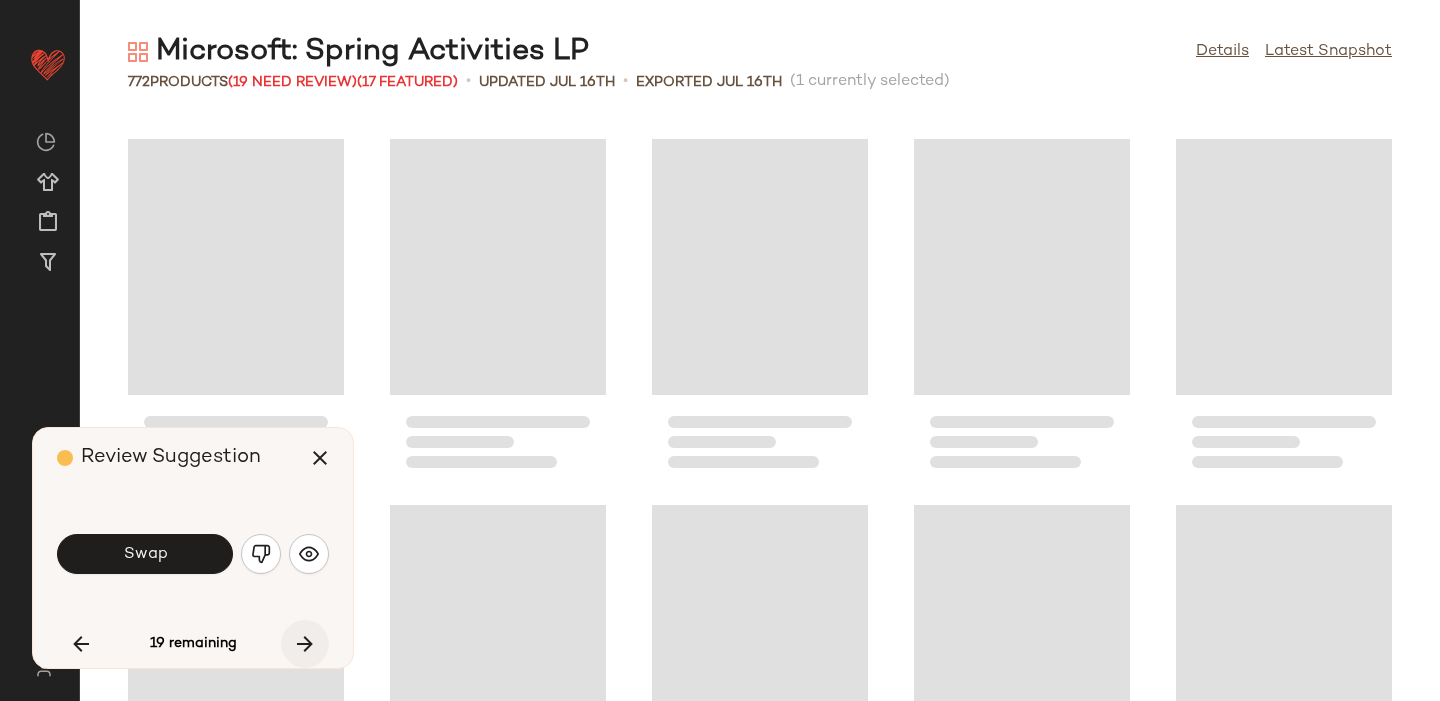 click at bounding box center [305, 644] 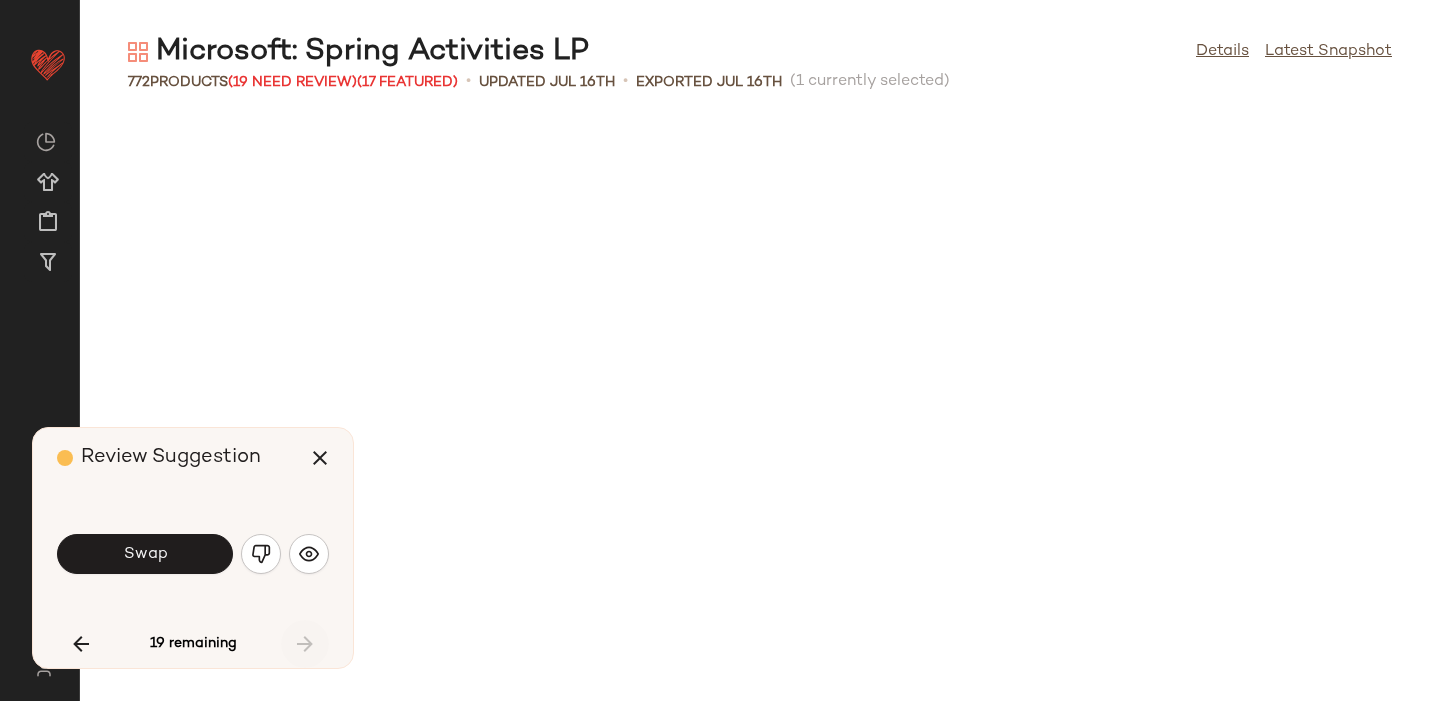scroll, scrollTop: 54534, scrollLeft: 0, axis: vertical 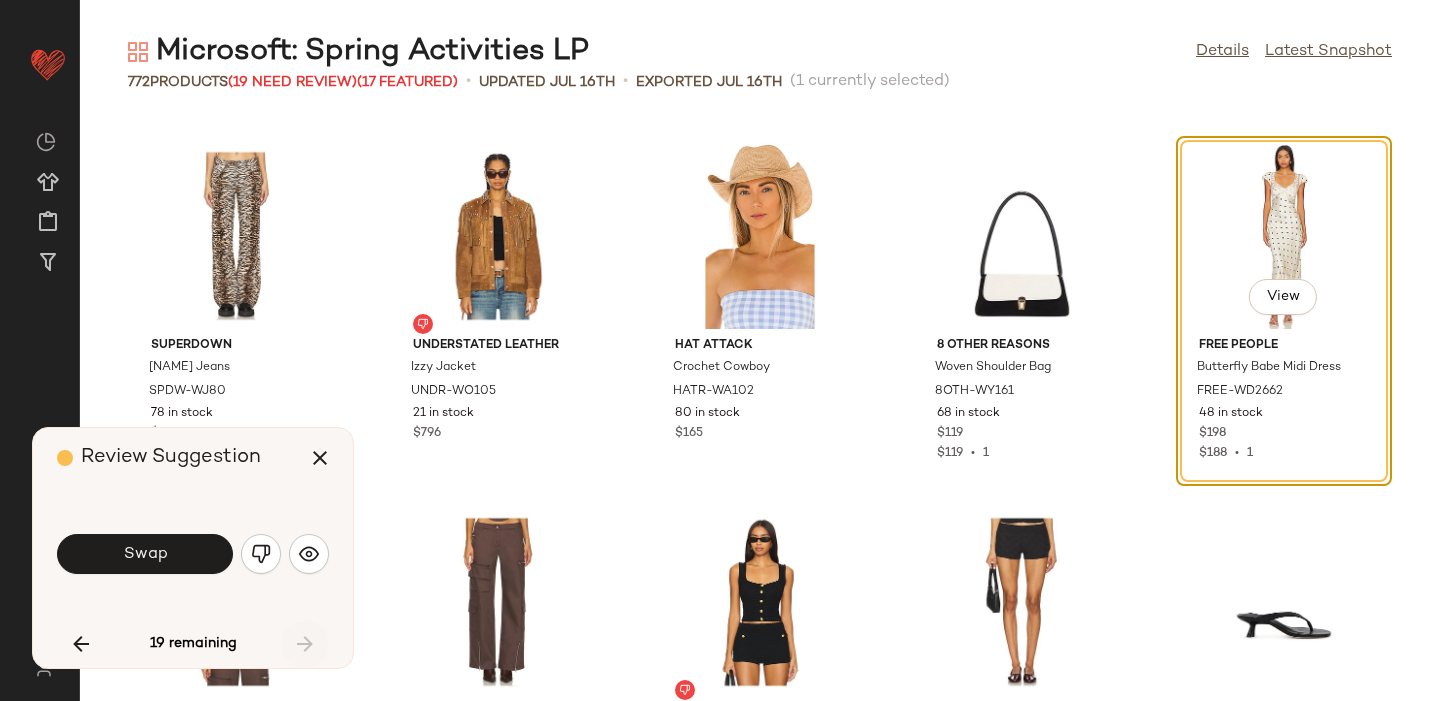 click on "19 remaining" at bounding box center (193, 644) 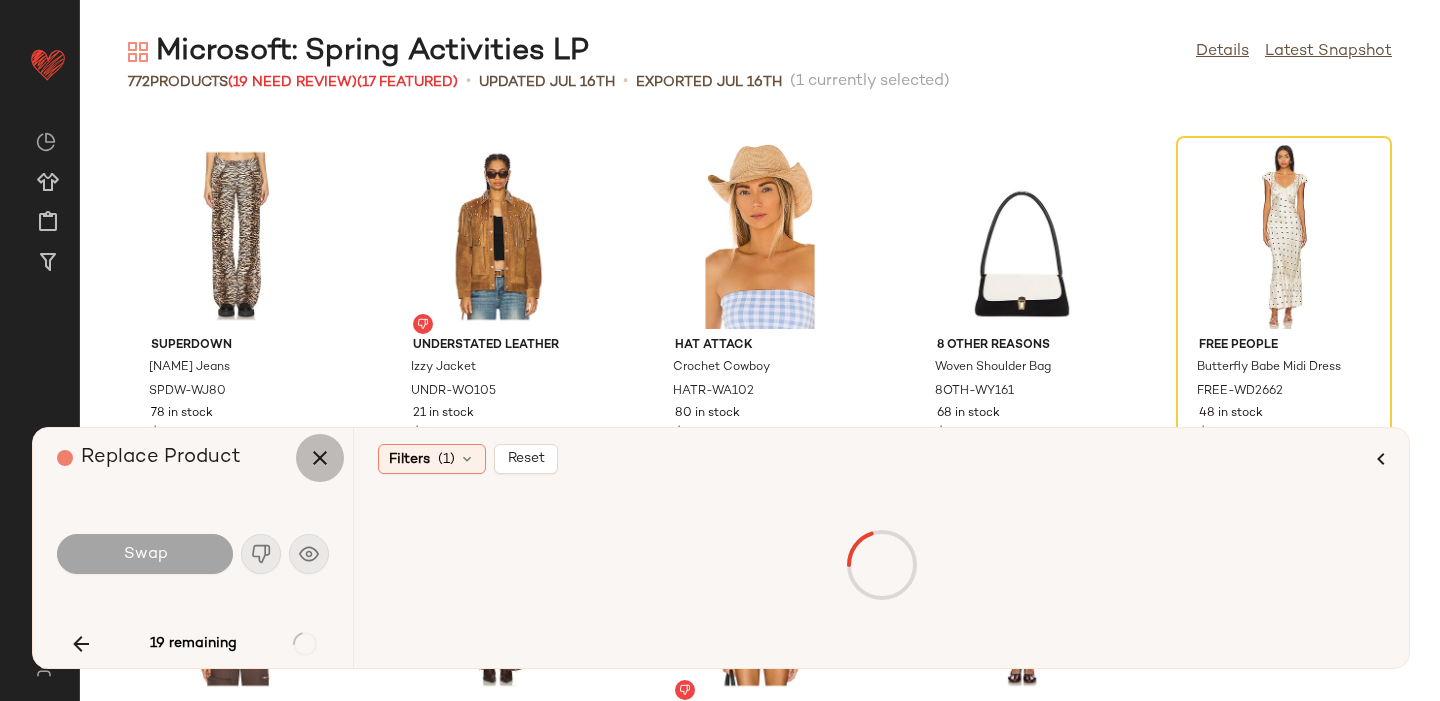 click at bounding box center [320, 458] 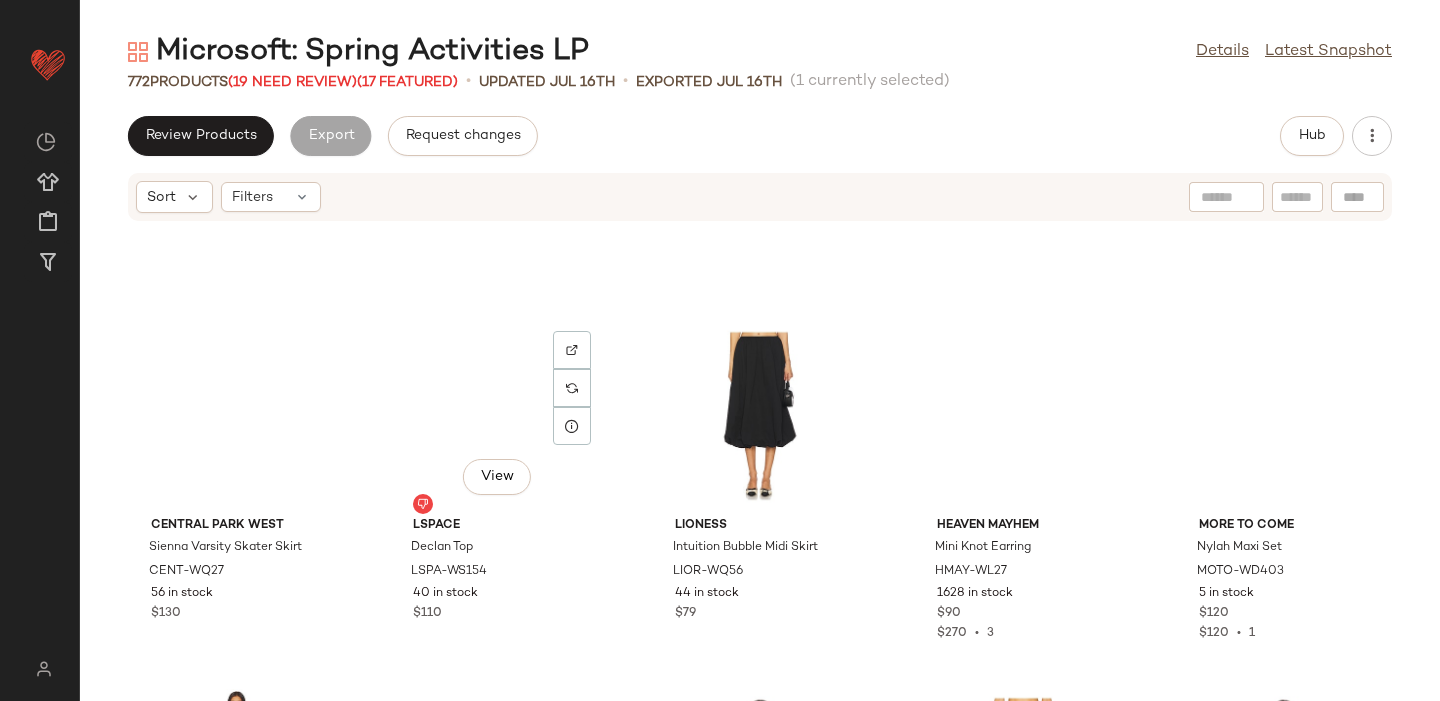 scroll, scrollTop: 47827, scrollLeft: 0, axis: vertical 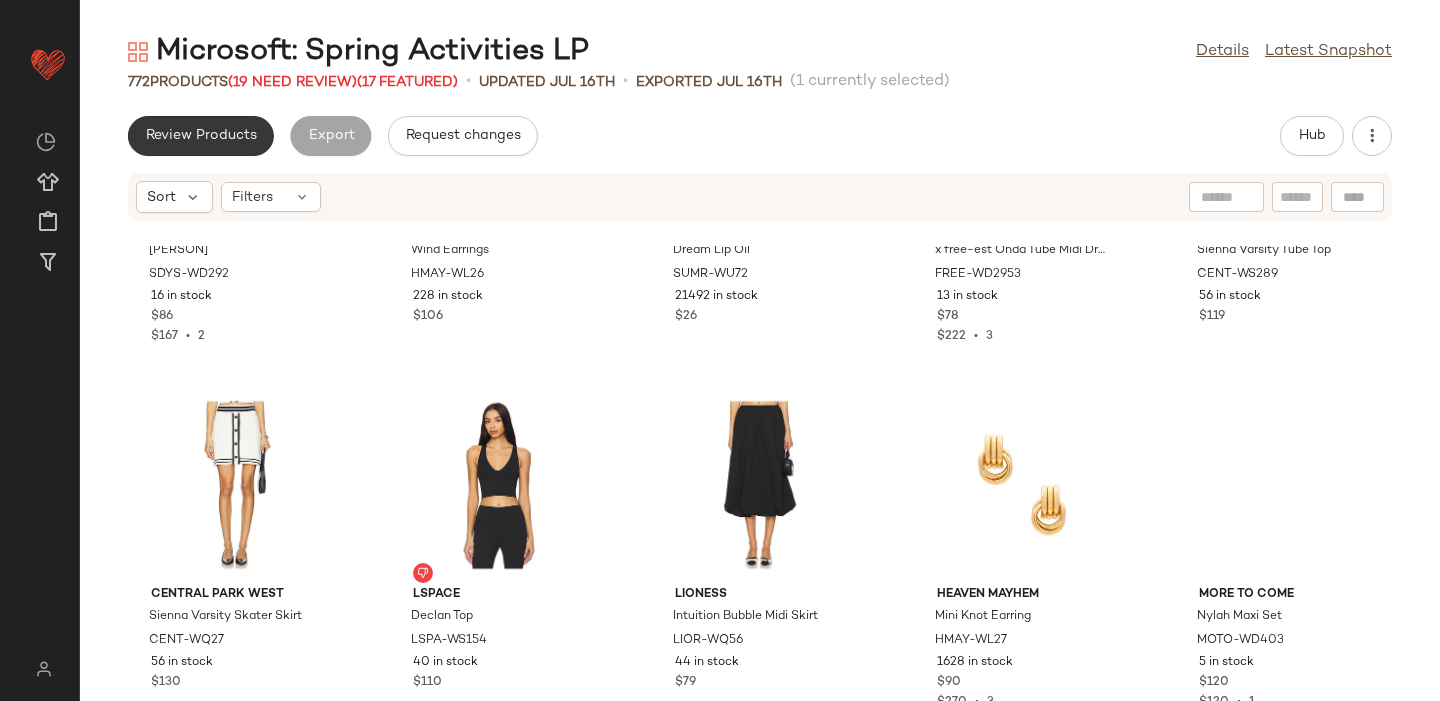 click on "Review Products" 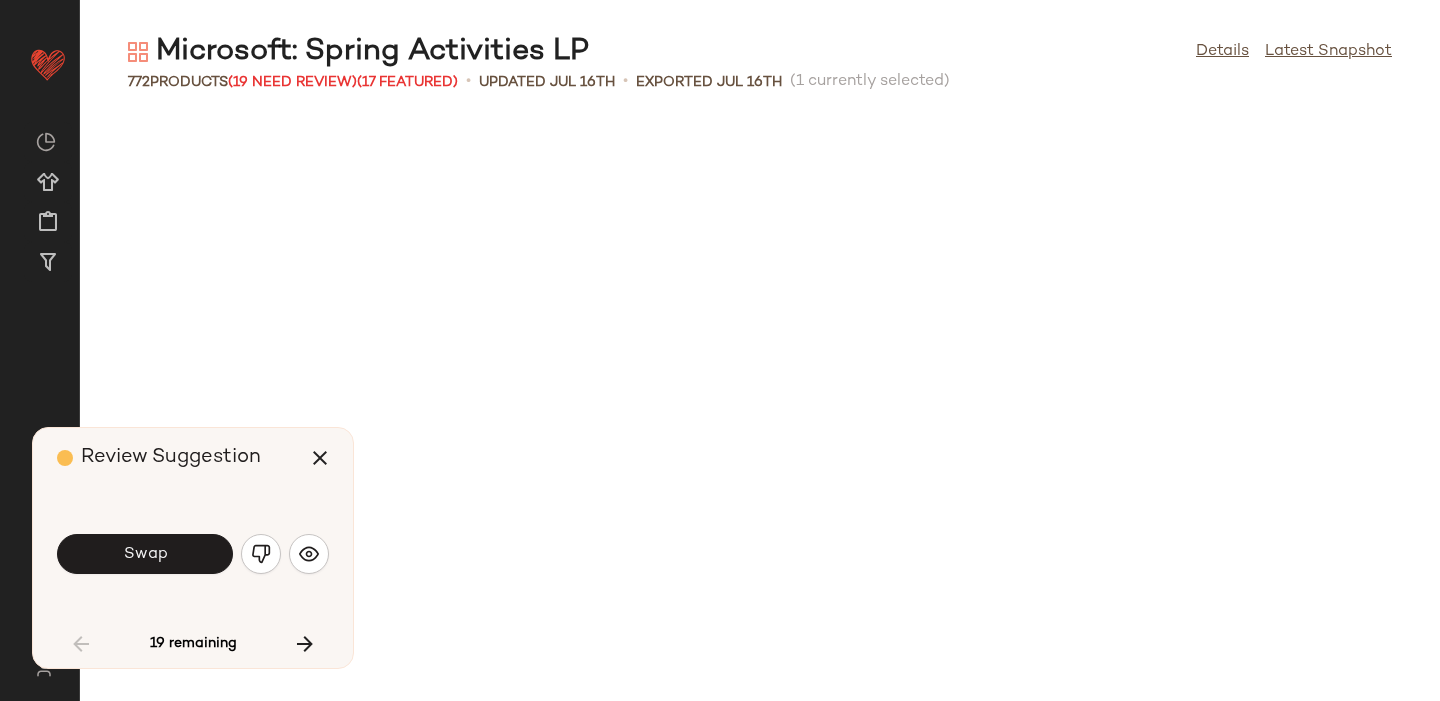 scroll, scrollTop: 366, scrollLeft: 0, axis: vertical 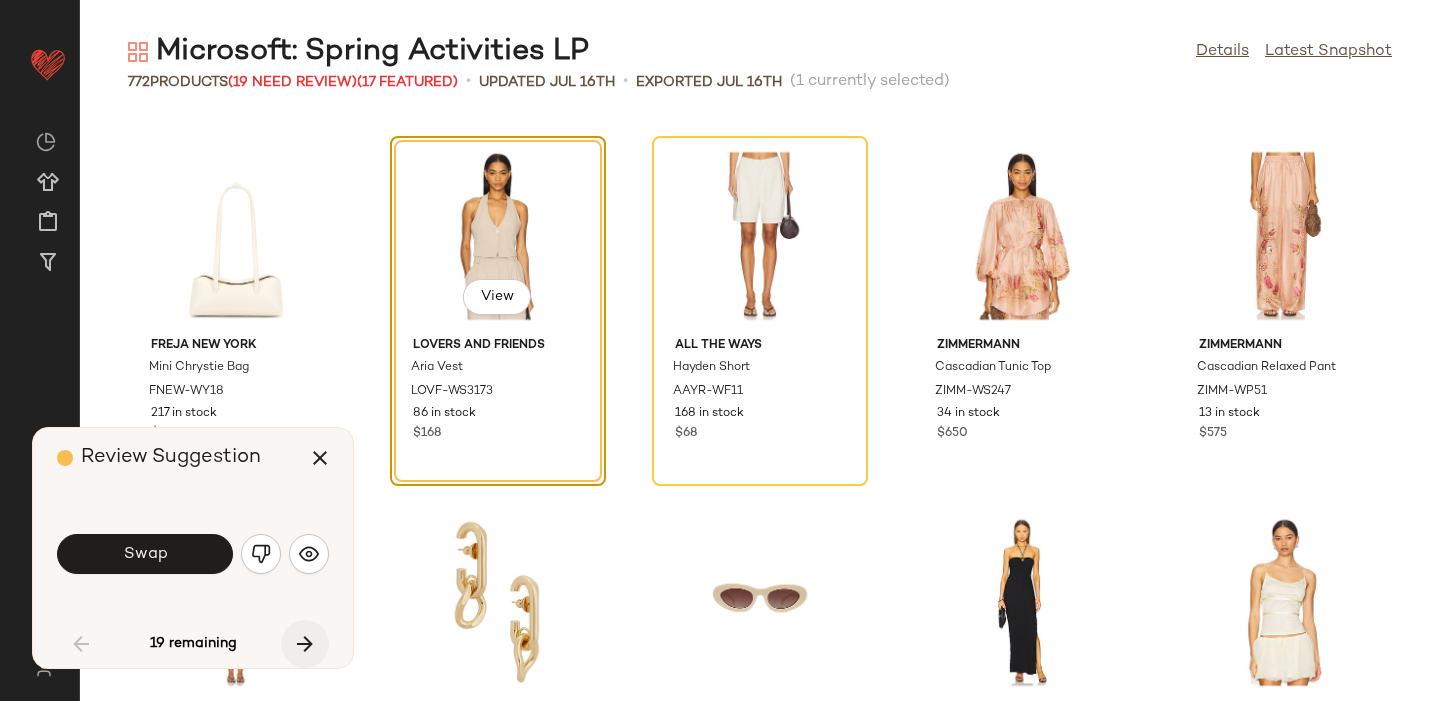 click at bounding box center (305, 644) 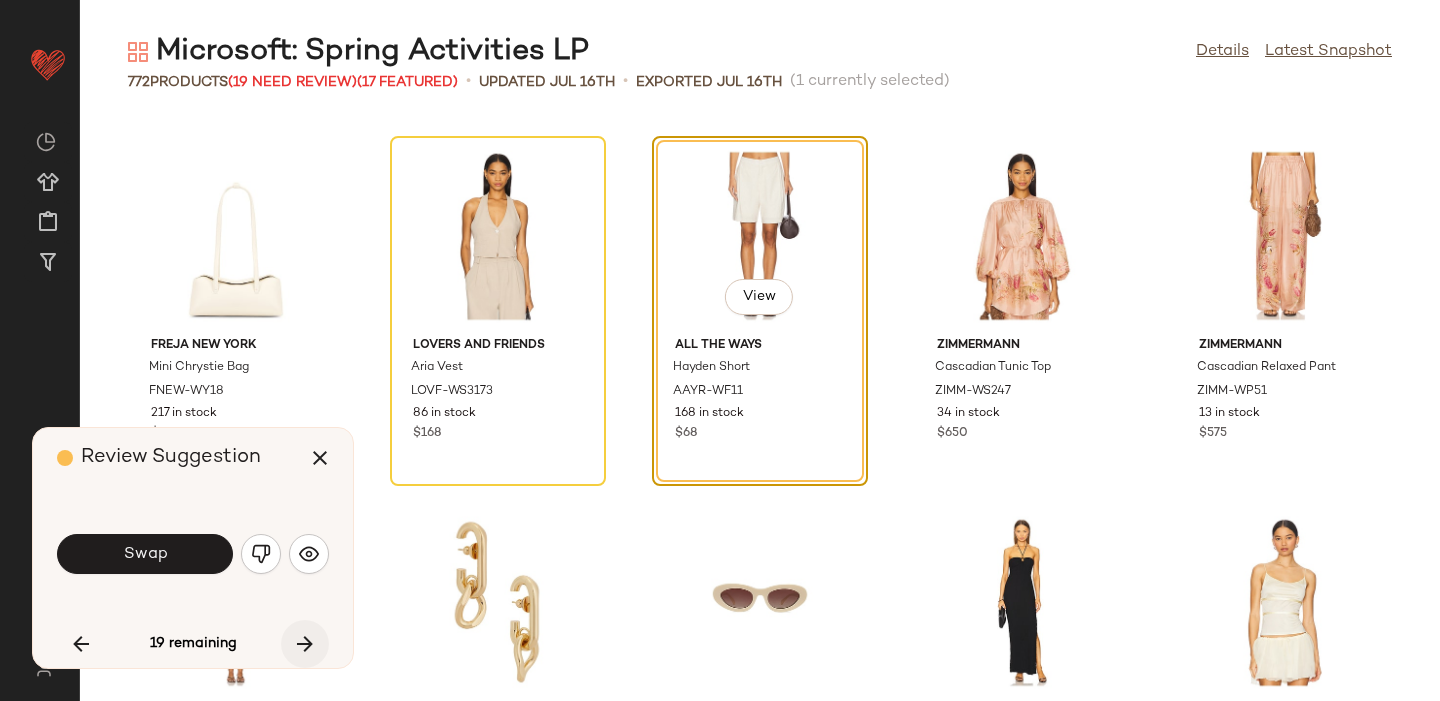 click at bounding box center (305, 644) 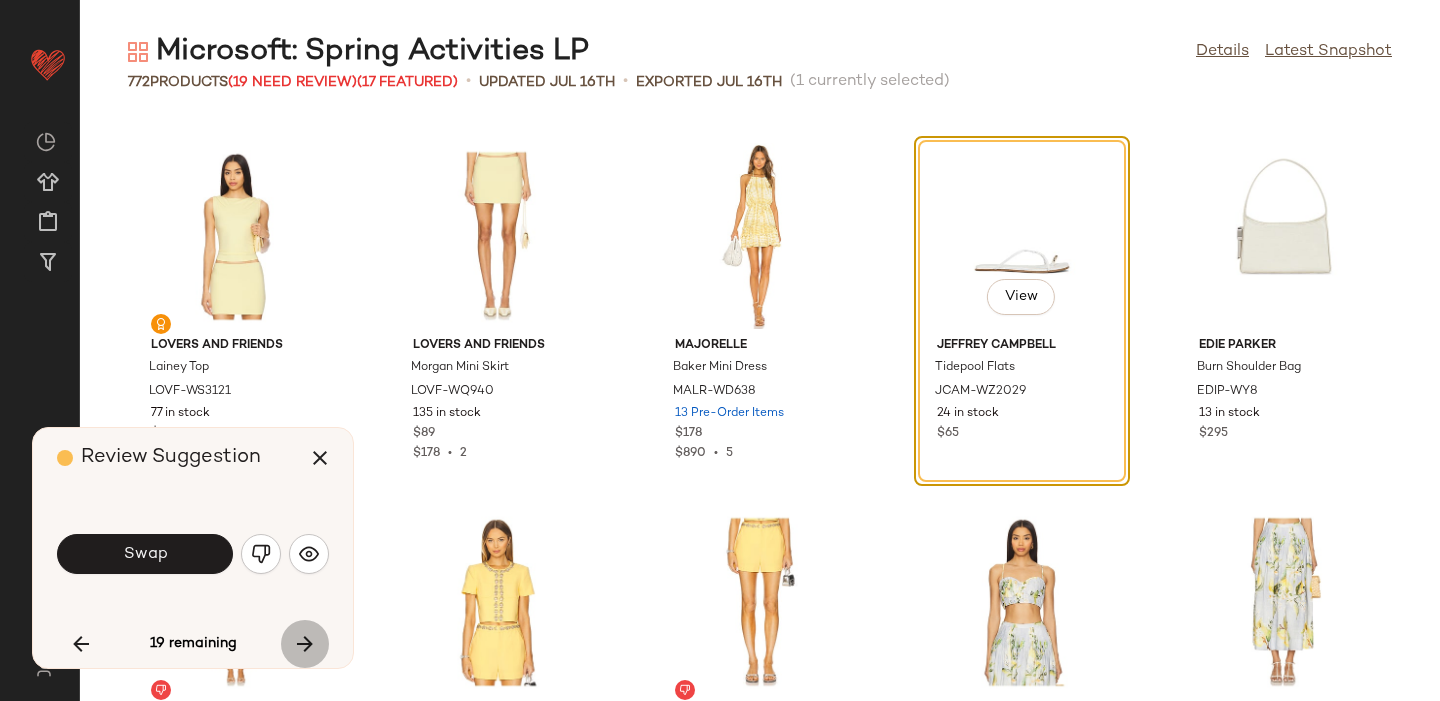 click at bounding box center (305, 644) 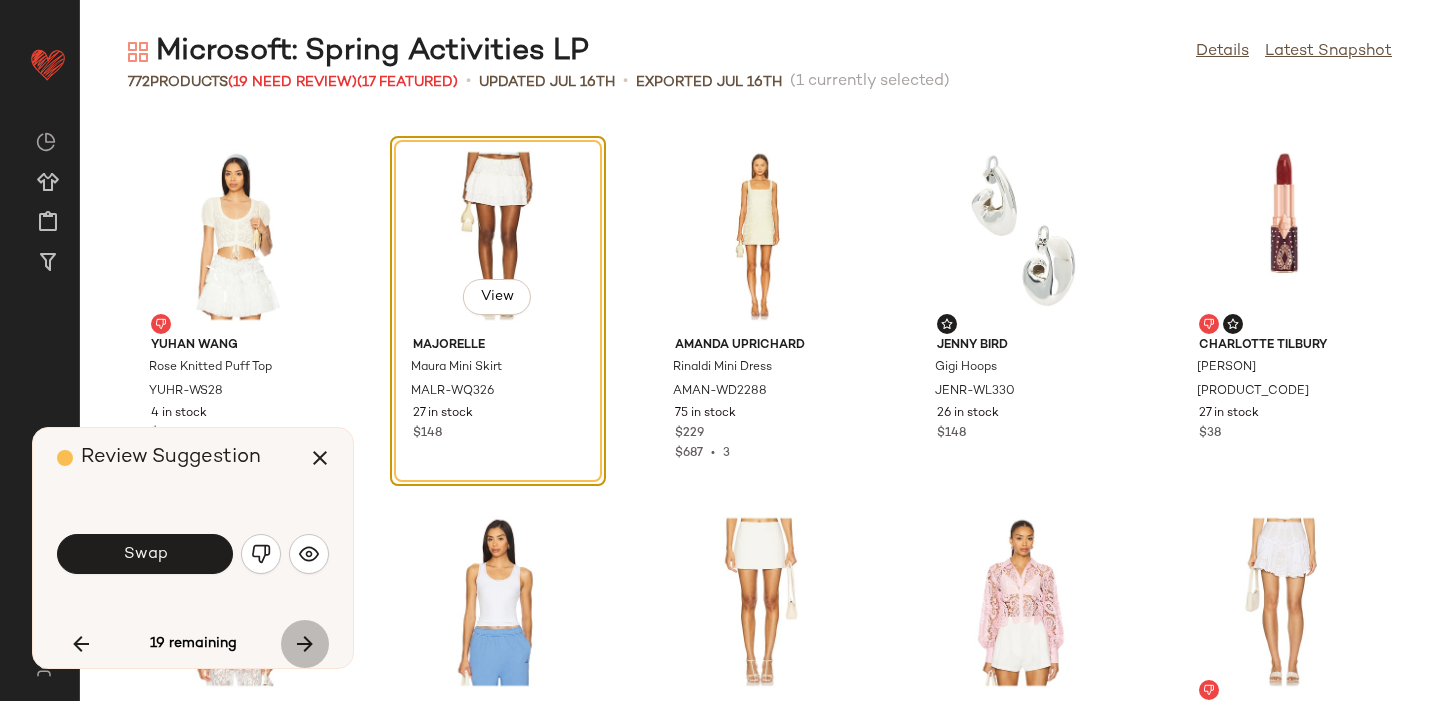 click at bounding box center [305, 644] 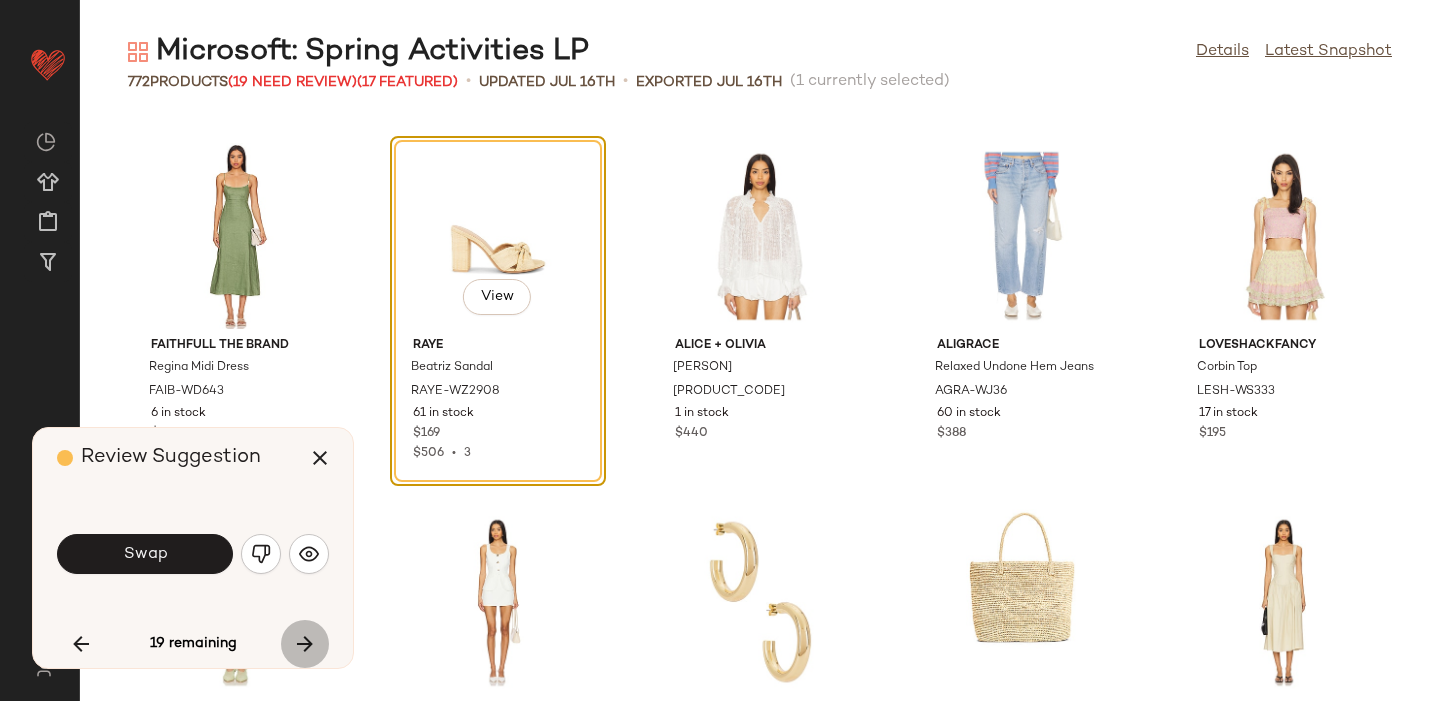 click at bounding box center [305, 644] 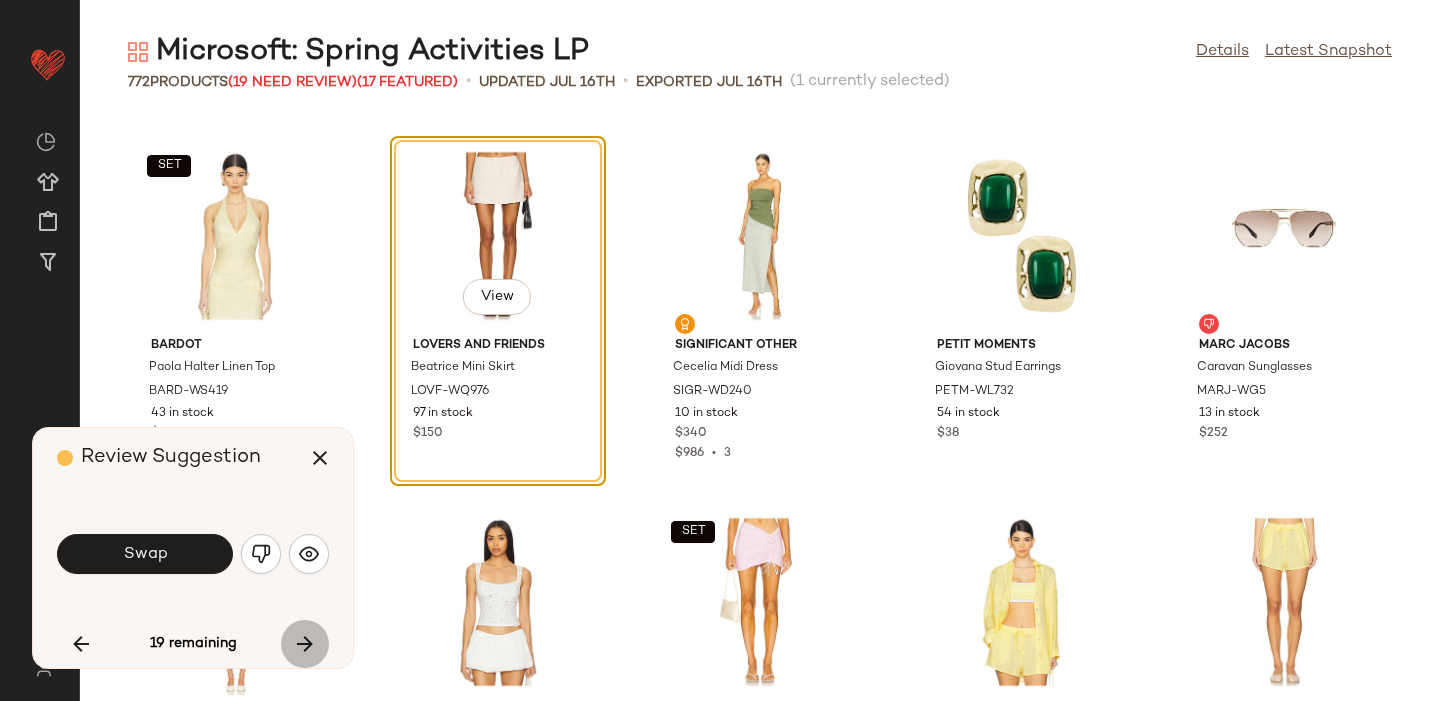 click at bounding box center [305, 644] 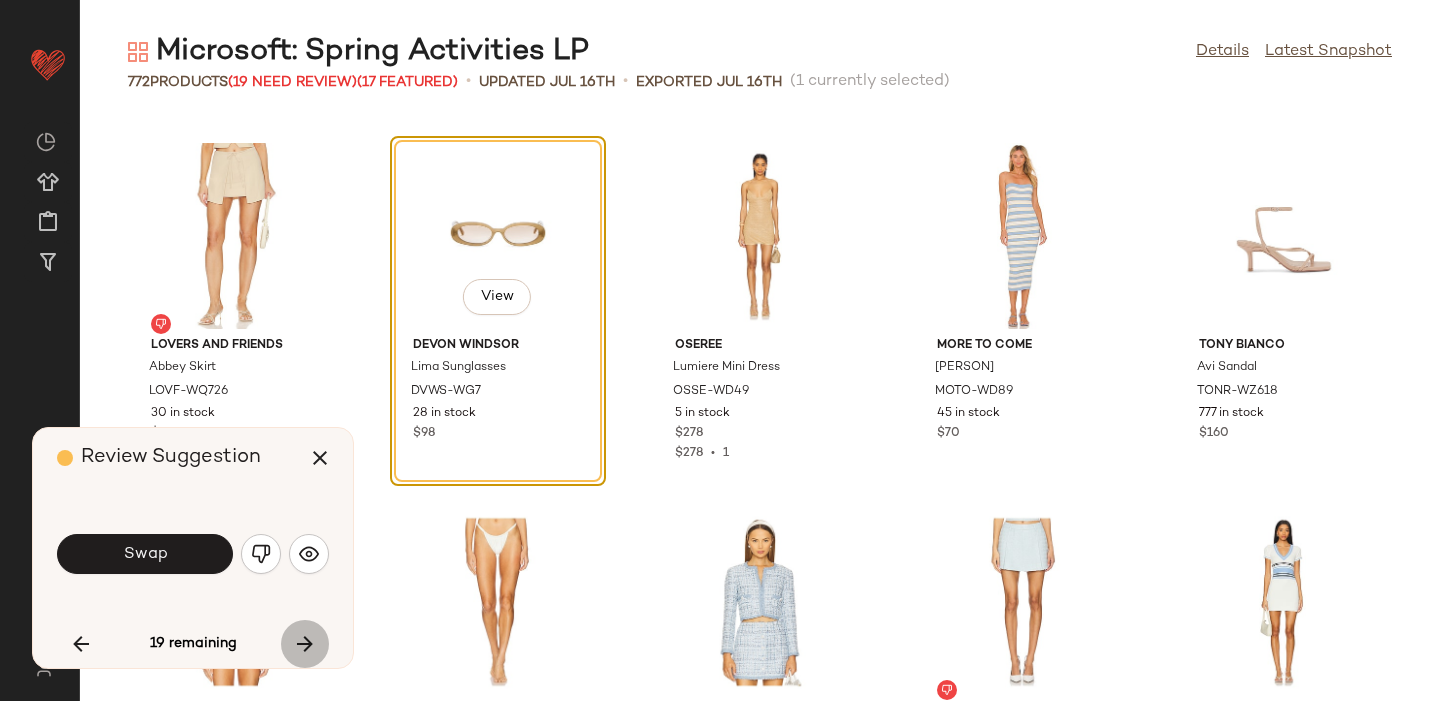 click at bounding box center [305, 644] 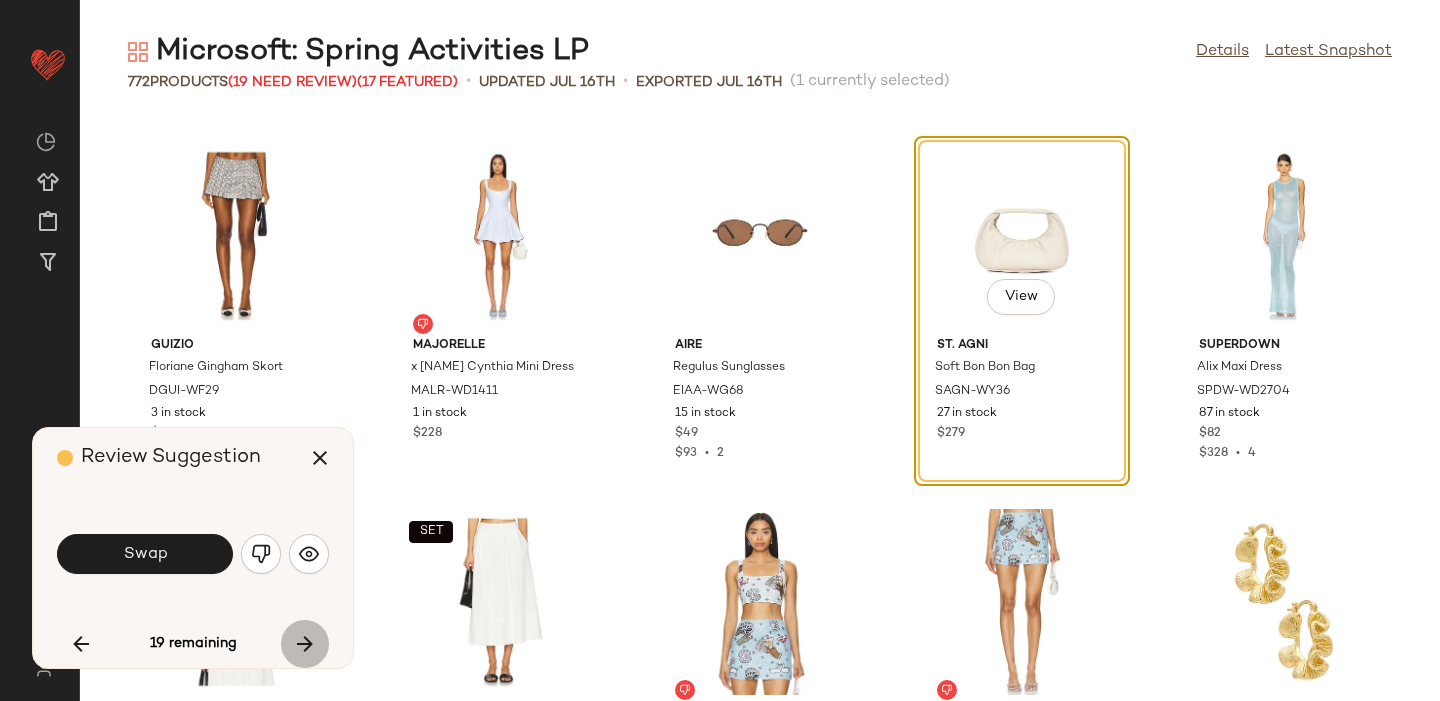 click at bounding box center [305, 644] 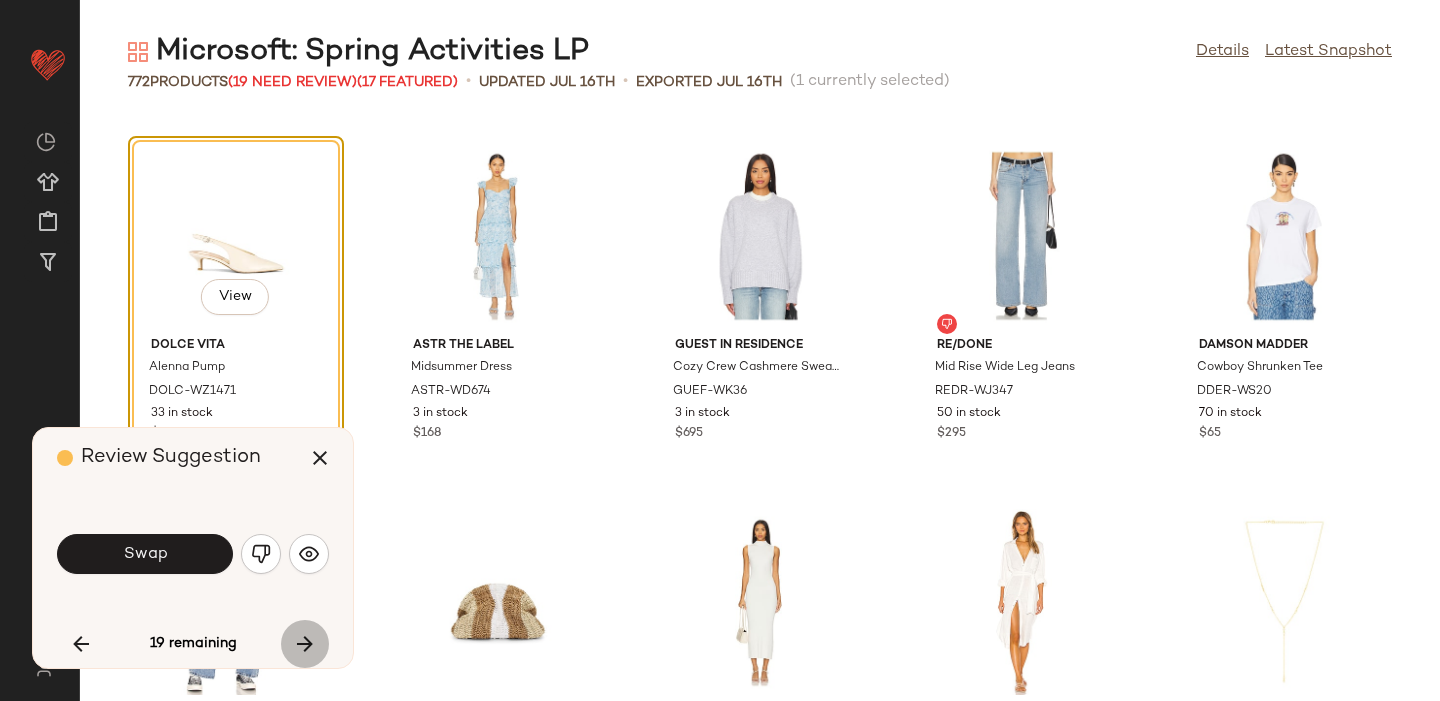 click at bounding box center (305, 644) 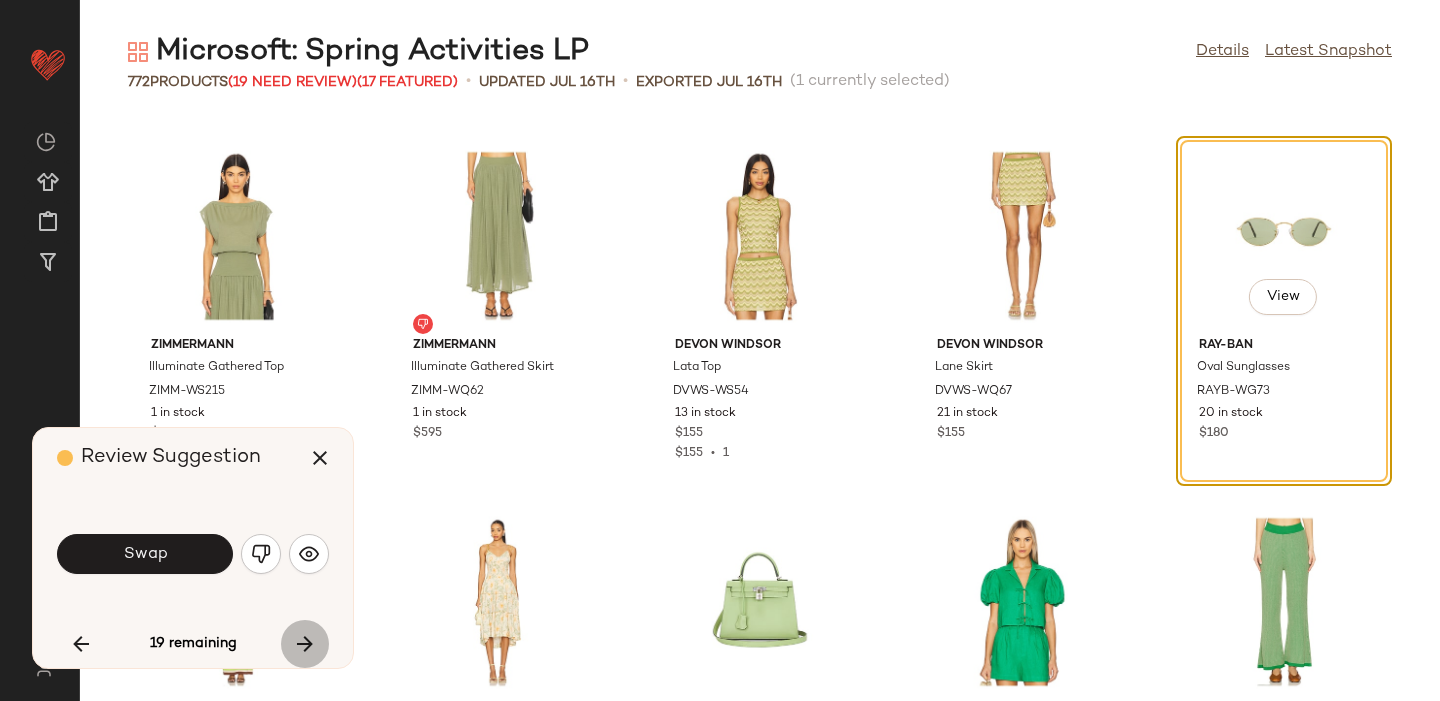 click at bounding box center (305, 644) 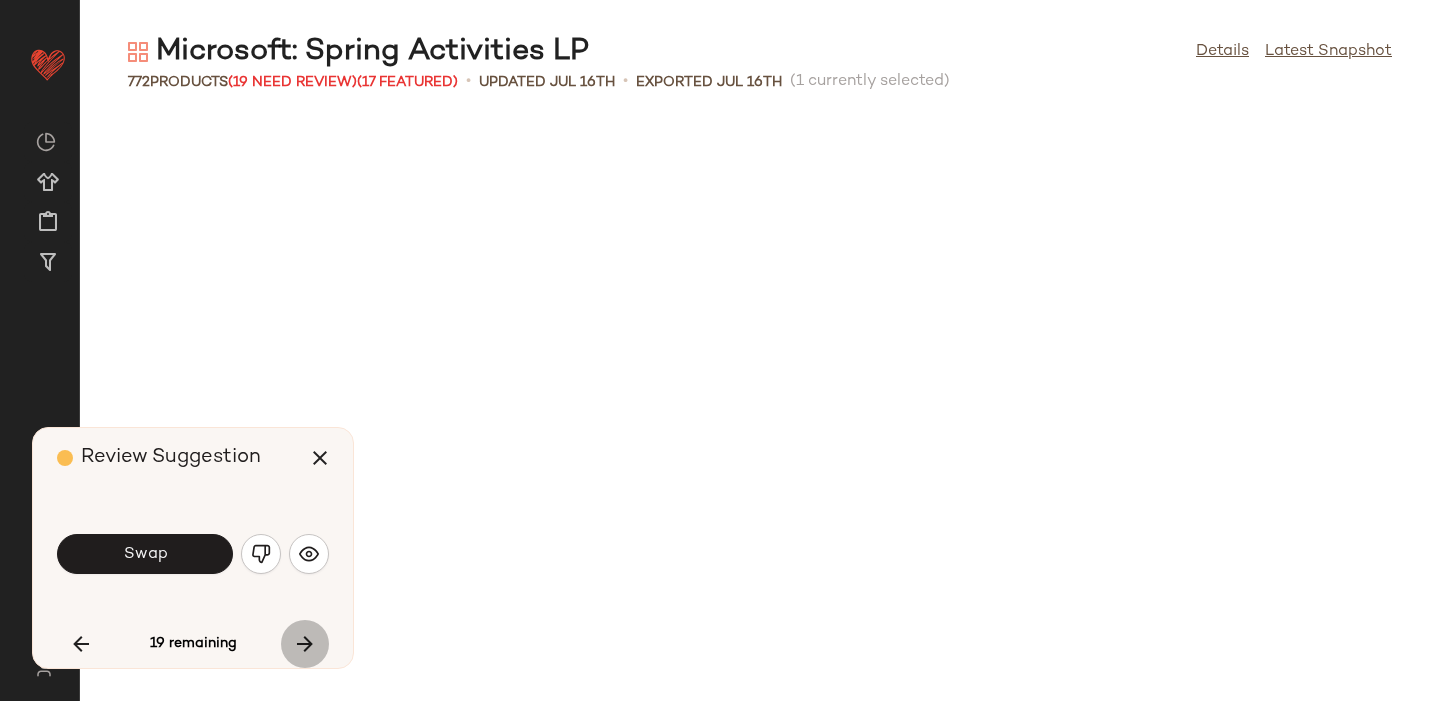 click at bounding box center (305, 644) 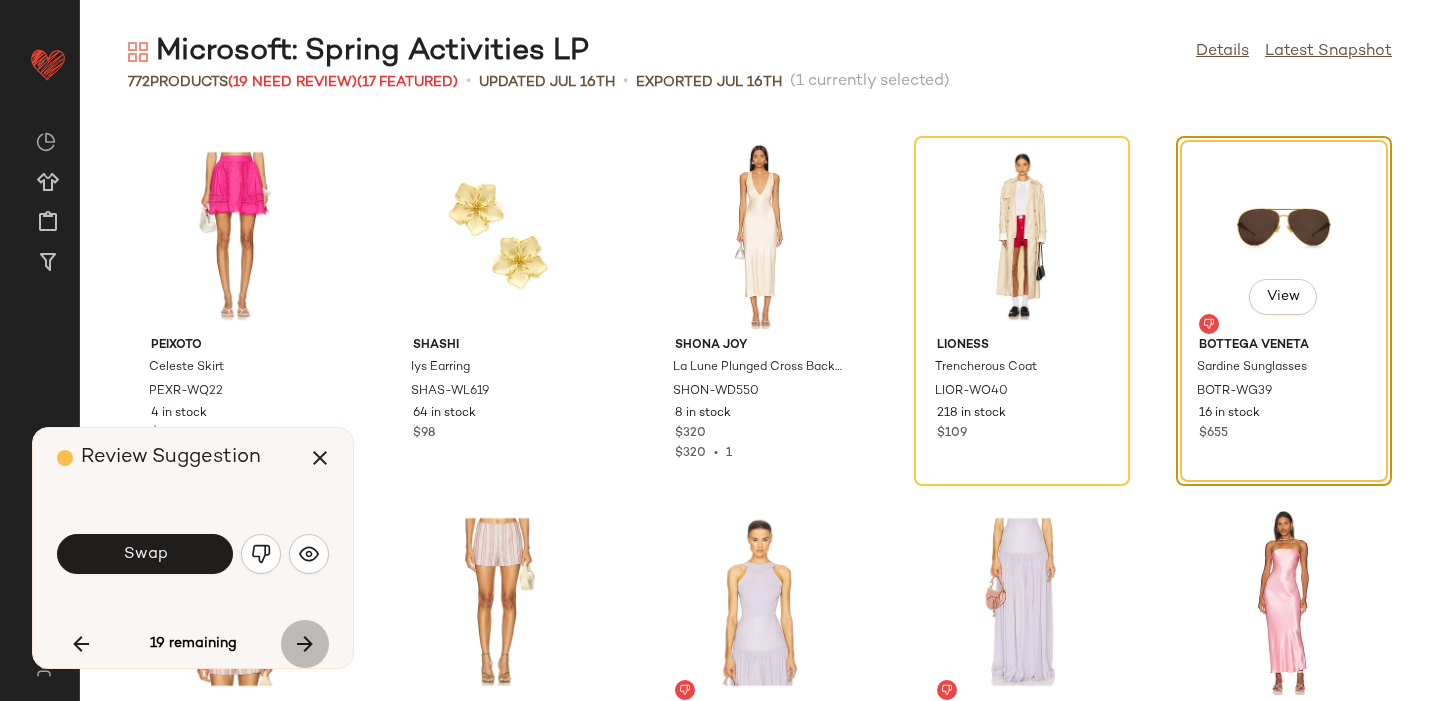 click at bounding box center [305, 644] 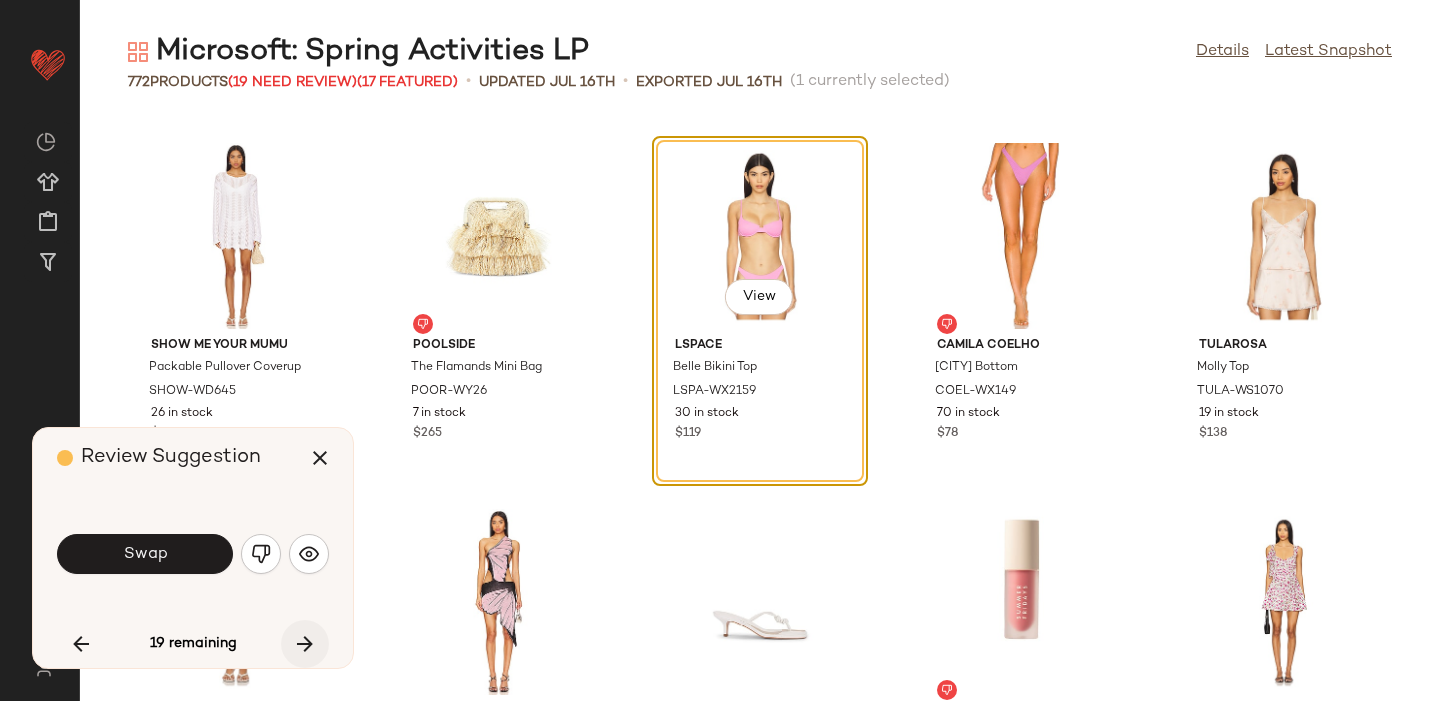 click at bounding box center [305, 644] 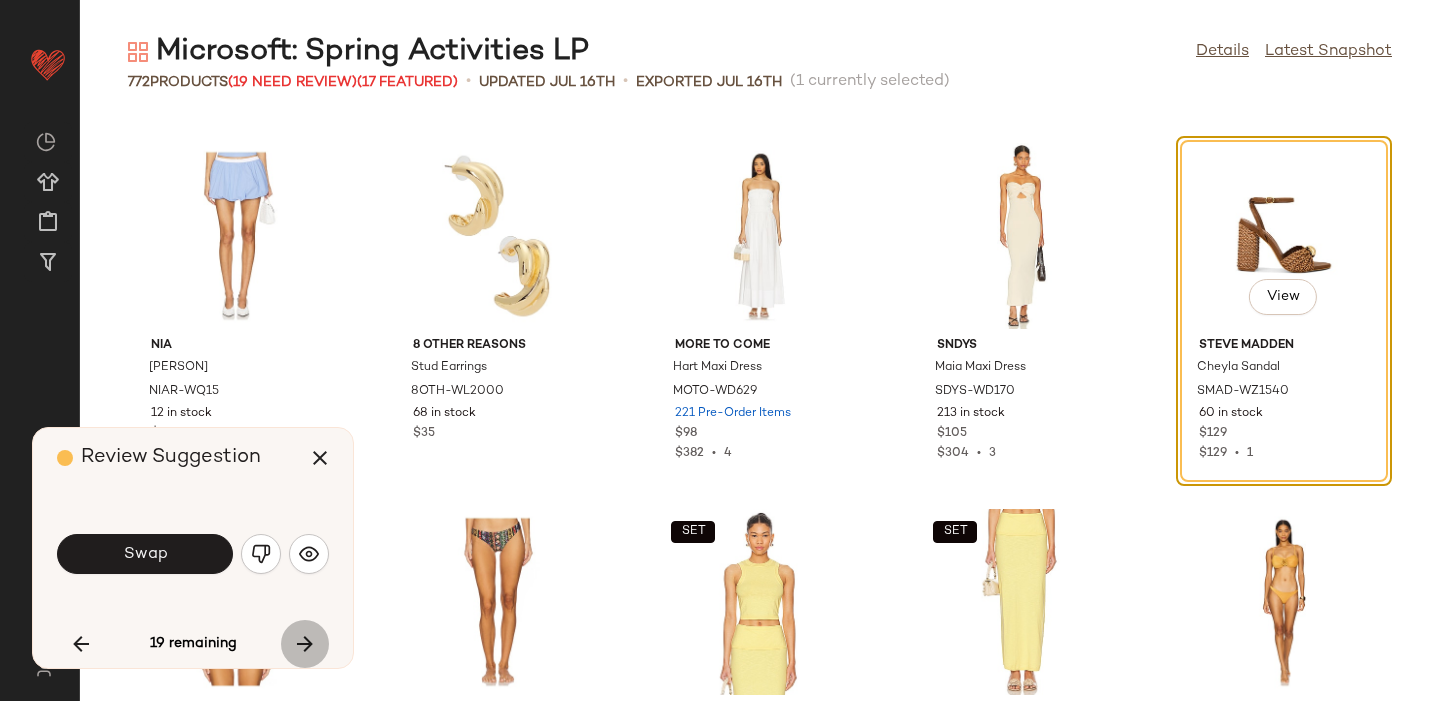 click at bounding box center (305, 644) 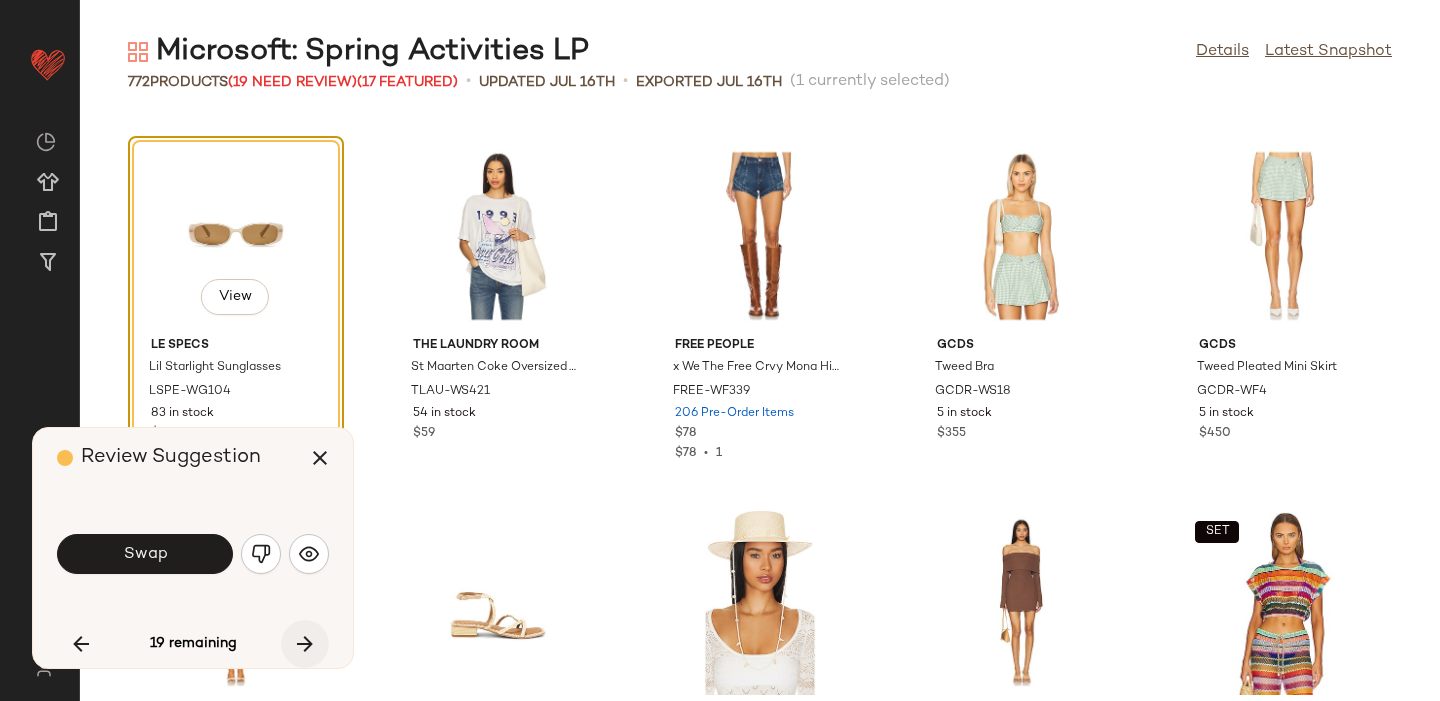 click at bounding box center [305, 644] 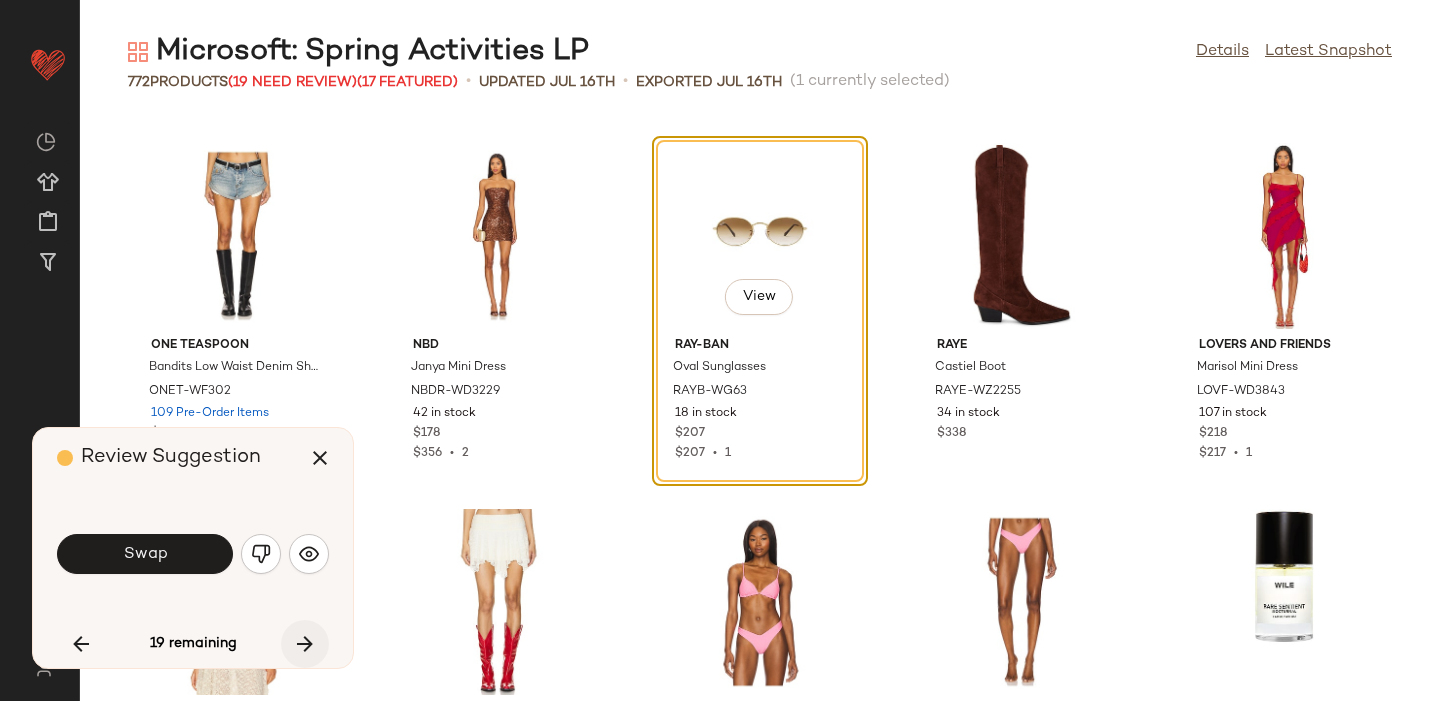 click at bounding box center [305, 644] 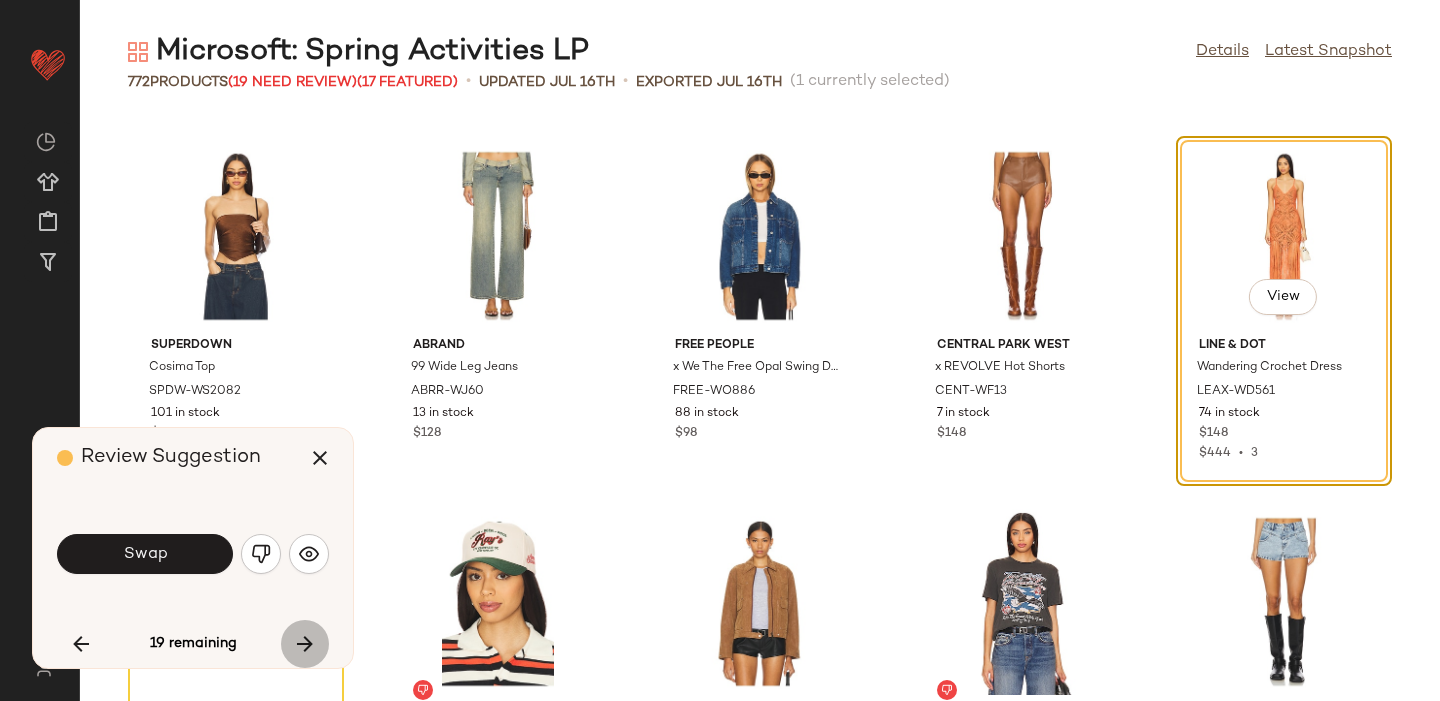 click at bounding box center [305, 644] 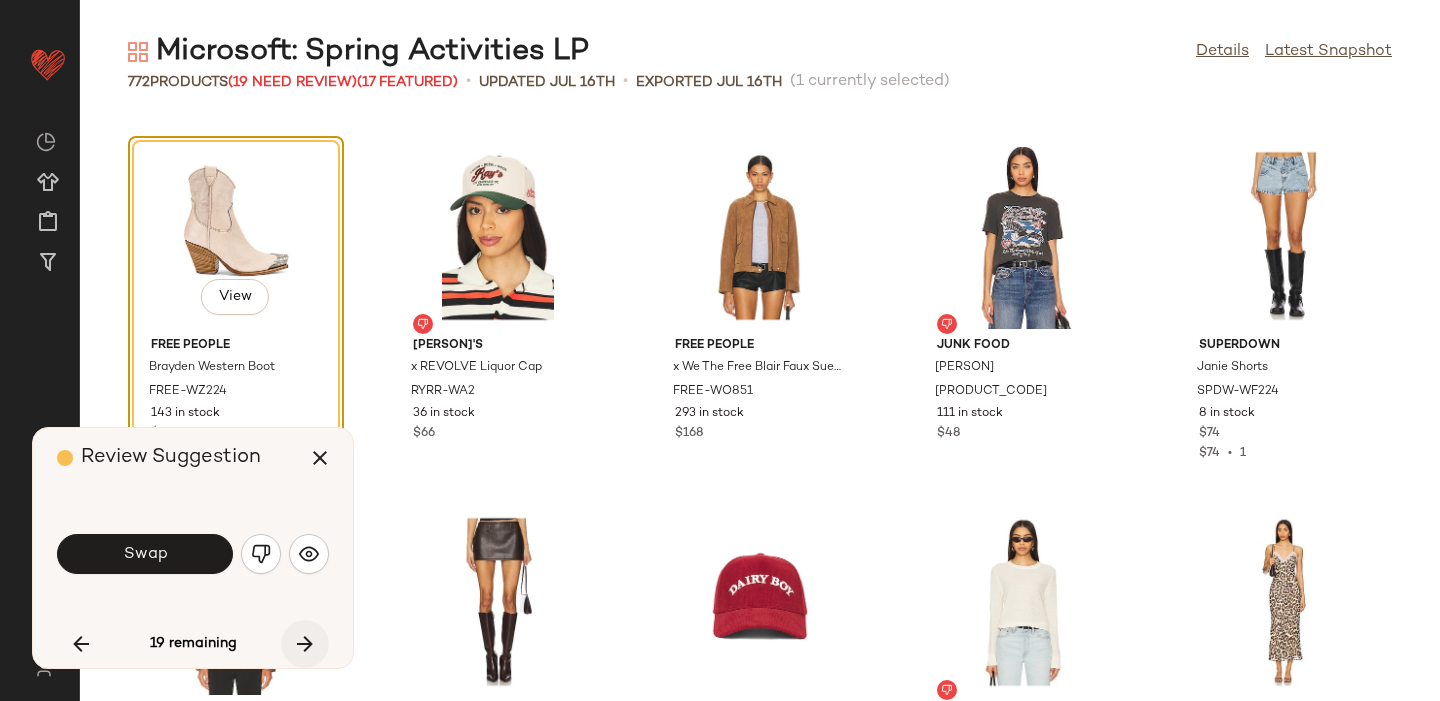 click at bounding box center (305, 644) 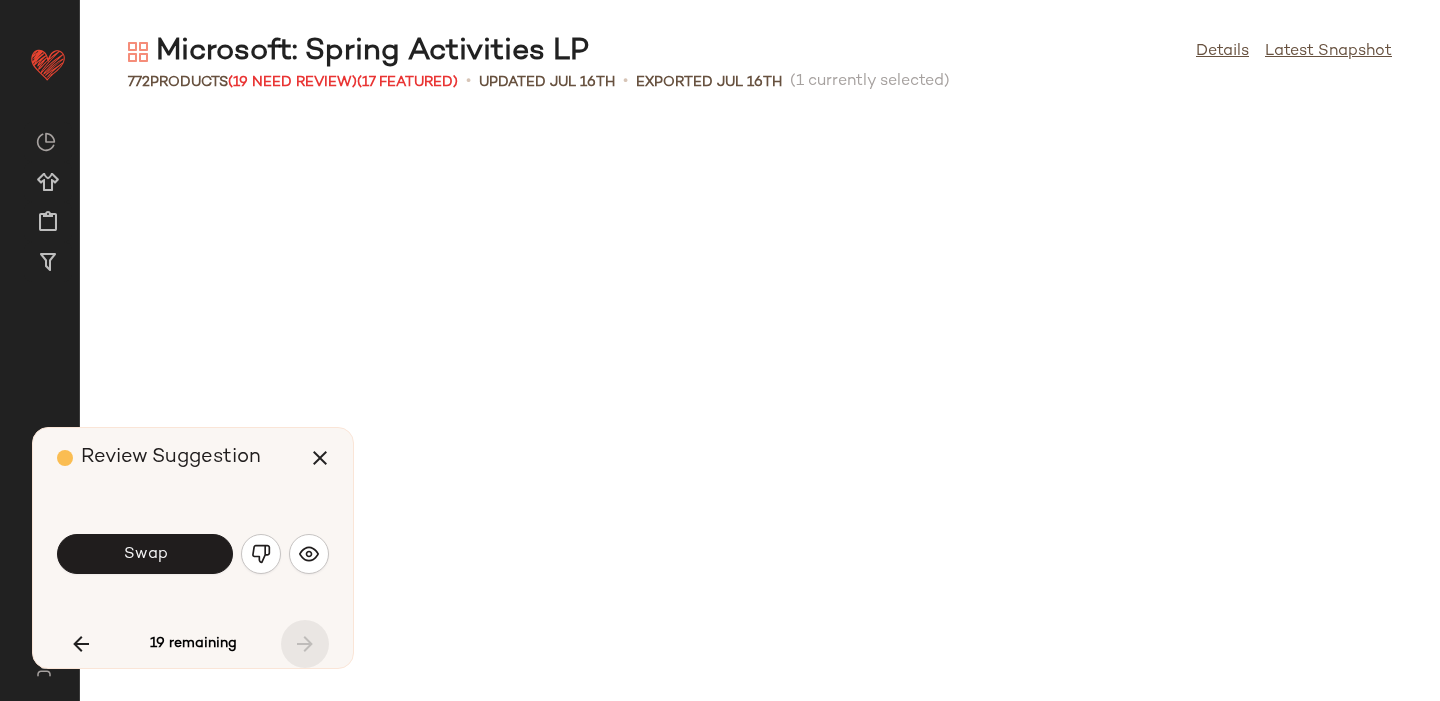scroll, scrollTop: 54534, scrollLeft: 0, axis: vertical 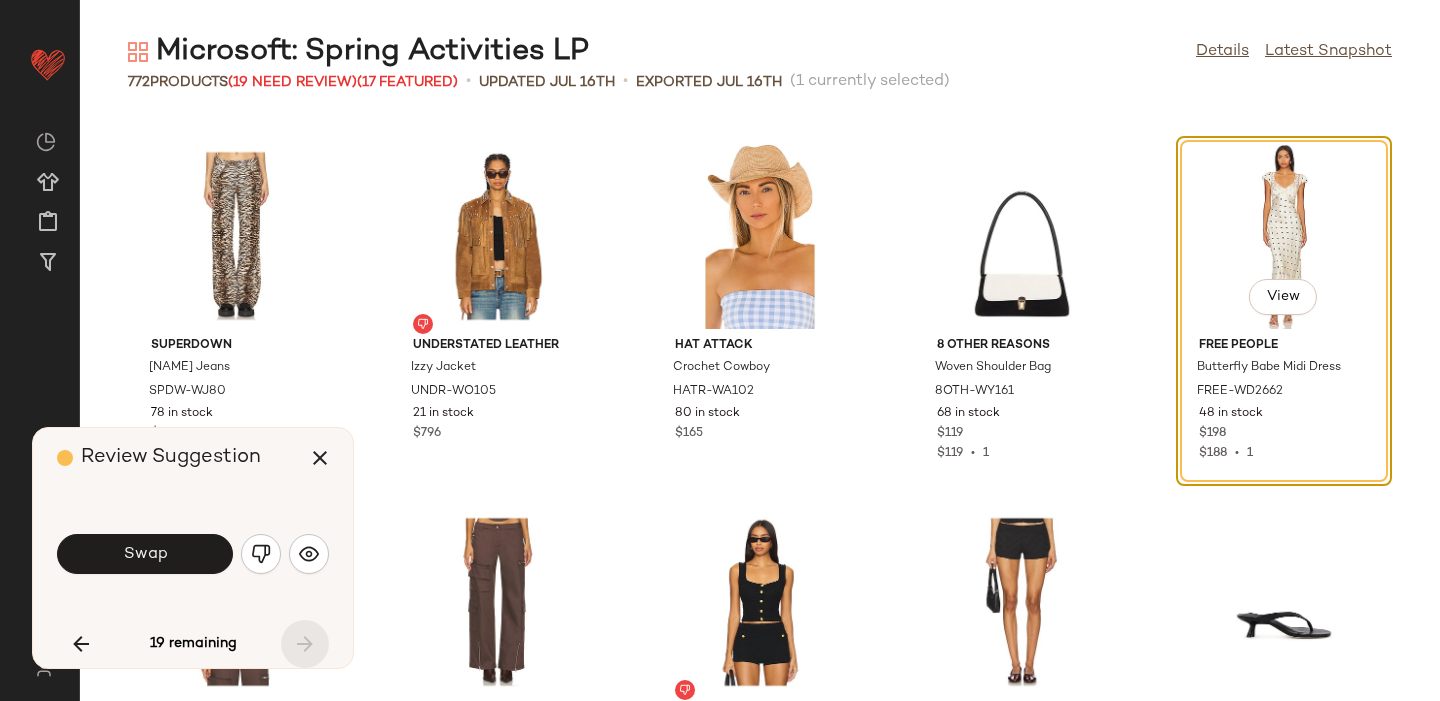 click on "19 remaining" at bounding box center (193, 644) 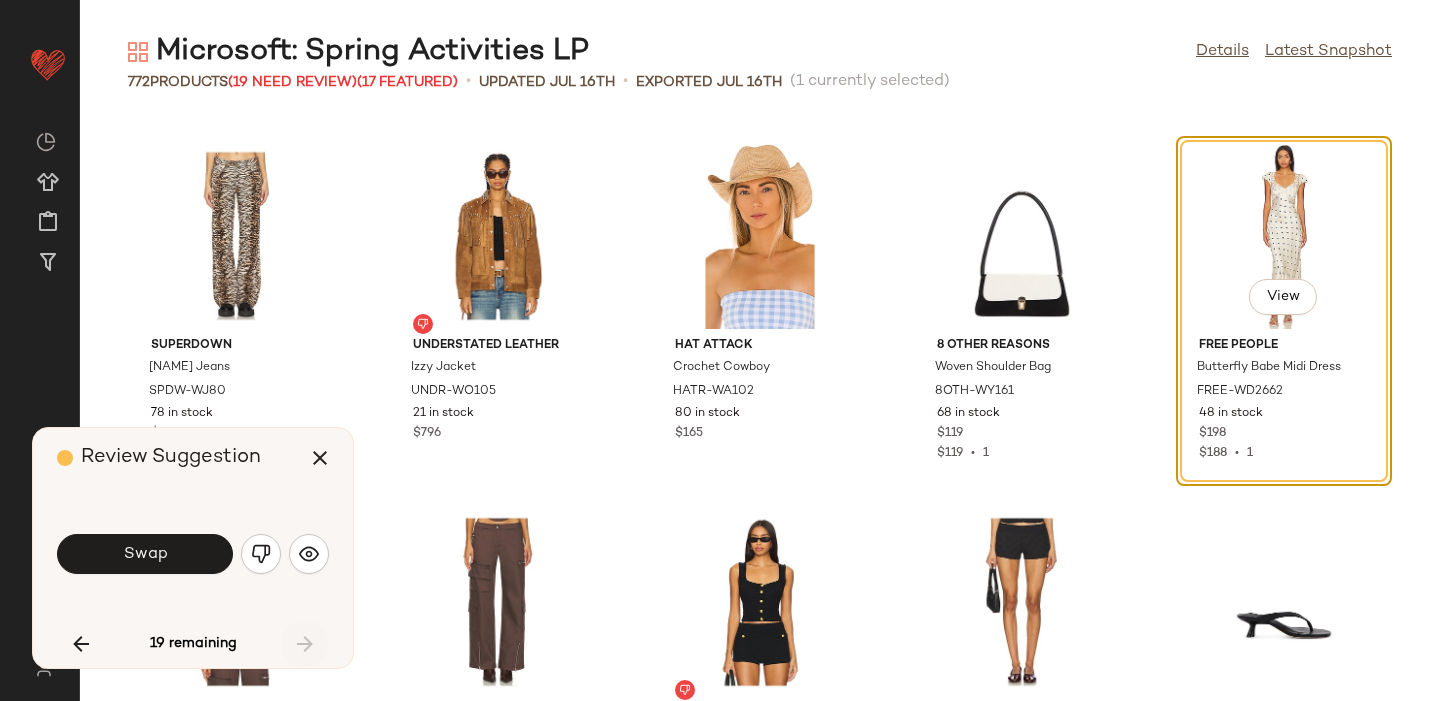 click on "19 remaining" at bounding box center [193, 644] 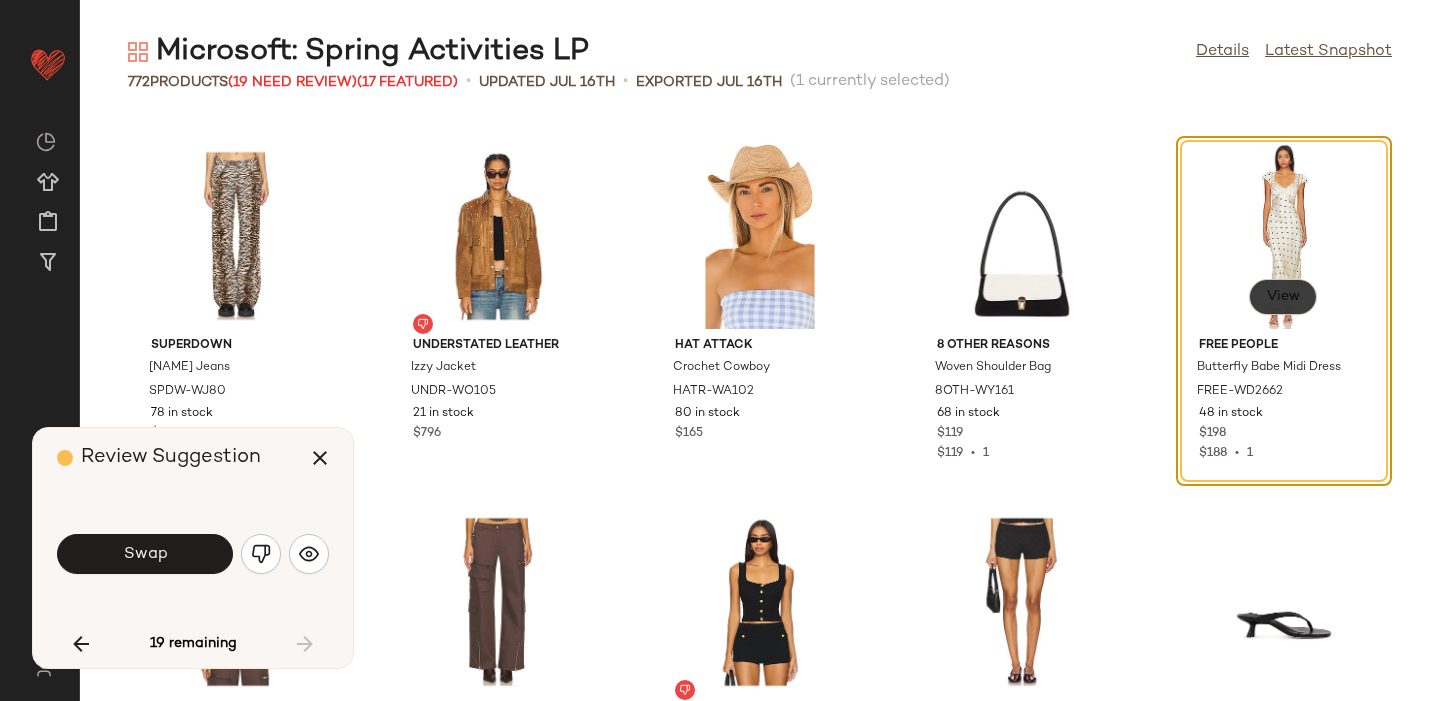 click on "View" at bounding box center [1283, 297] 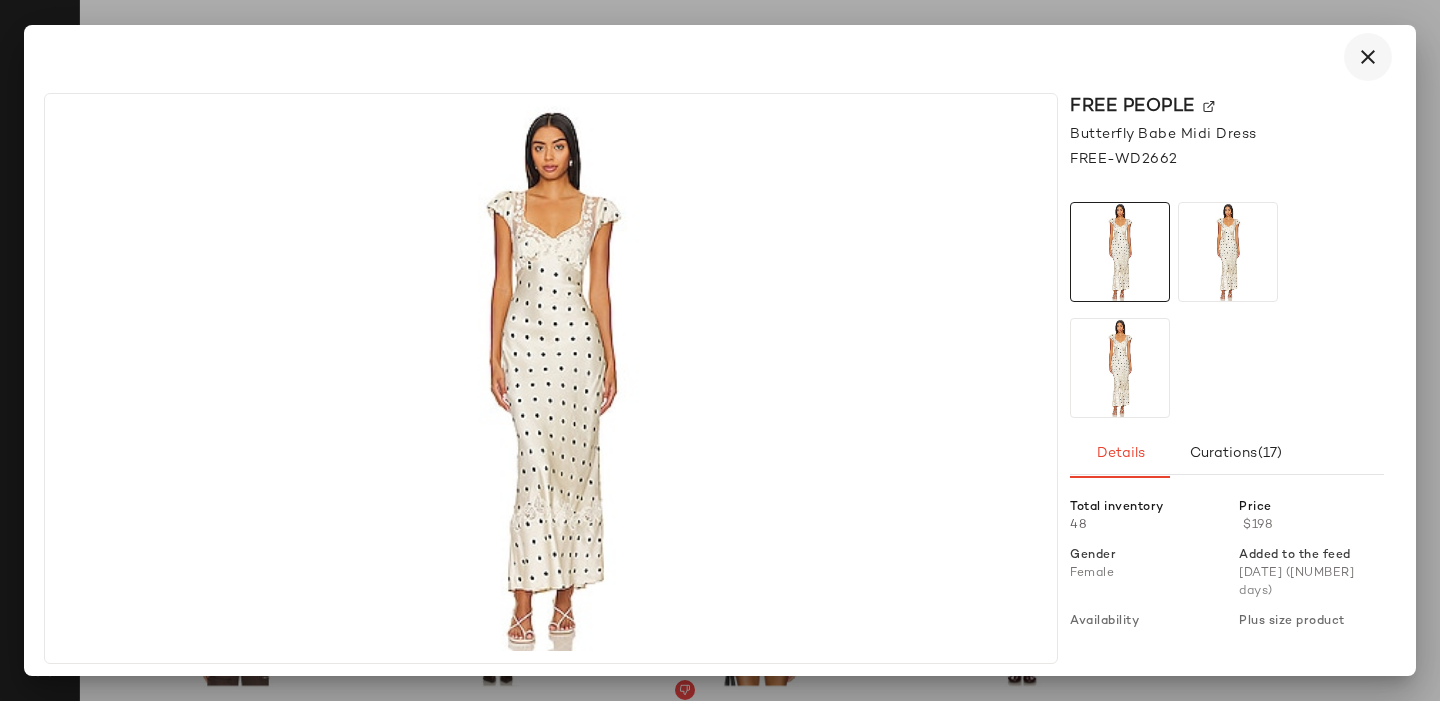 click at bounding box center (1368, 57) 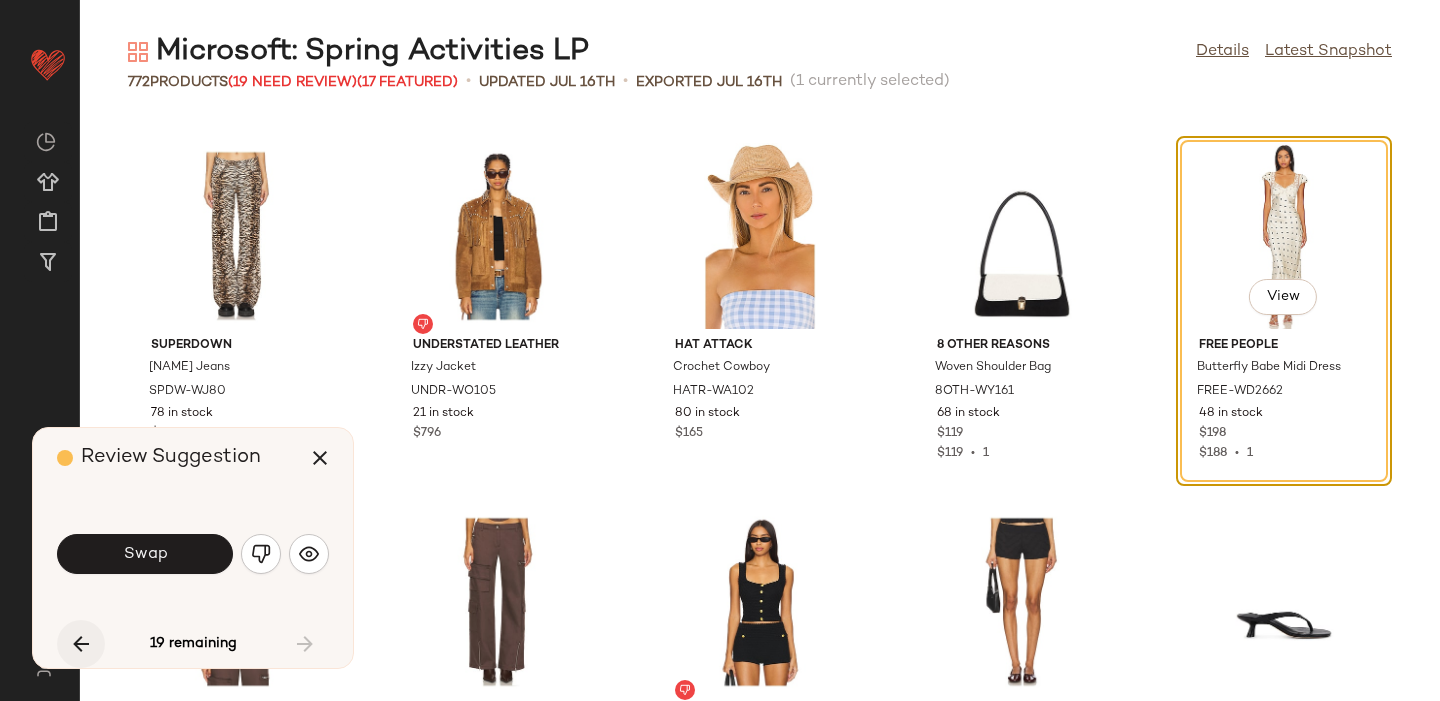 click at bounding box center (81, 644) 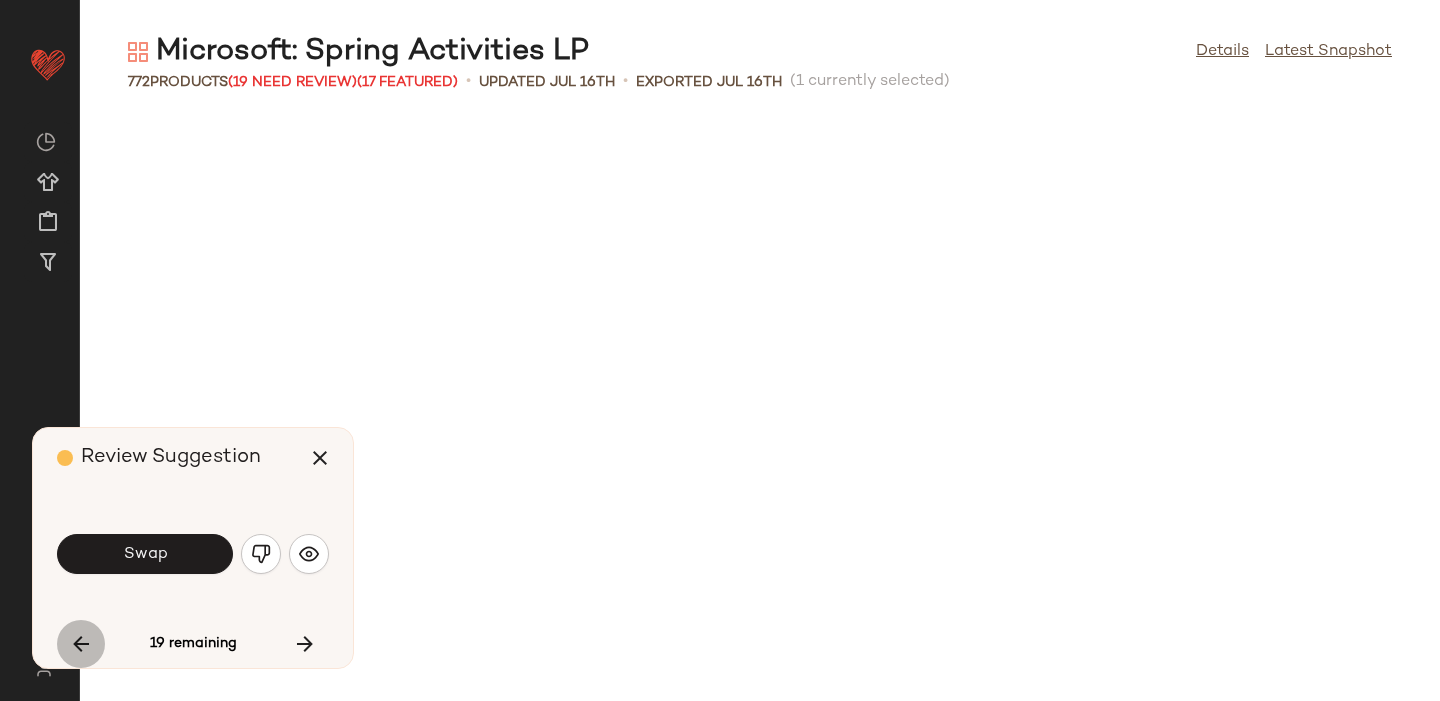 scroll, scrollTop: 52338, scrollLeft: 0, axis: vertical 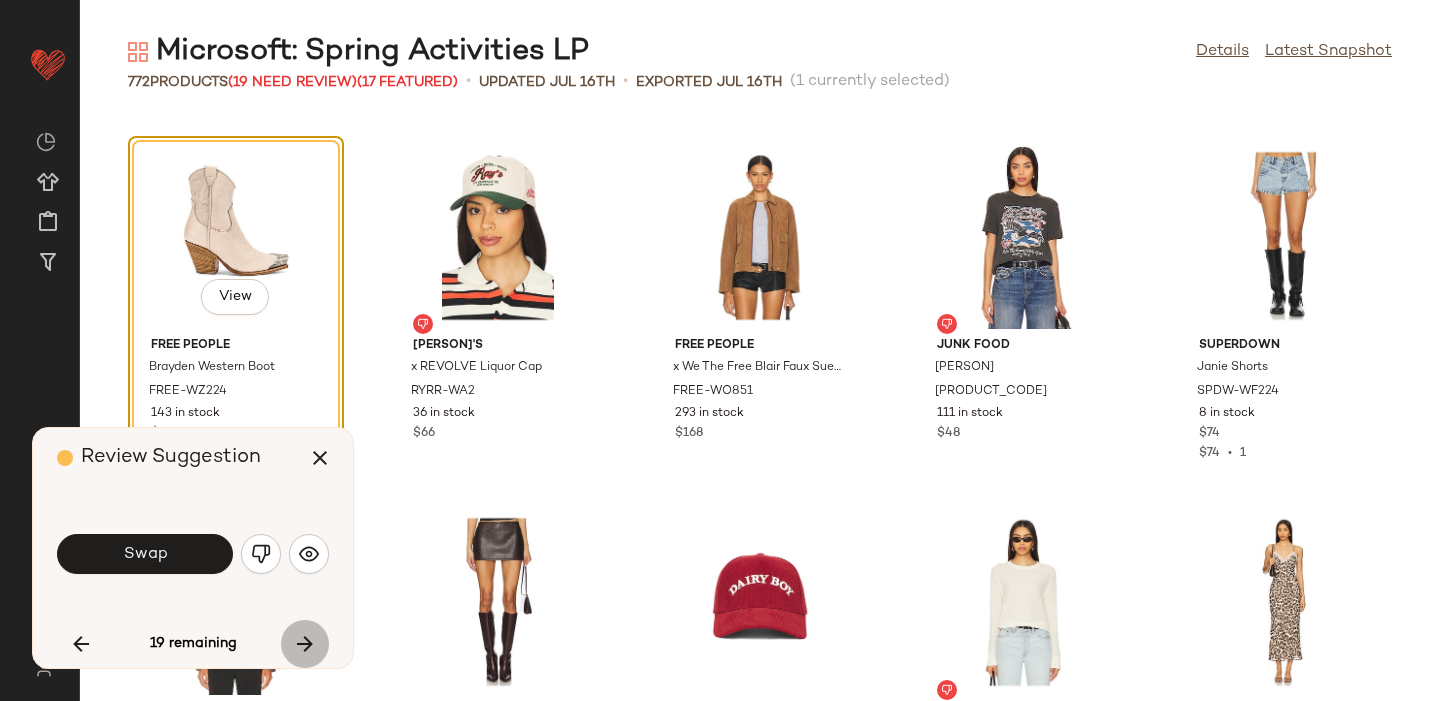 click at bounding box center (305, 644) 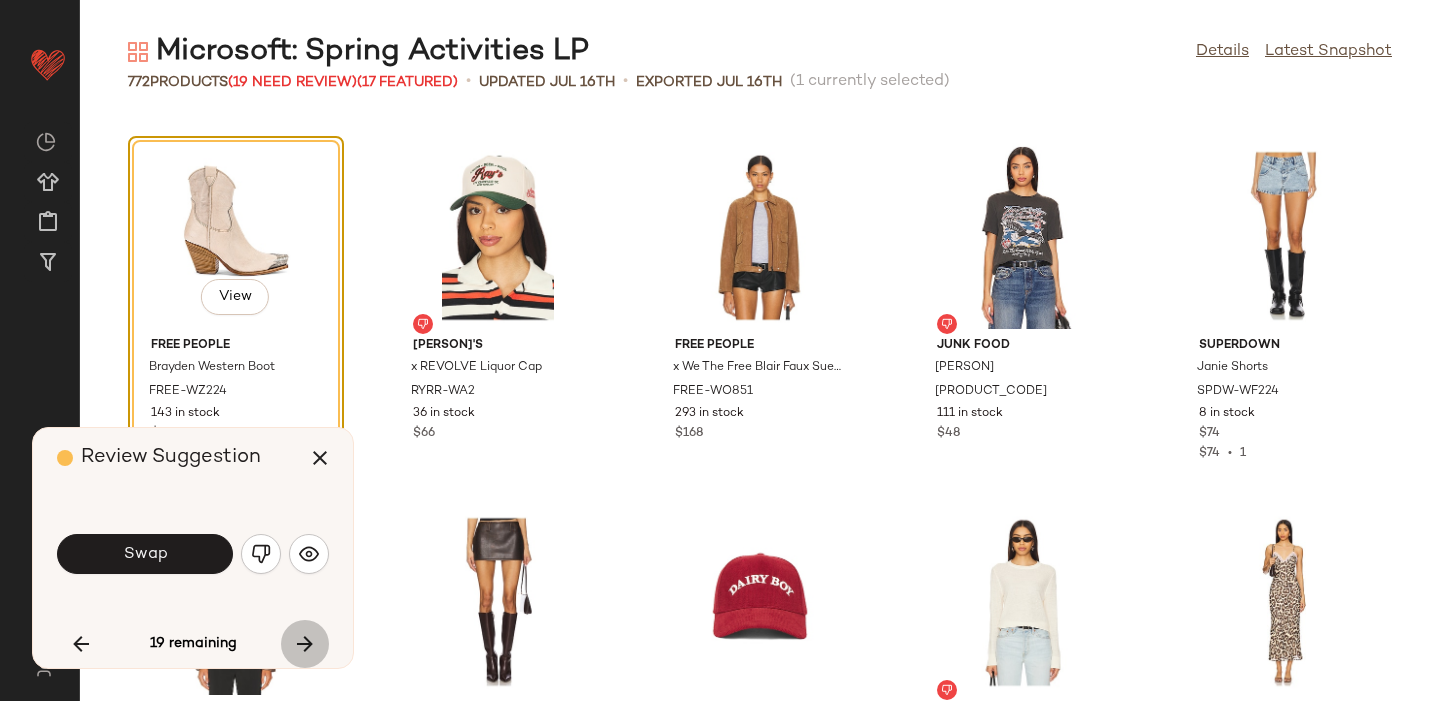 scroll, scrollTop: 54534, scrollLeft: 0, axis: vertical 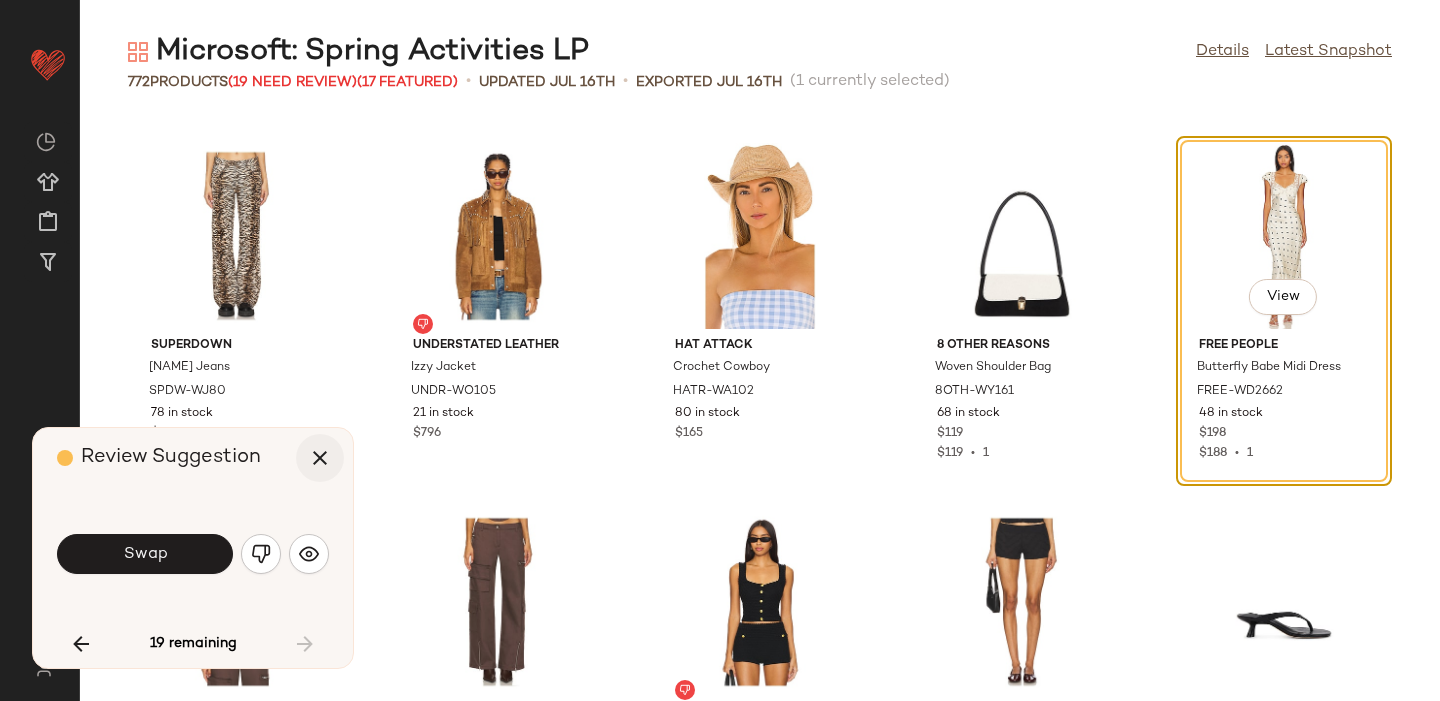 click at bounding box center [320, 458] 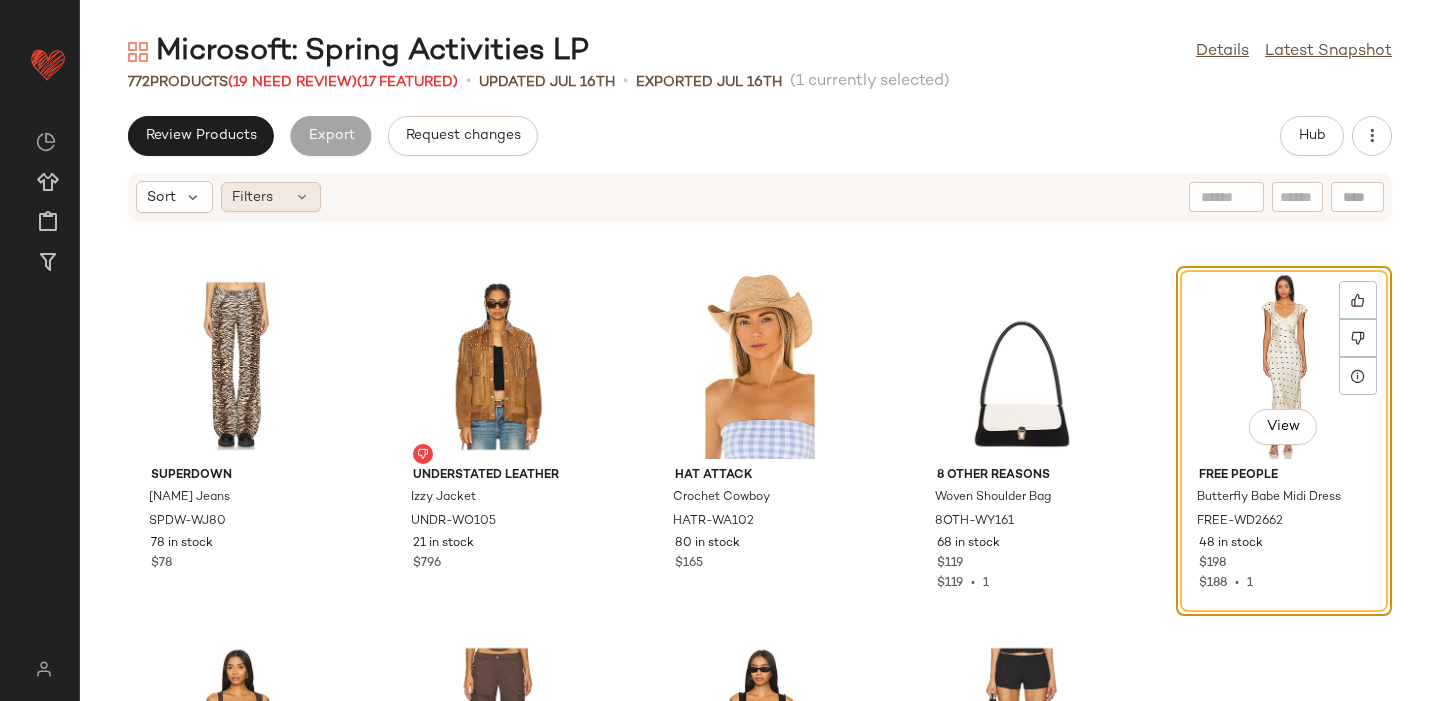 click on "Filters" at bounding box center [252, 197] 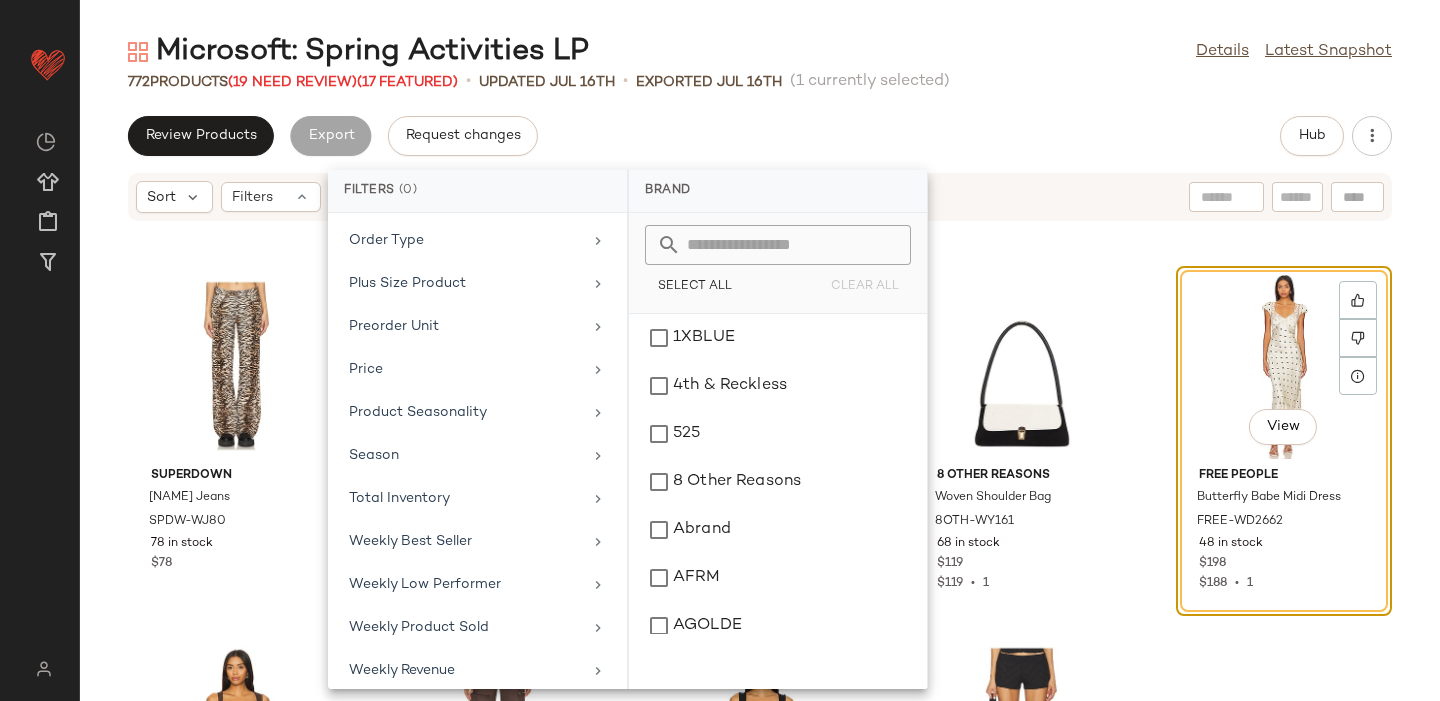 scroll, scrollTop: 908, scrollLeft: 0, axis: vertical 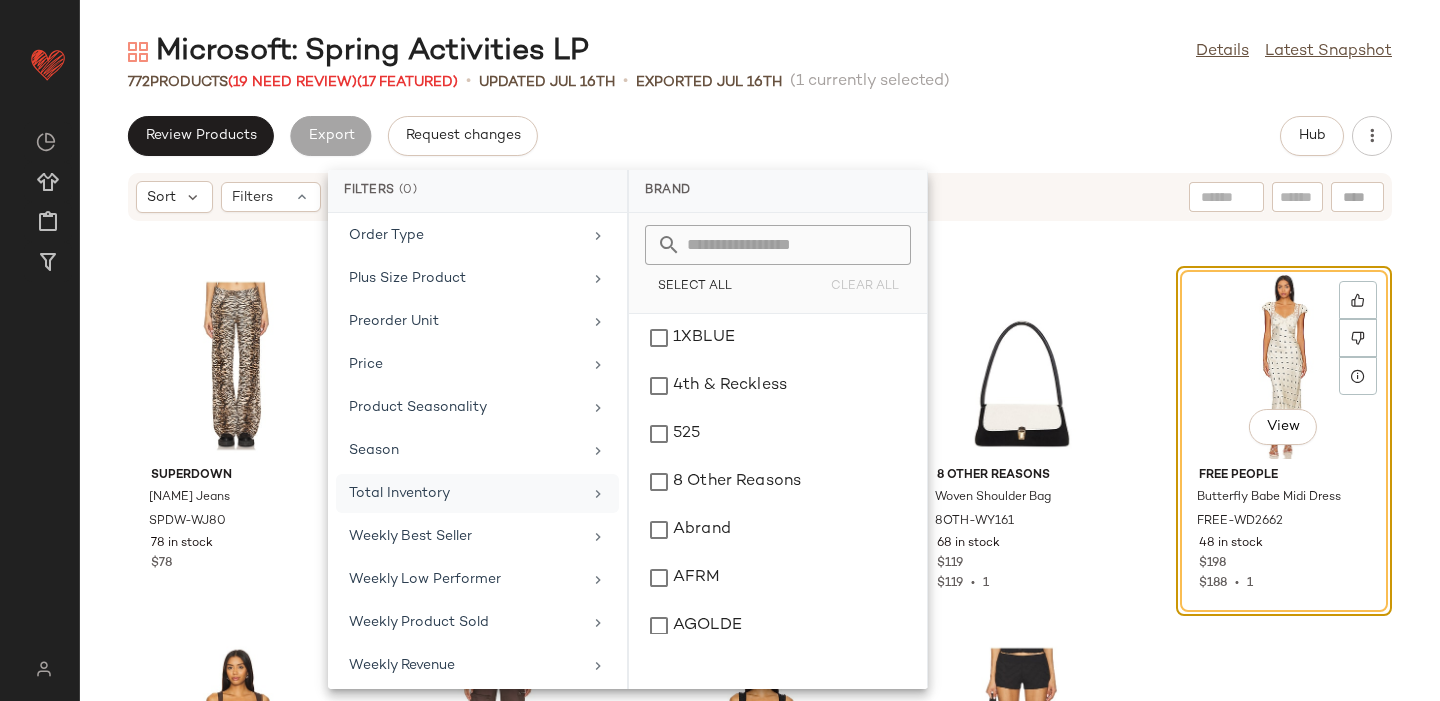 click on "Total Inventory" at bounding box center (465, 493) 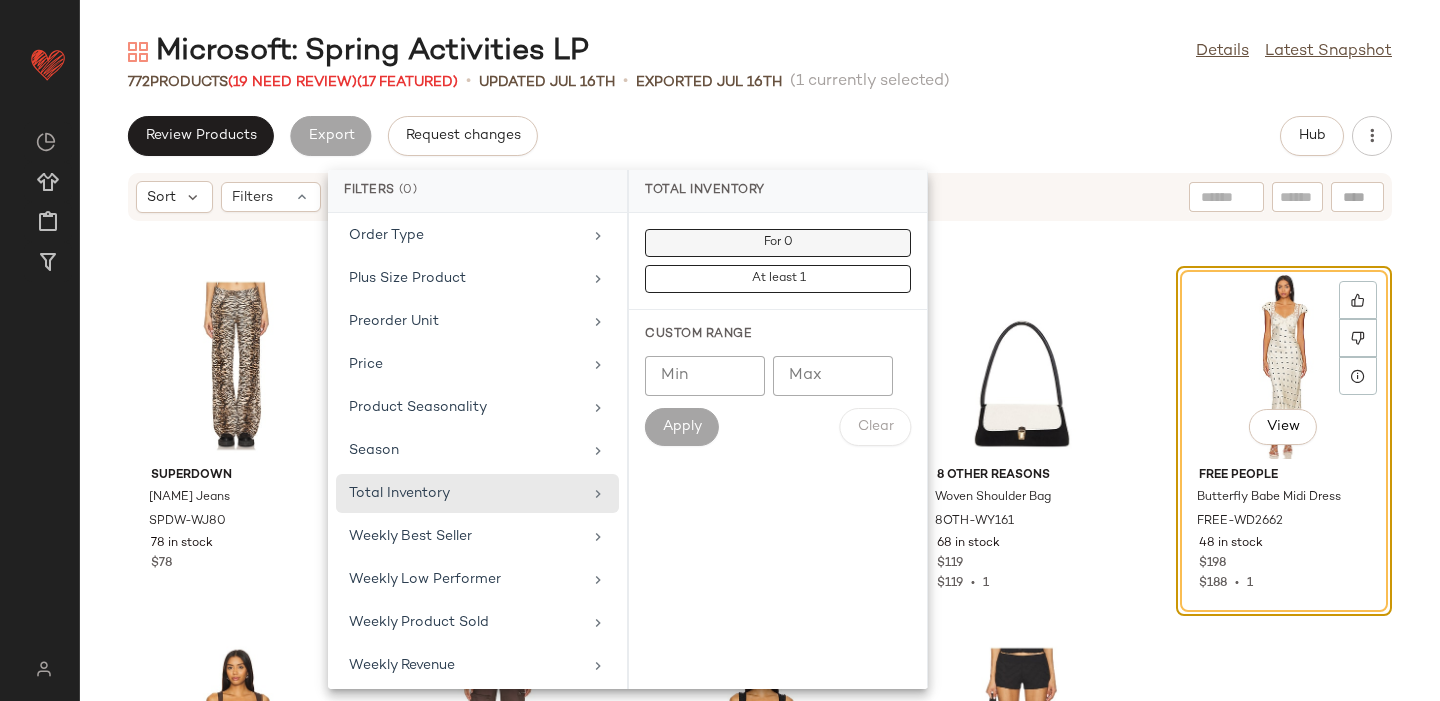click on "For 0" 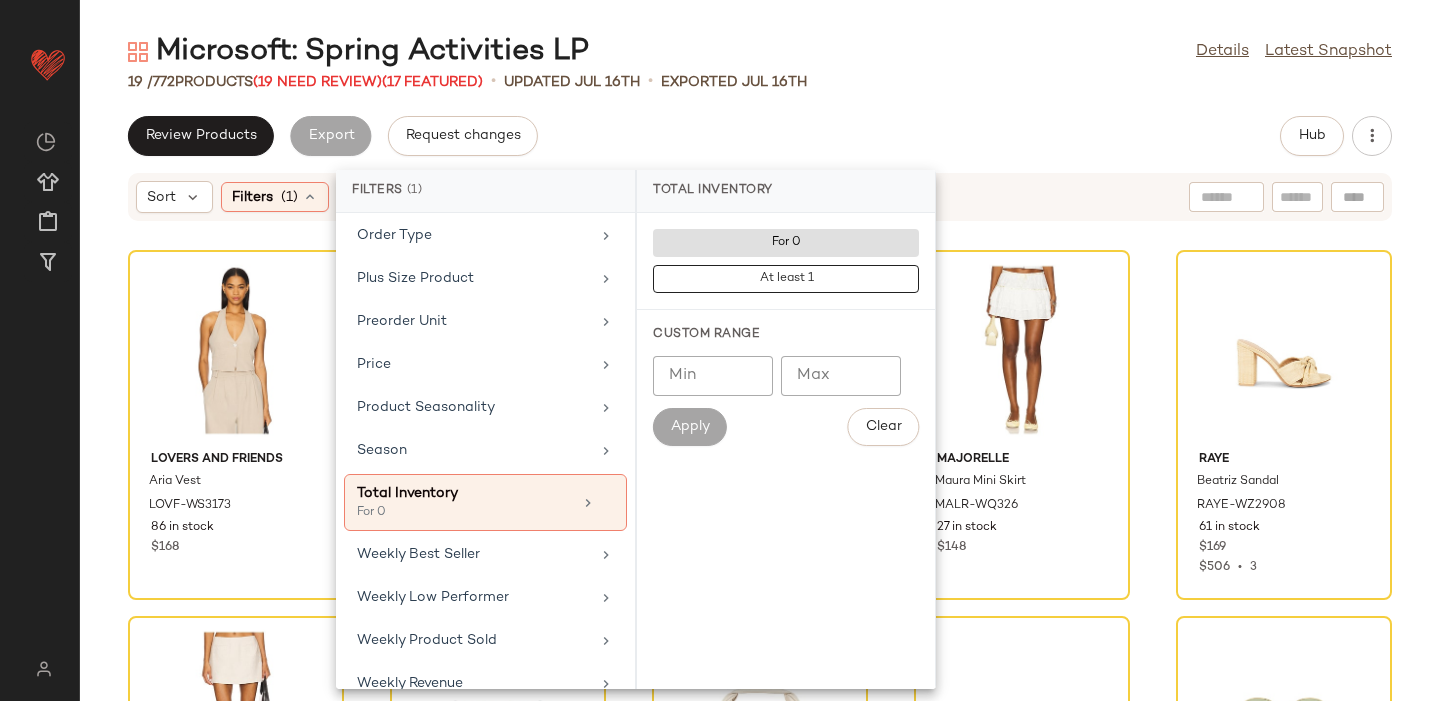 click on "Review Products   Export   Request changes   Hub" 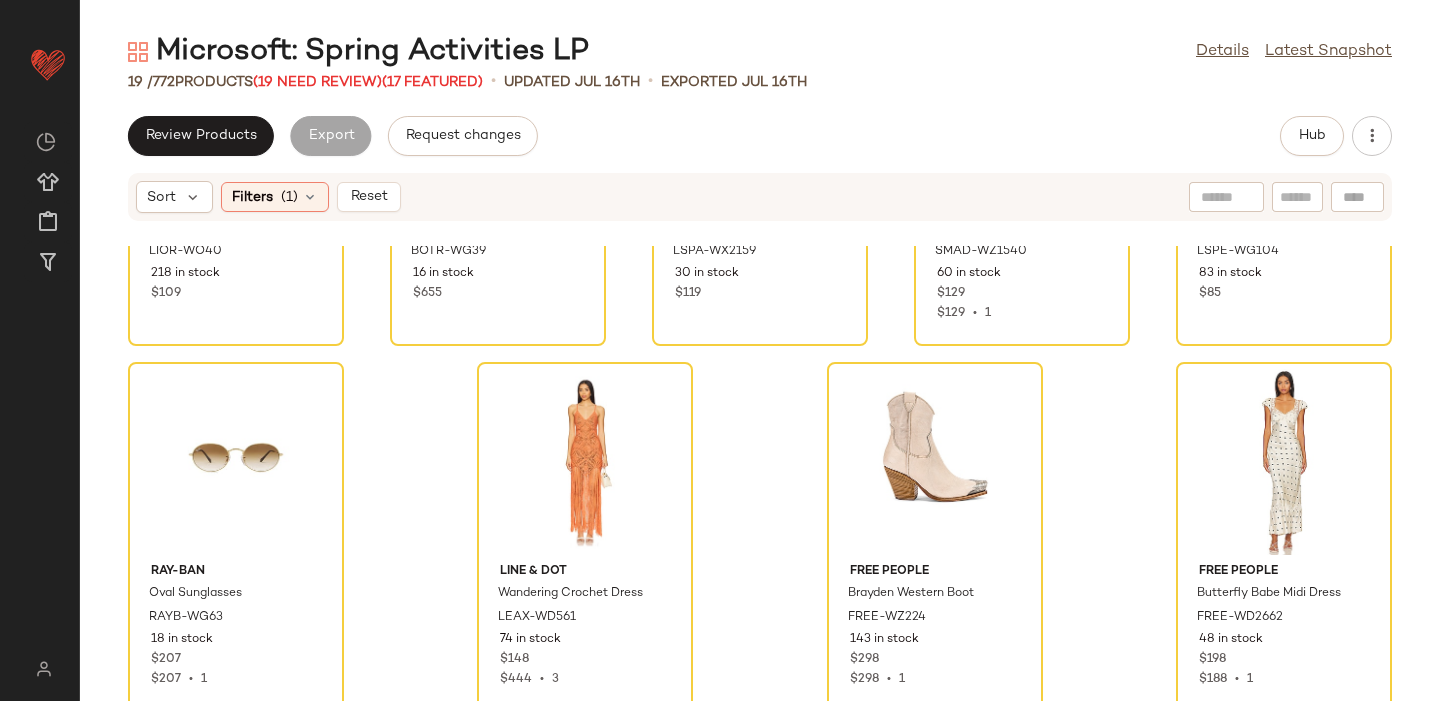 scroll, scrollTop: 1013, scrollLeft: 0, axis: vertical 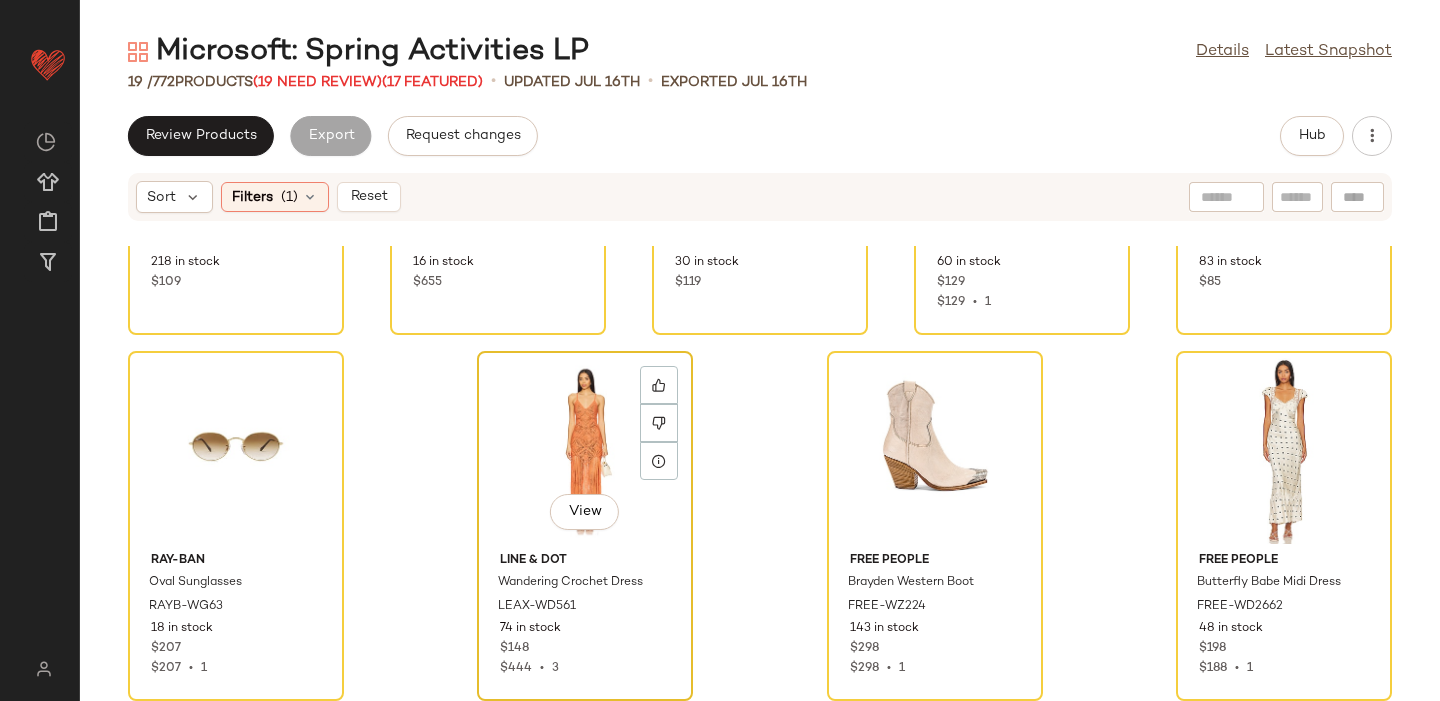 click on "View" 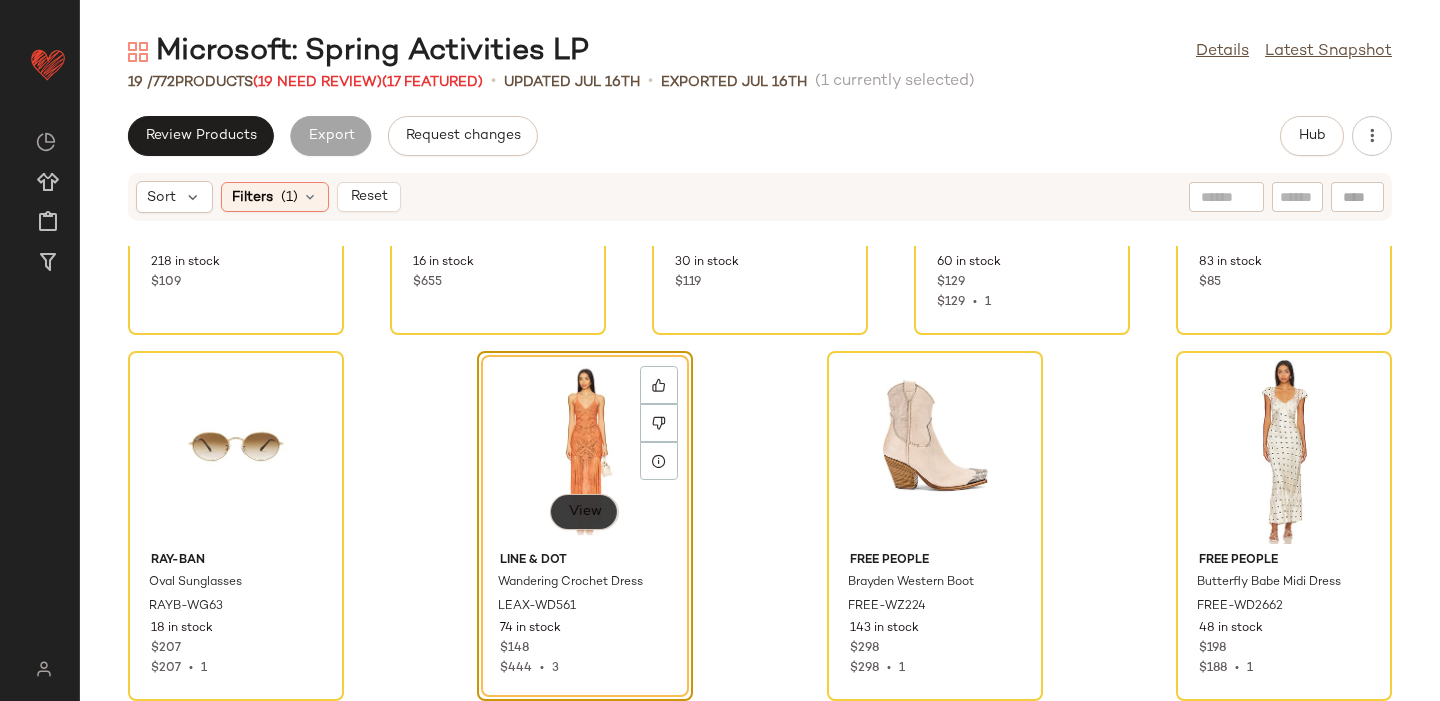click on "View" 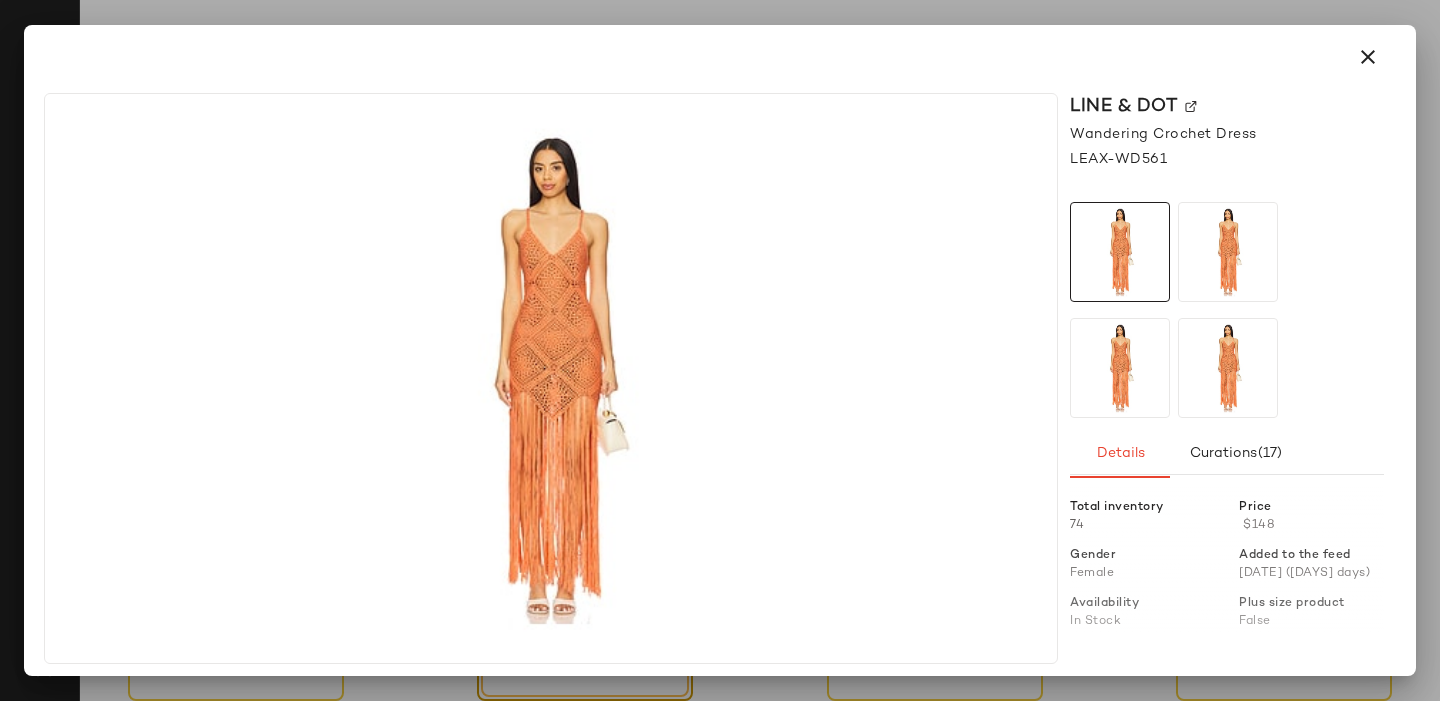 click 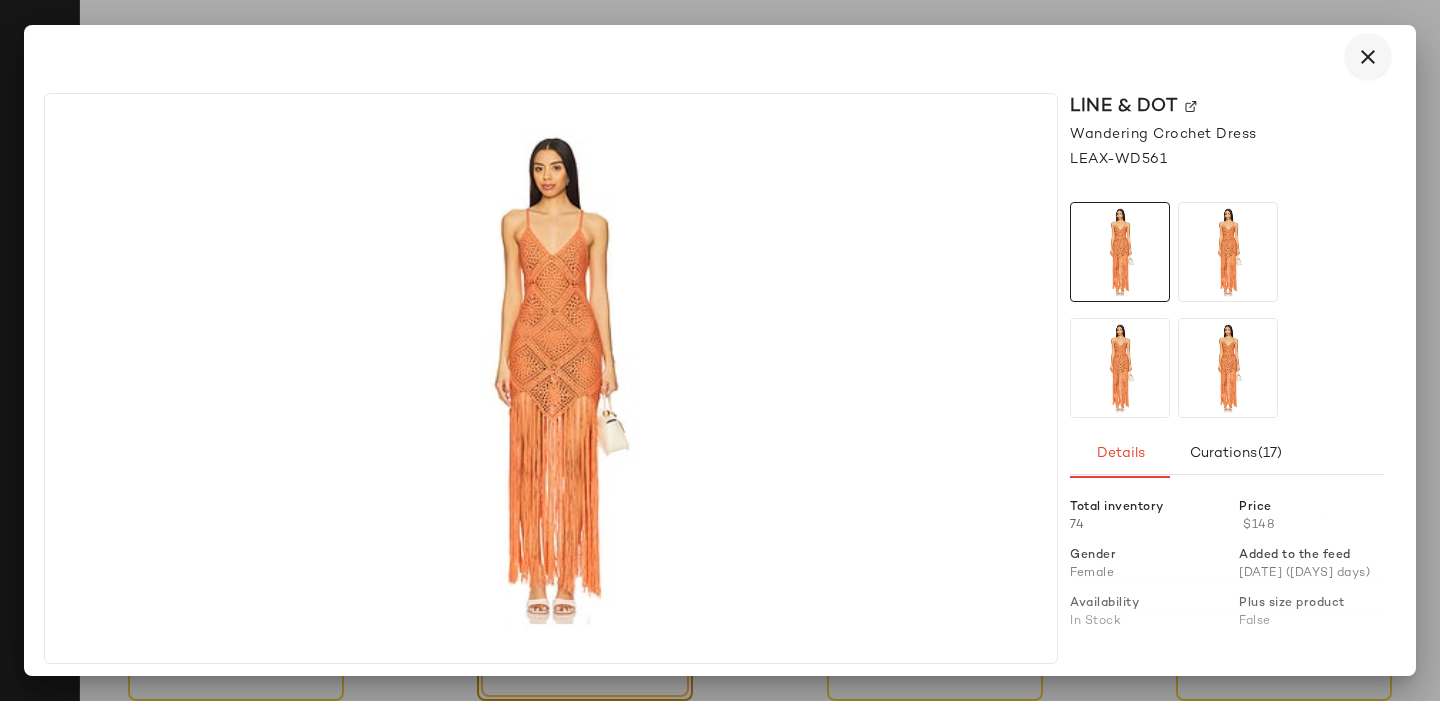 click at bounding box center (1368, 57) 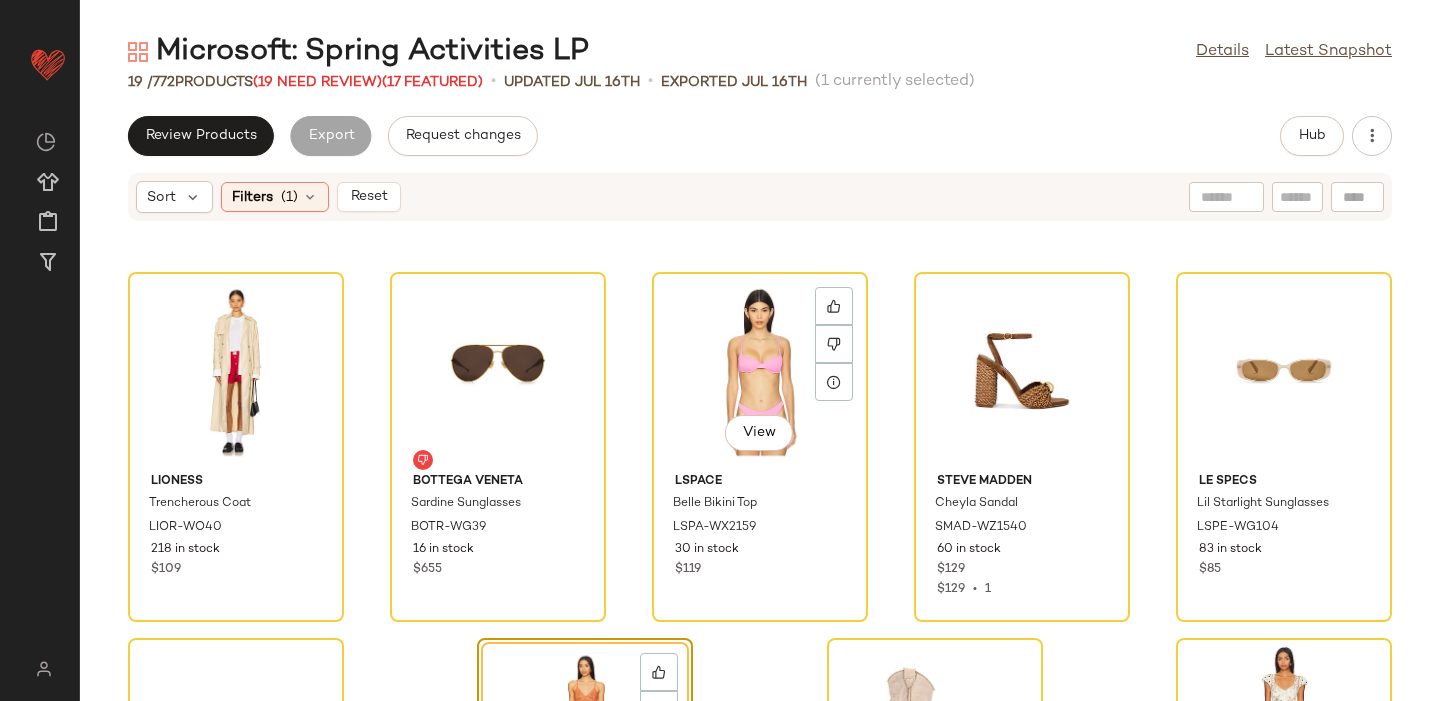 scroll, scrollTop: 720, scrollLeft: 0, axis: vertical 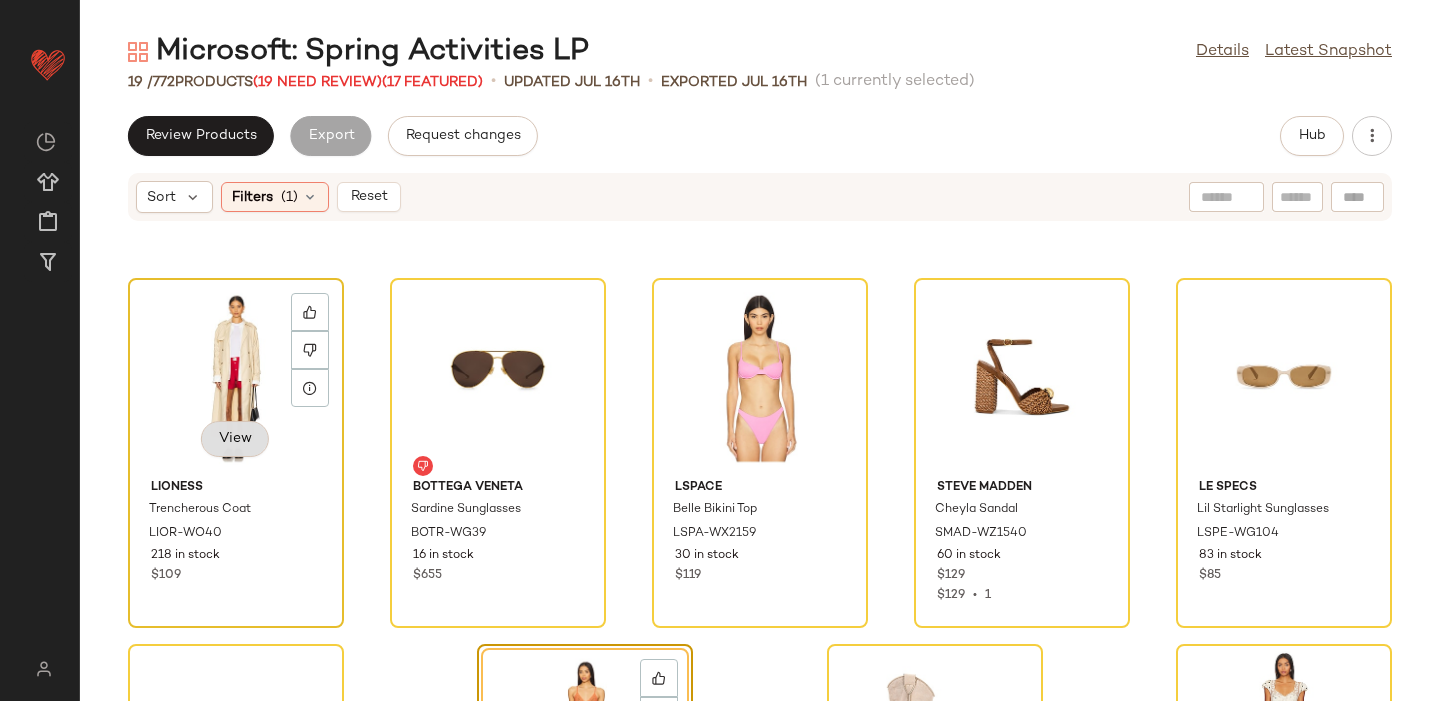 click on "View" at bounding box center [235, 439] 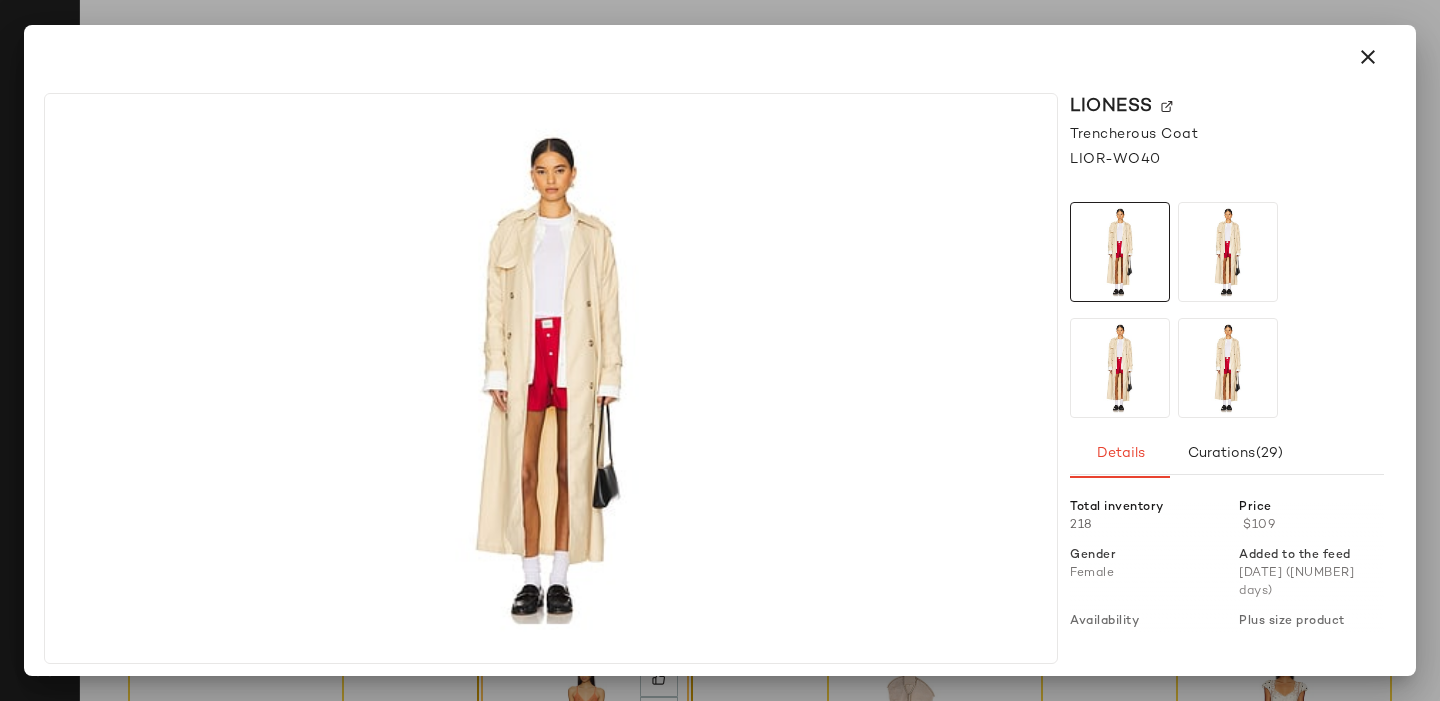 click 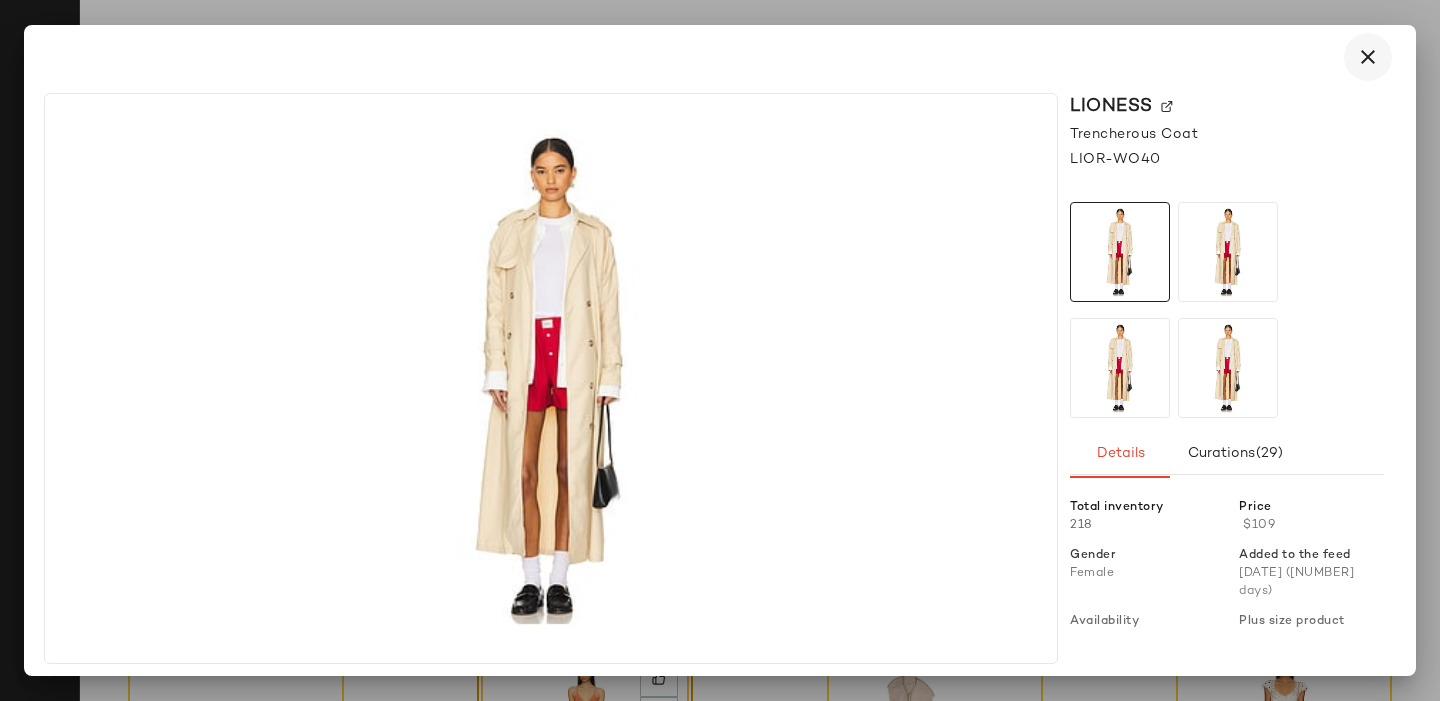 click at bounding box center [1368, 57] 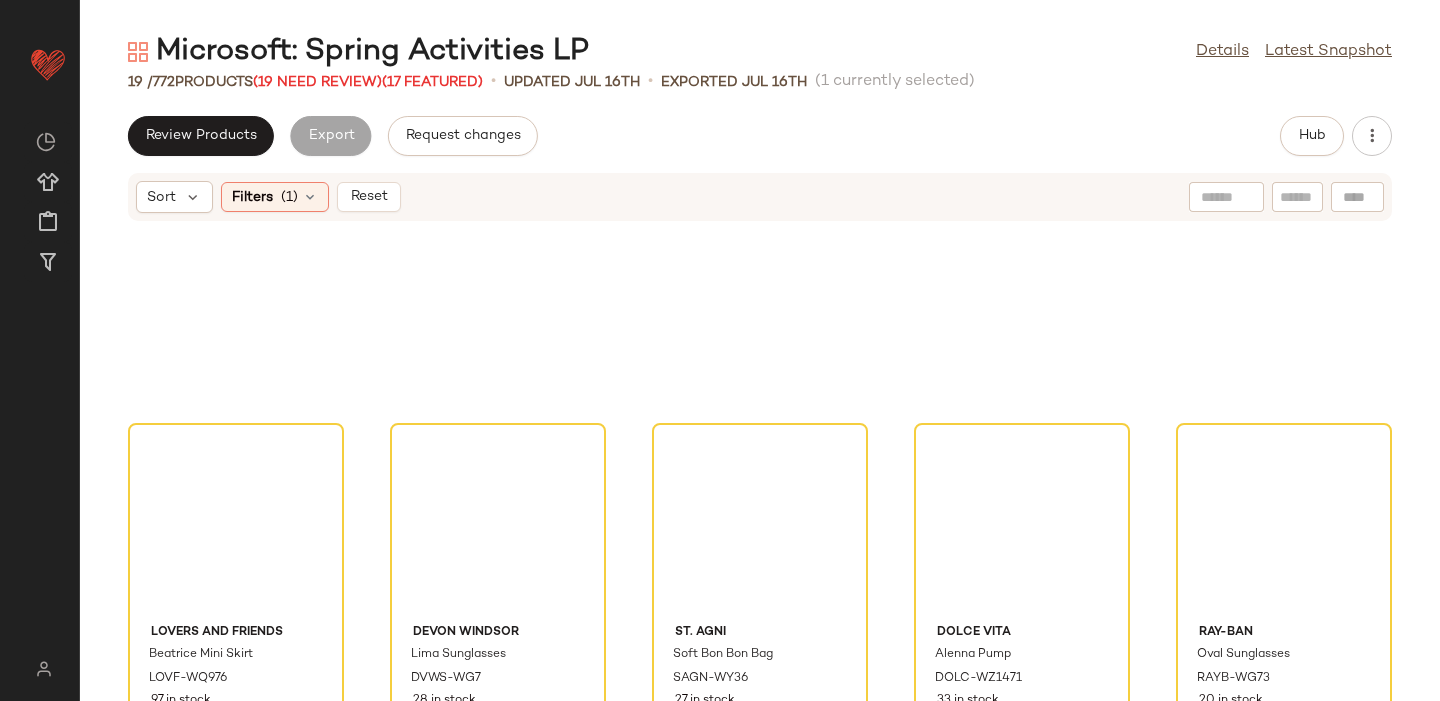 scroll, scrollTop: 0, scrollLeft: 0, axis: both 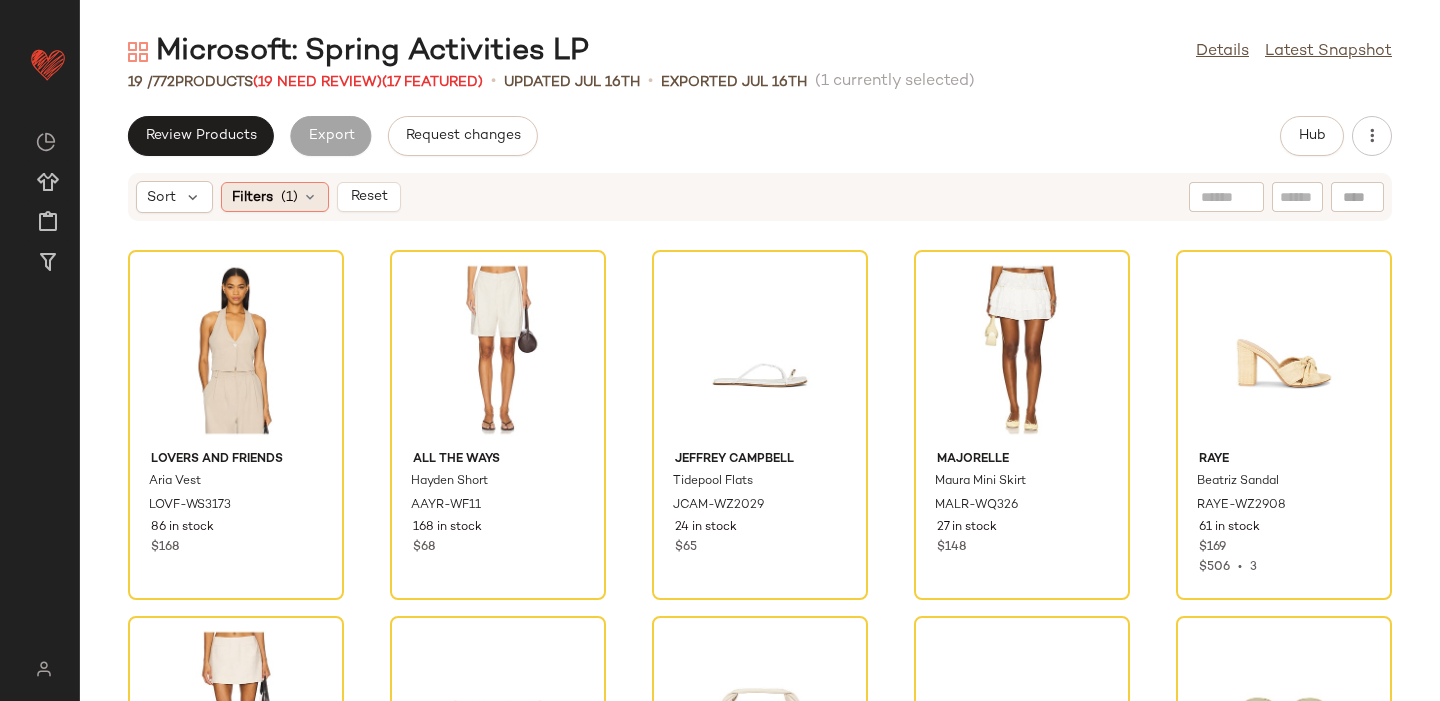 click on "Filters" at bounding box center [252, 197] 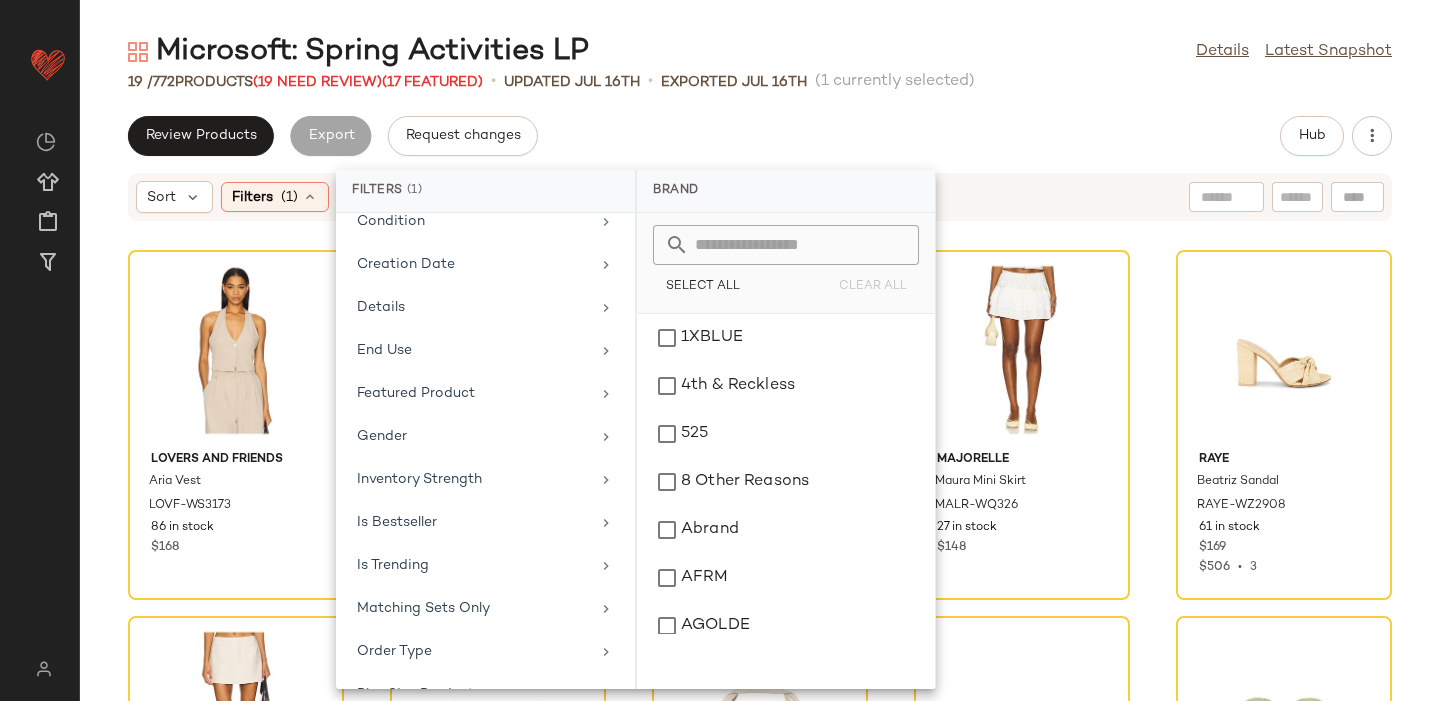 scroll, scrollTop: 0, scrollLeft: 0, axis: both 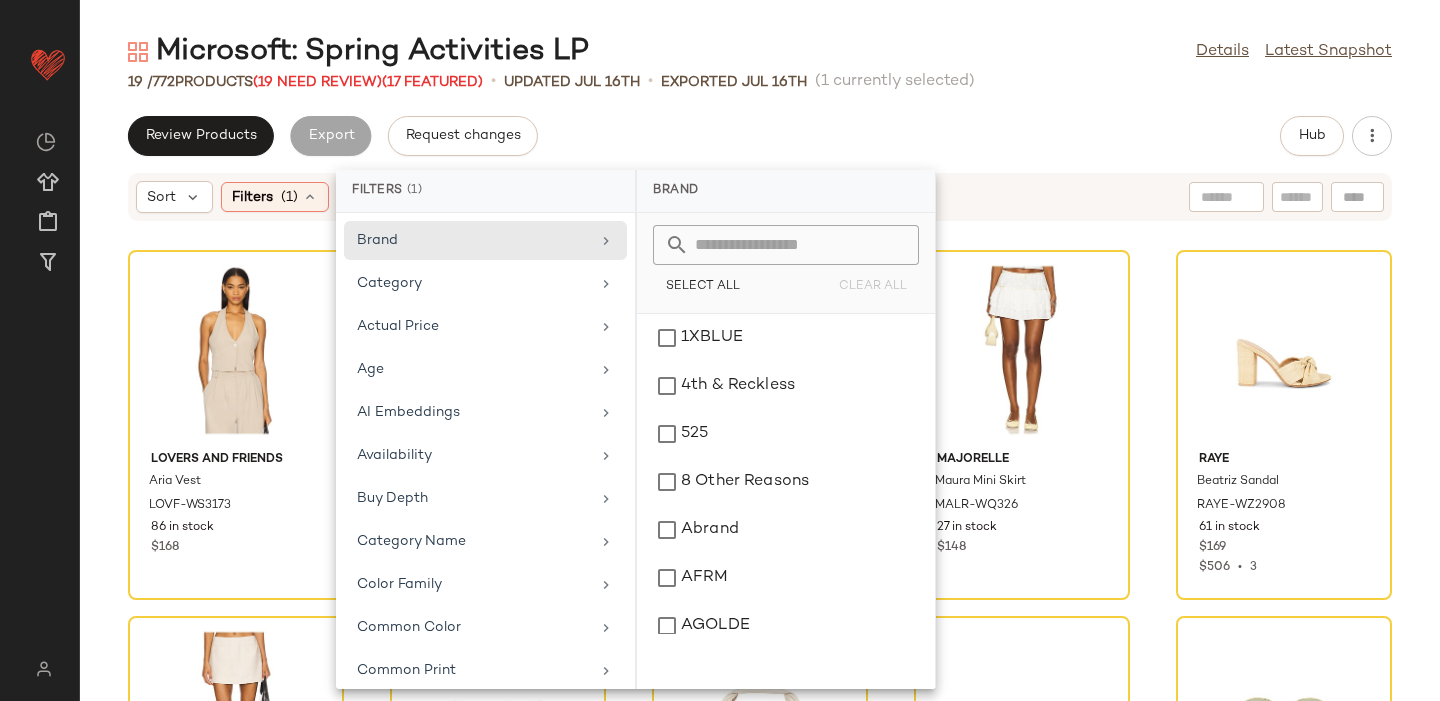click on "Review Products   Export   Request changes   Hub" 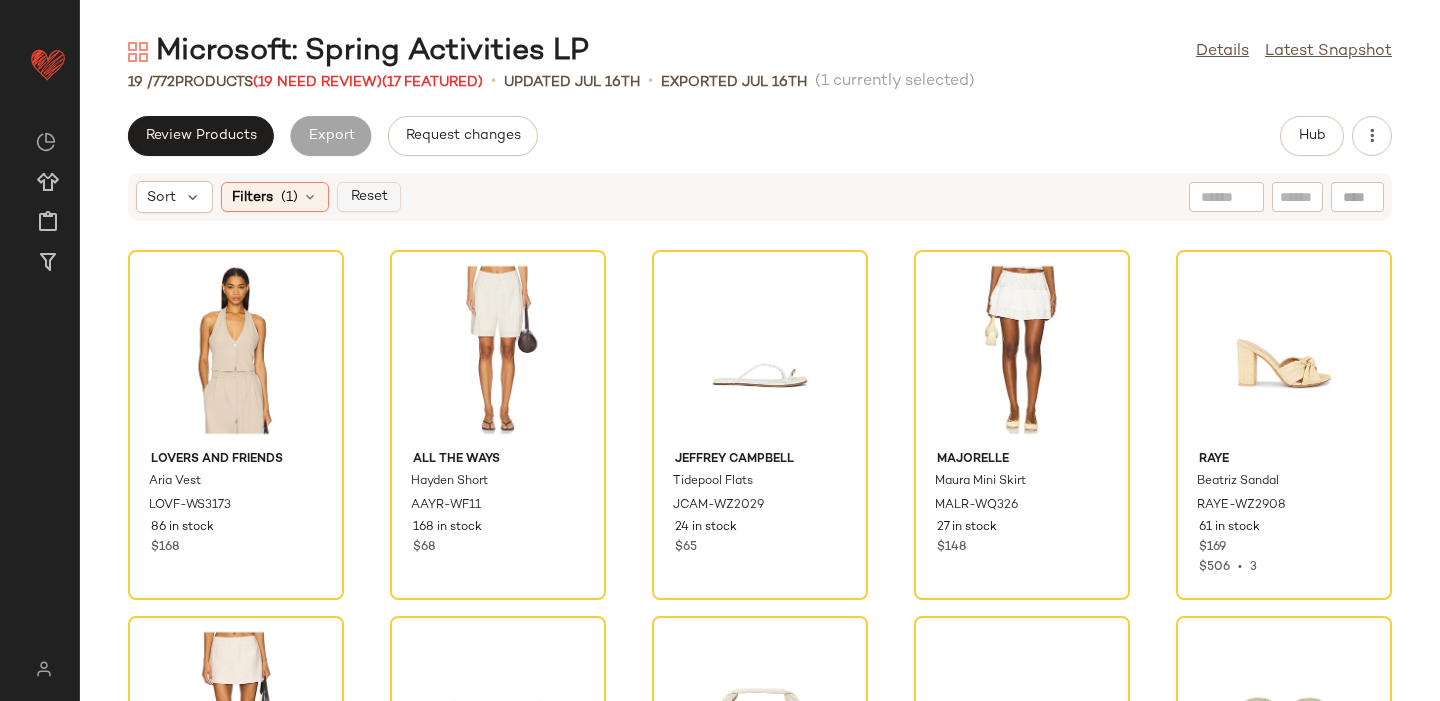 click on "Reset" 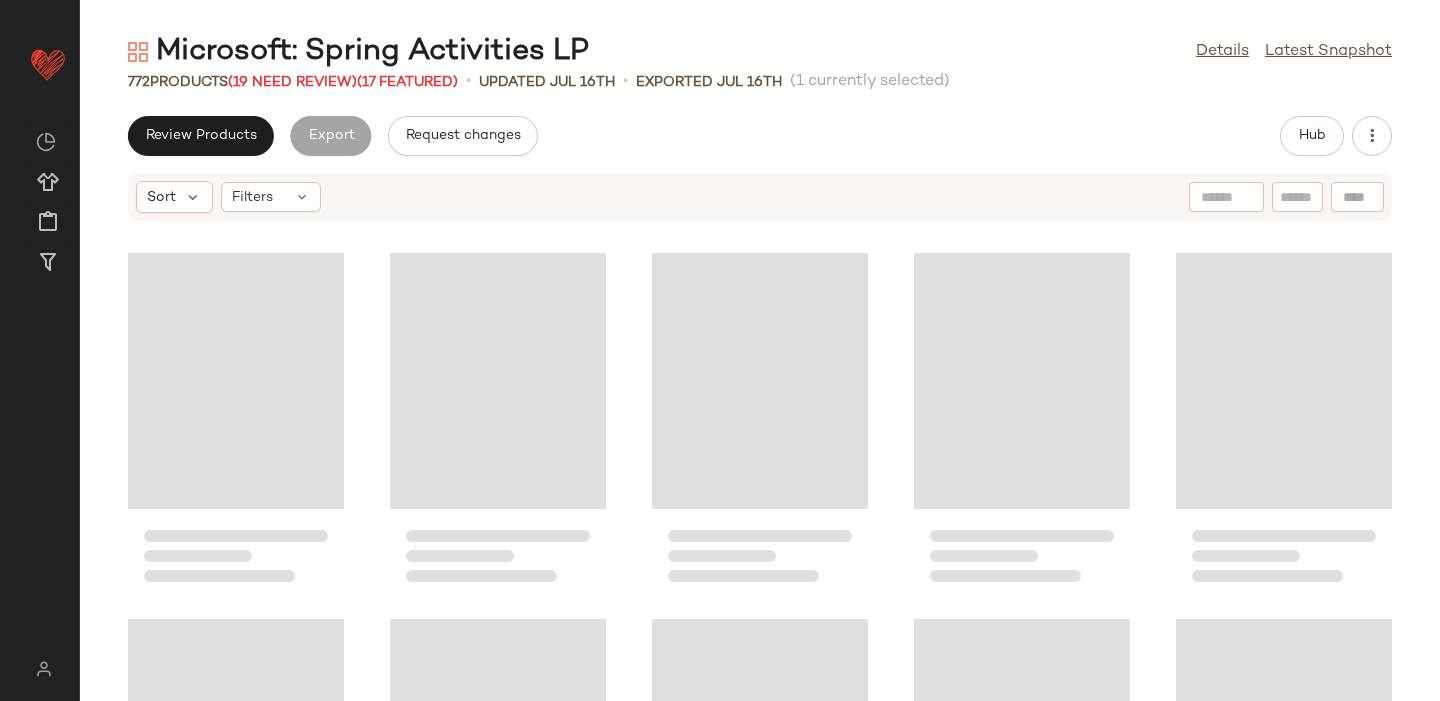 scroll, scrollTop: 51972, scrollLeft: 0, axis: vertical 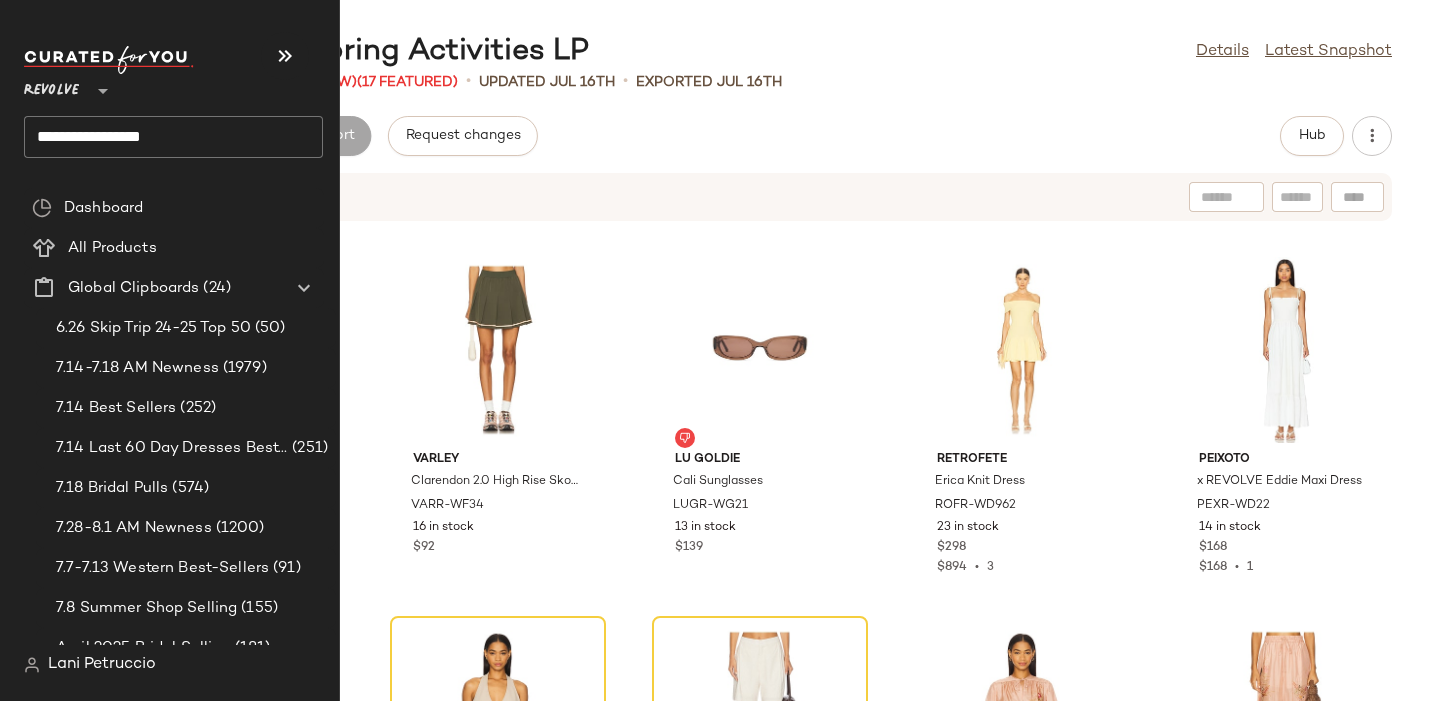 click on "**********" 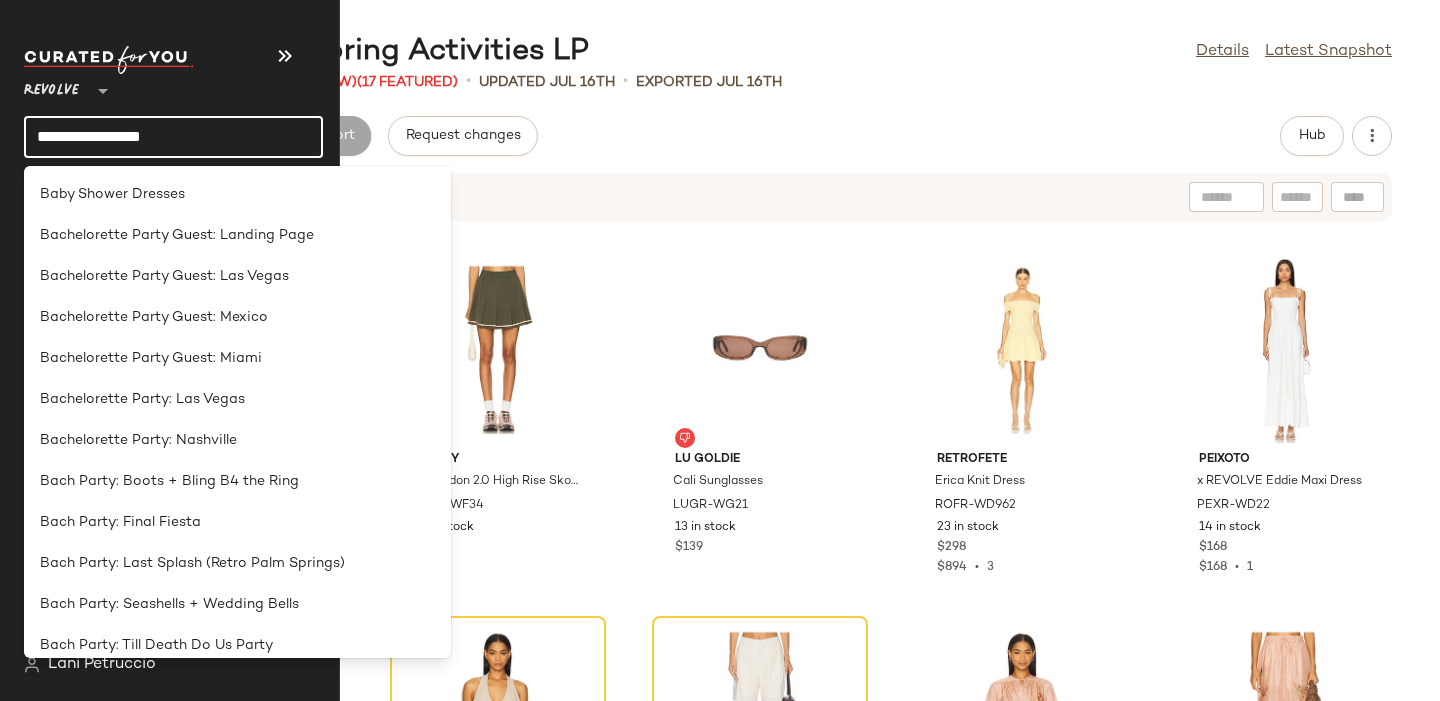 click on "**********" 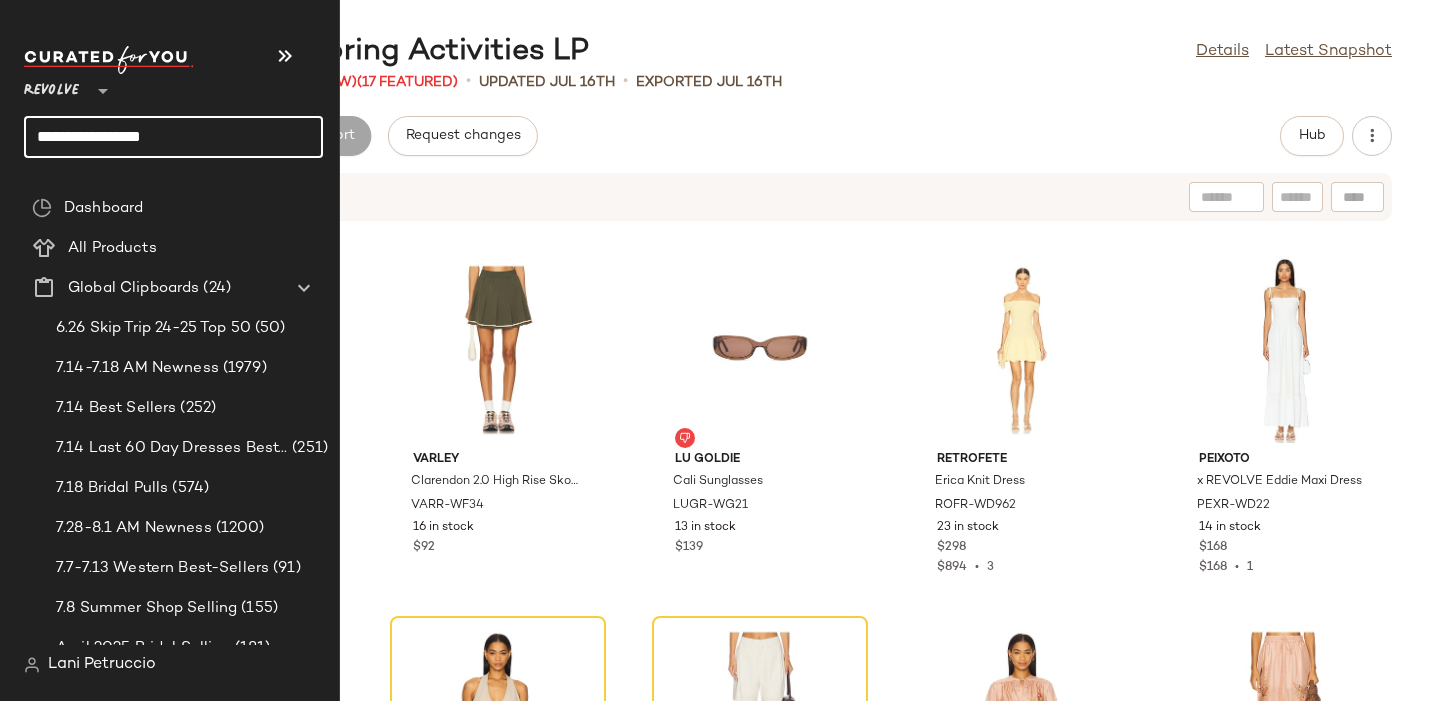 click on "**********" 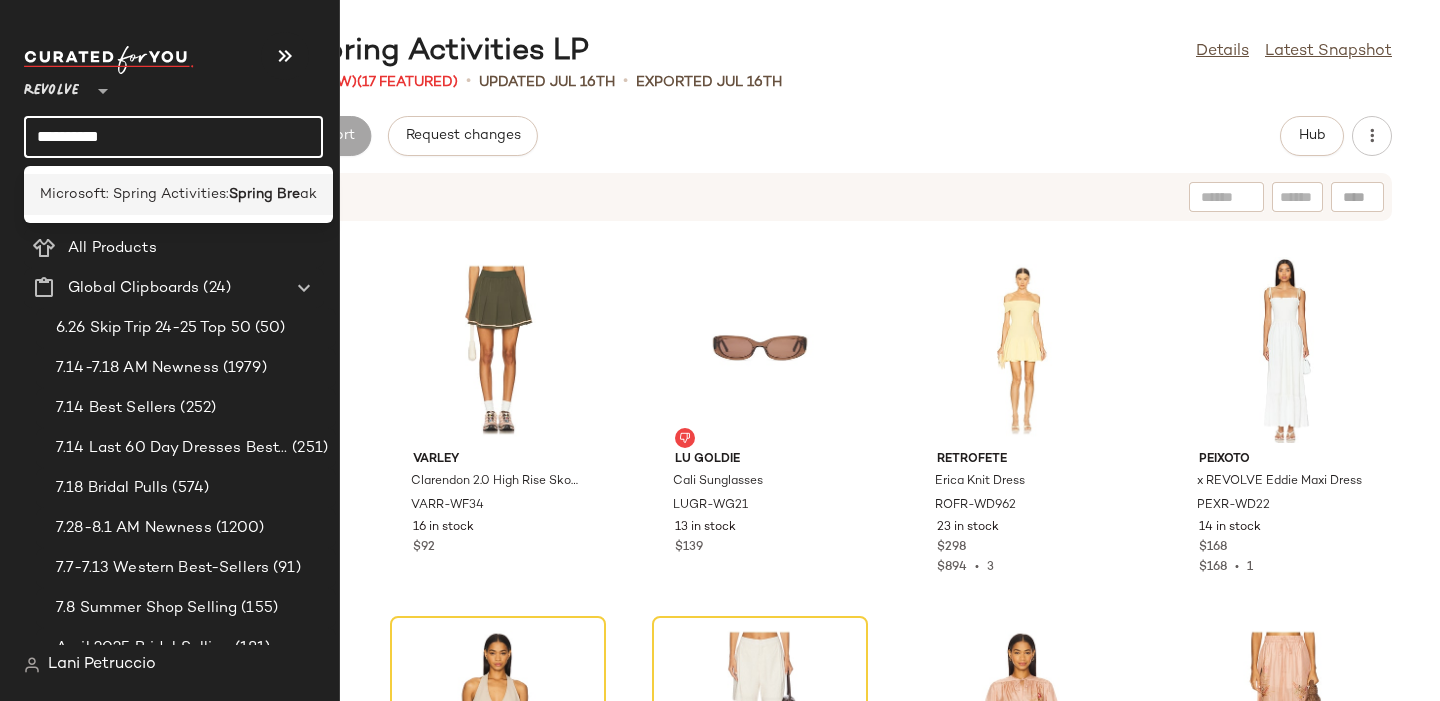 click on "Microsoft: Spring Activities:" at bounding box center [134, 194] 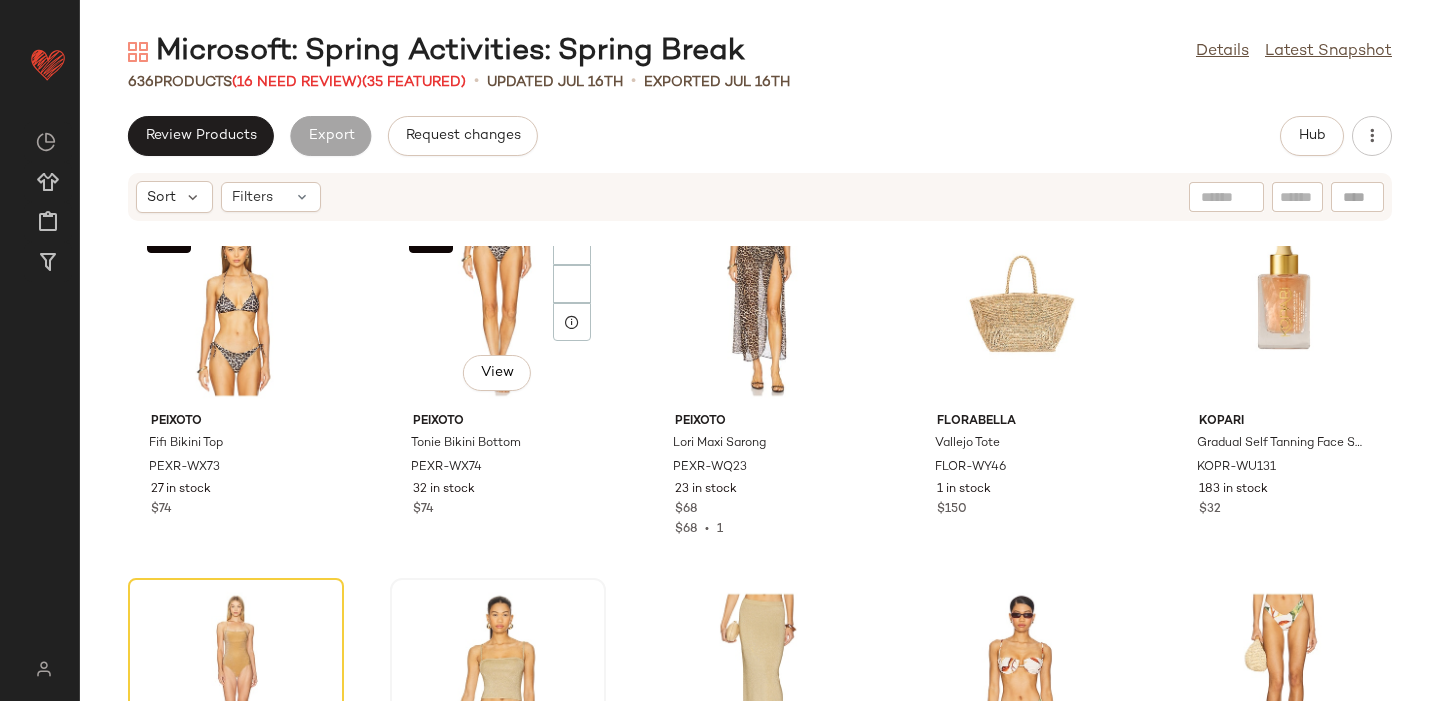 scroll, scrollTop: 0, scrollLeft: 0, axis: both 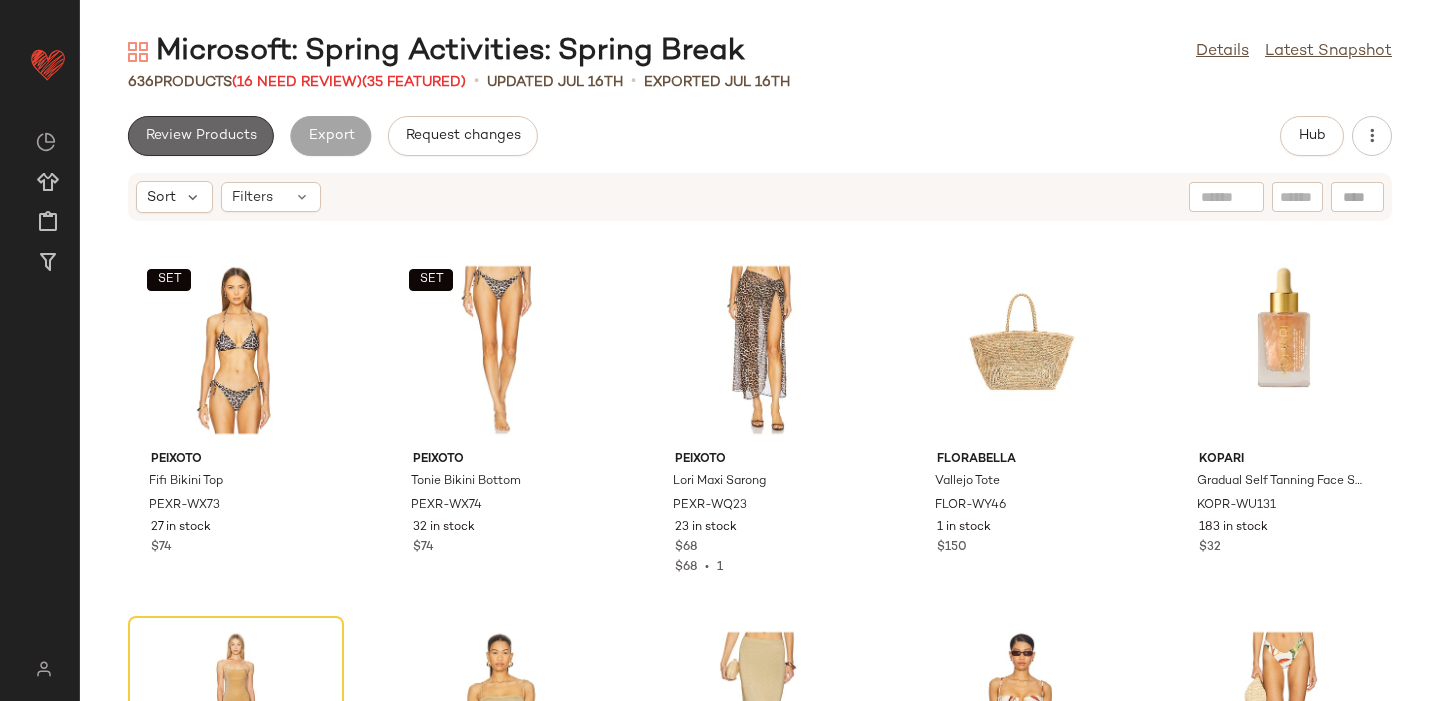click on "Review Products" at bounding box center [201, 136] 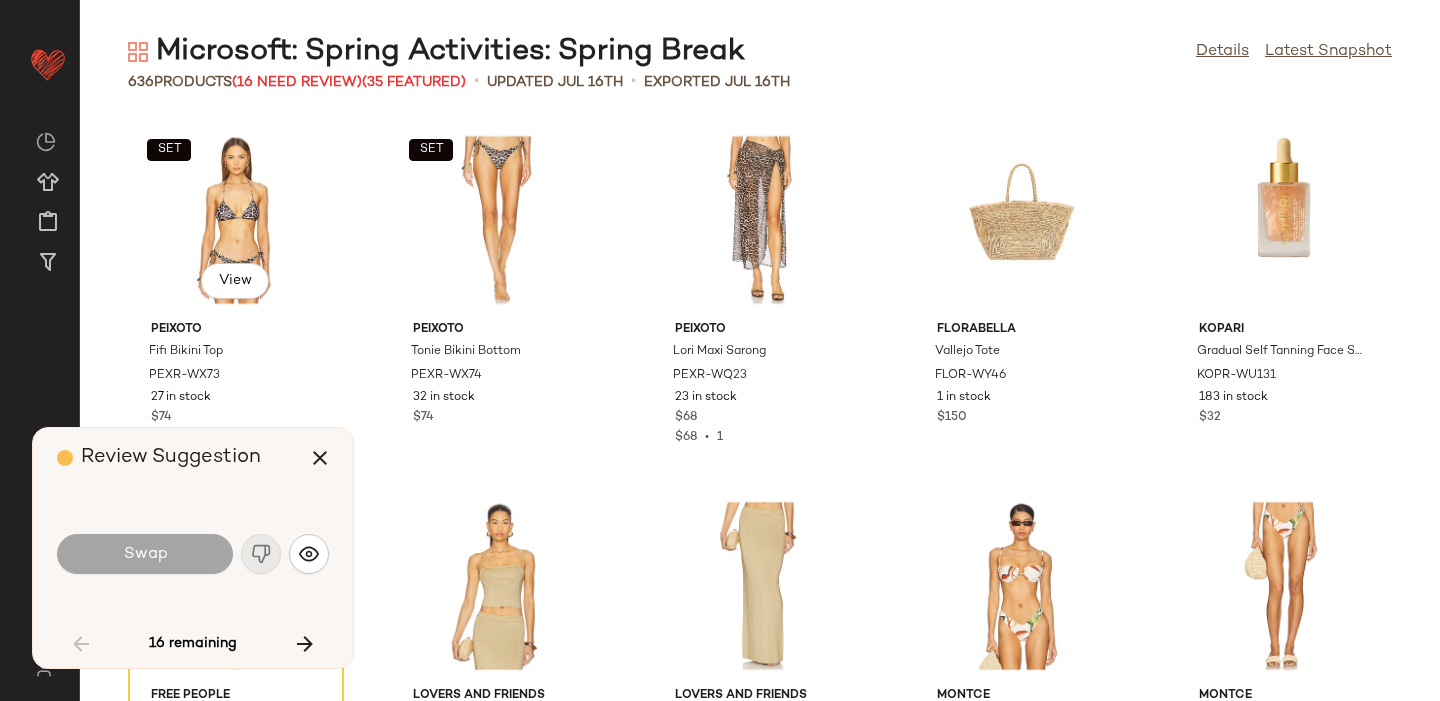 scroll, scrollTop: 382, scrollLeft: 0, axis: vertical 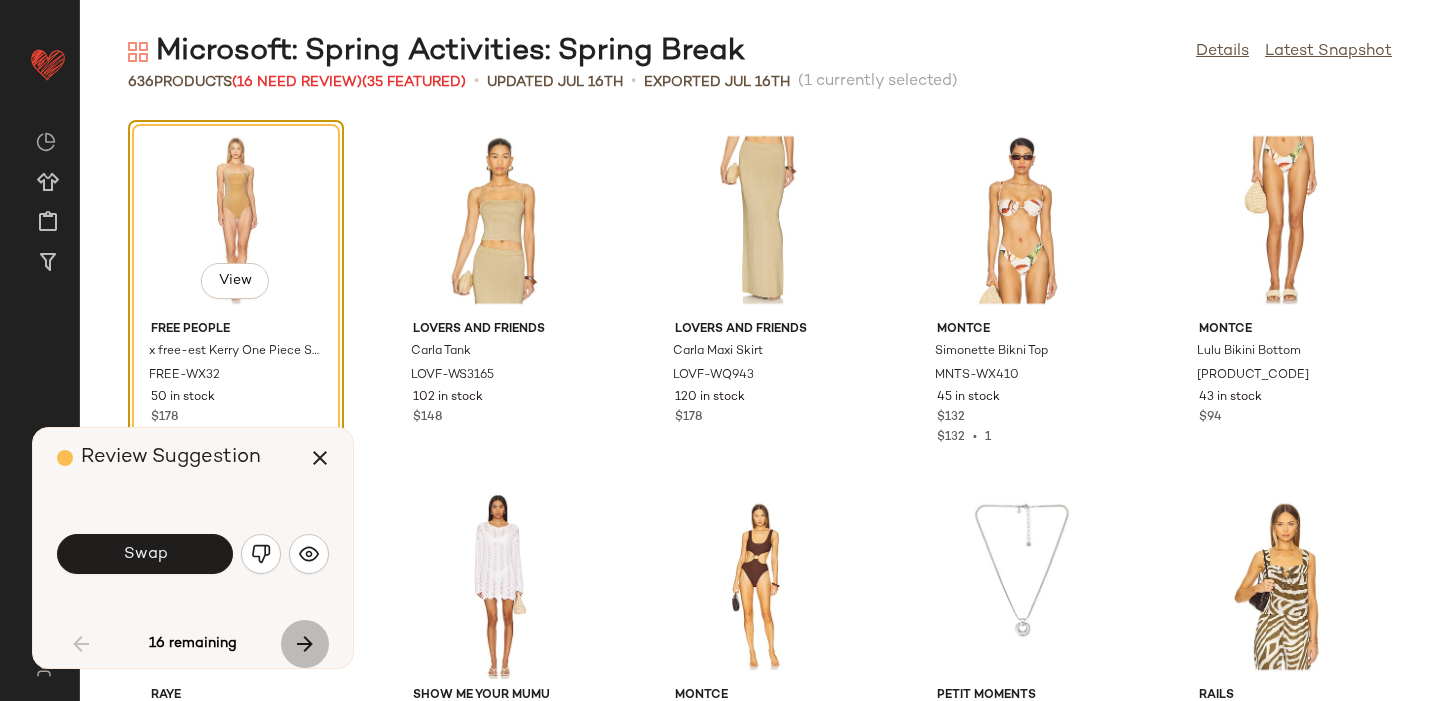 click at bounding box center (305, 644) 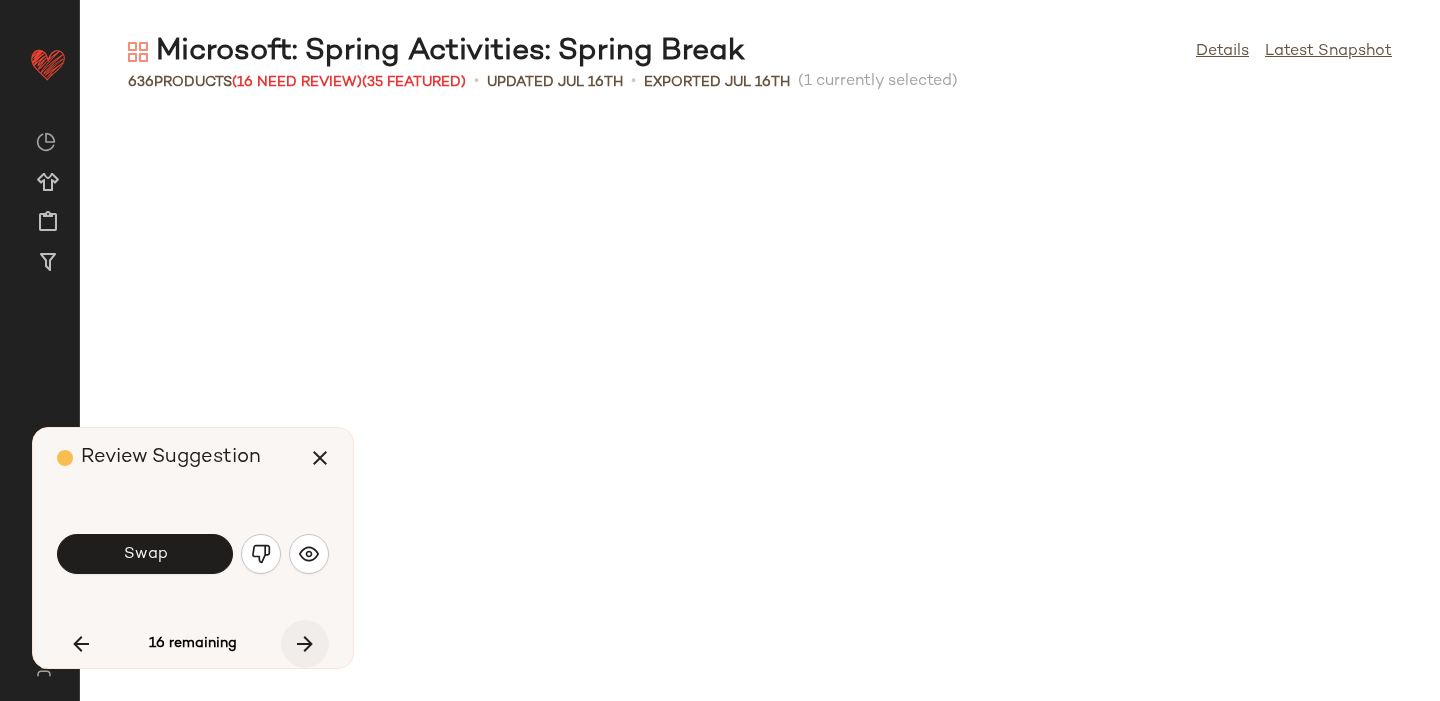 scroll, scrollTop: 4392, scrollLeft: 0, axis: vertical 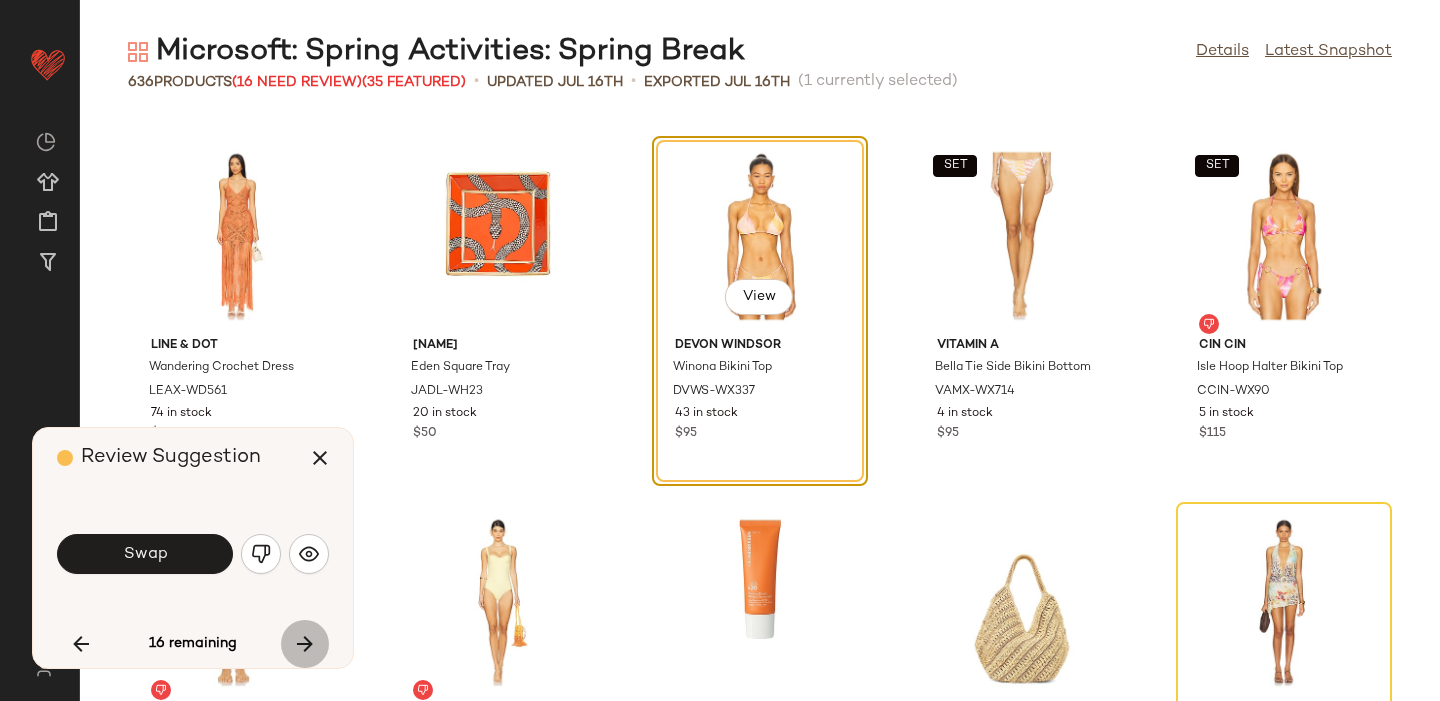 click at bounding box center [305, 644] 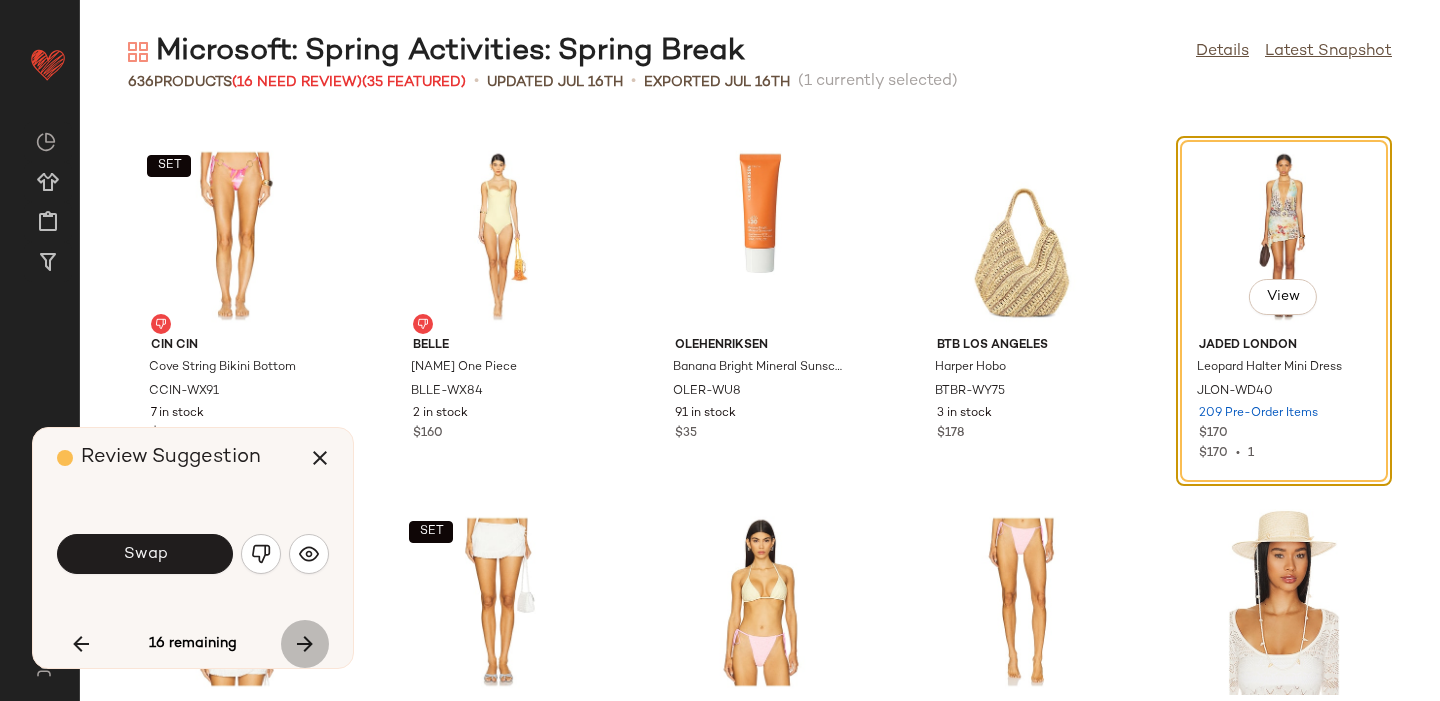 click at bounding box center (305, 644) 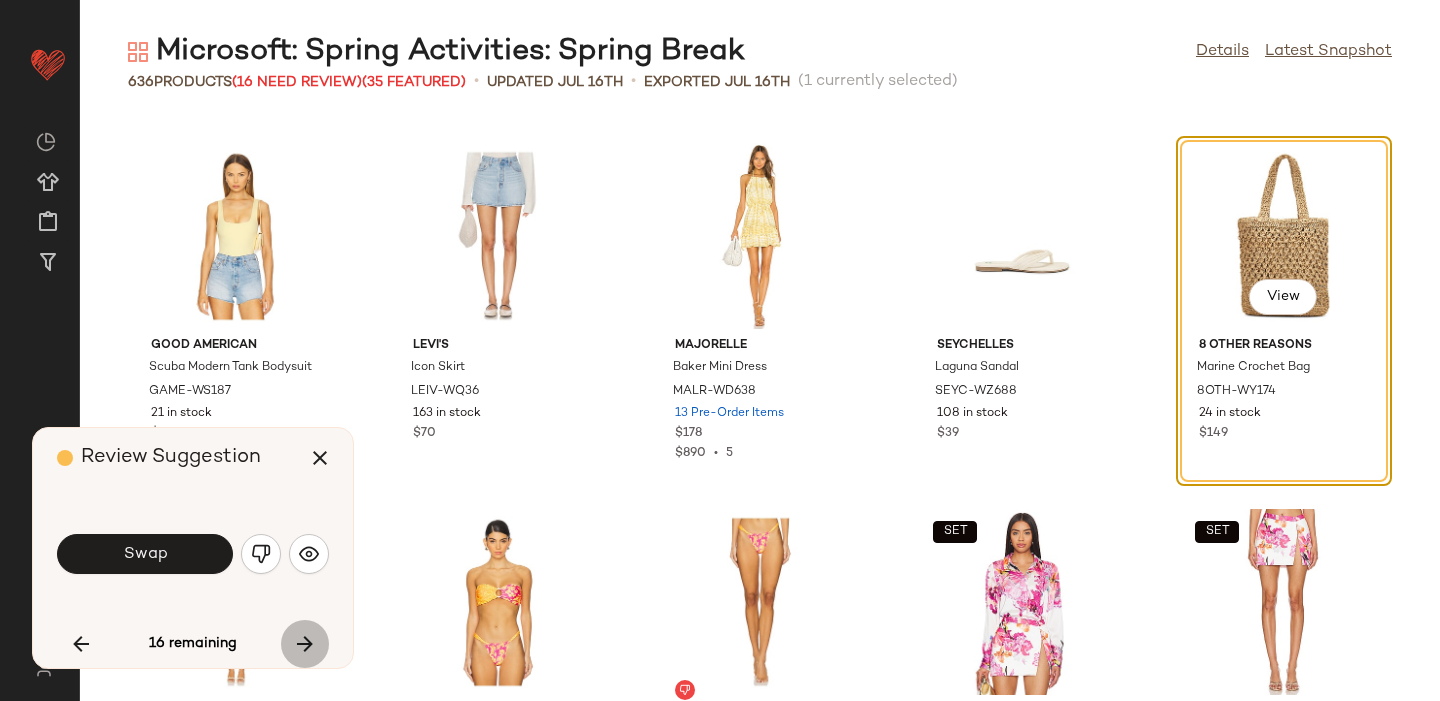 click at bounding box center [305, 644] 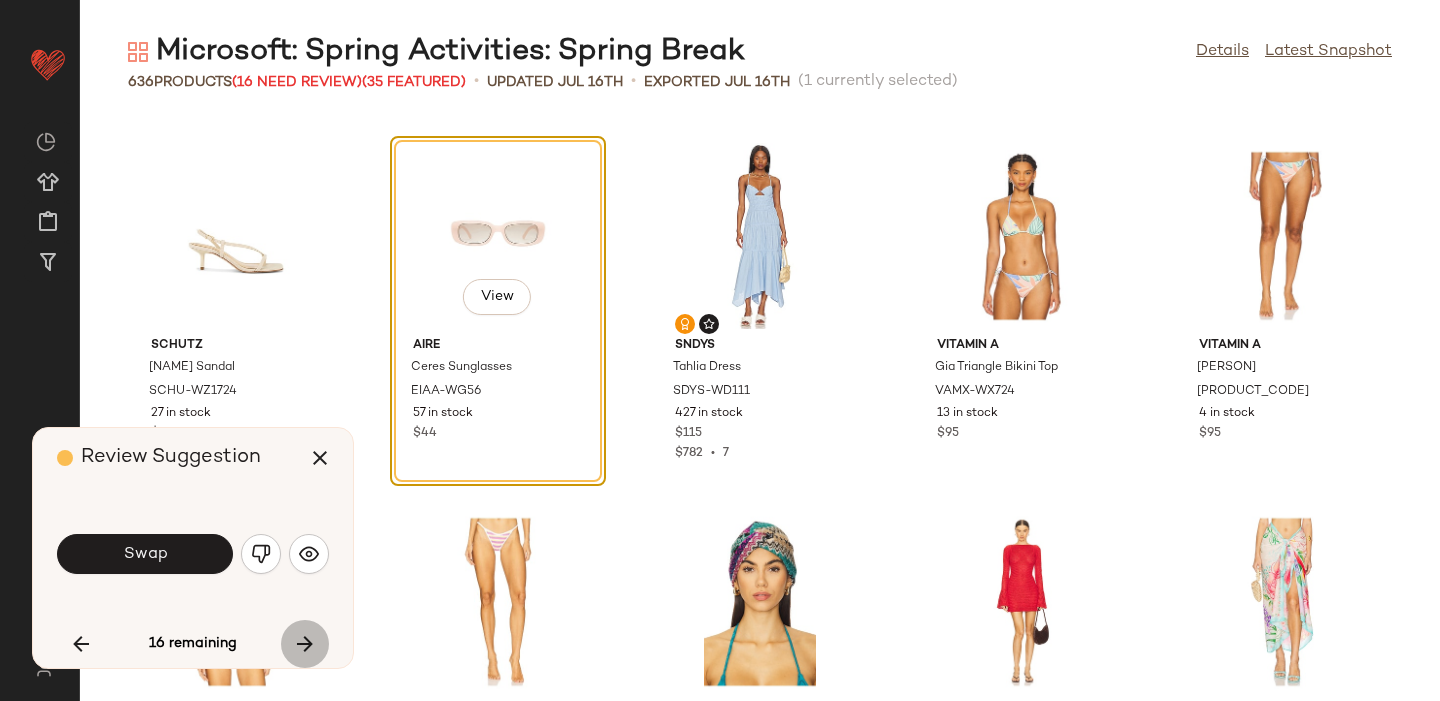 click at bounding box center [305, 644] 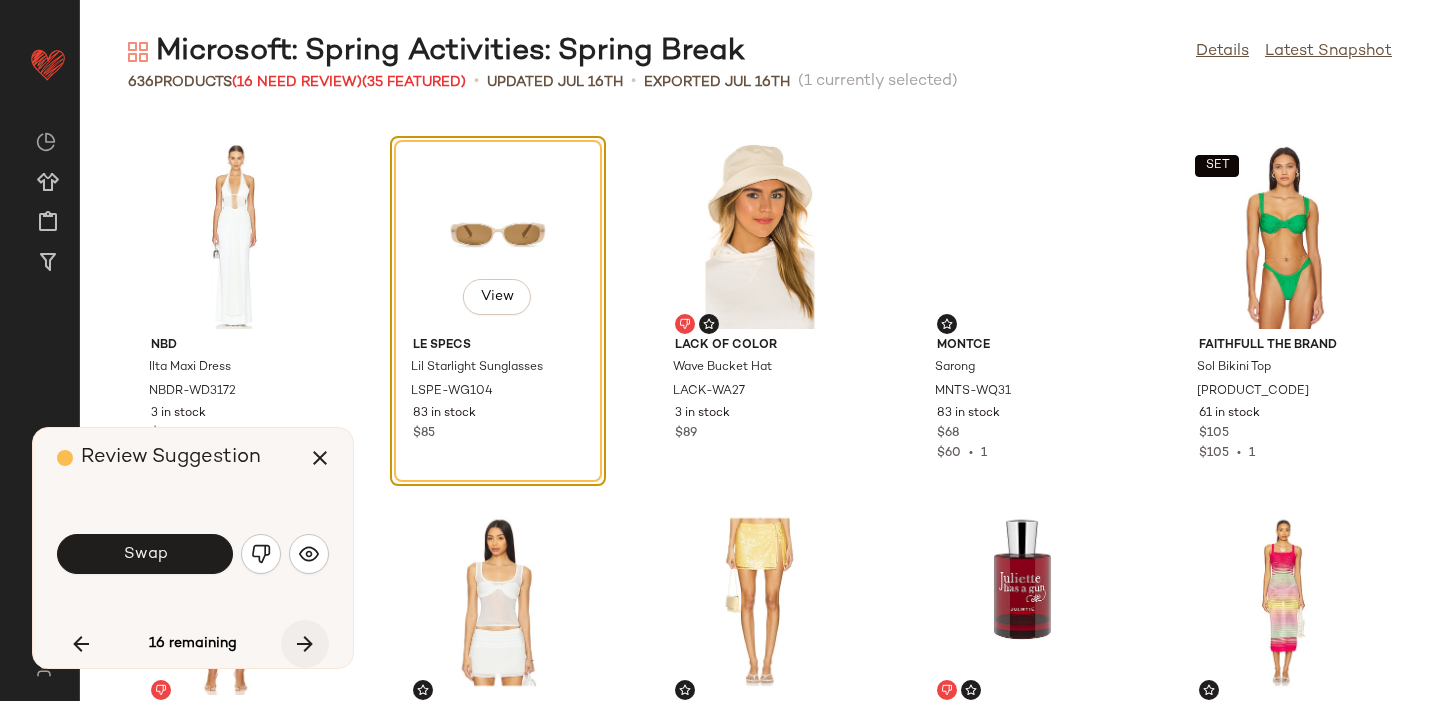 click at bounding box center (305, 644) 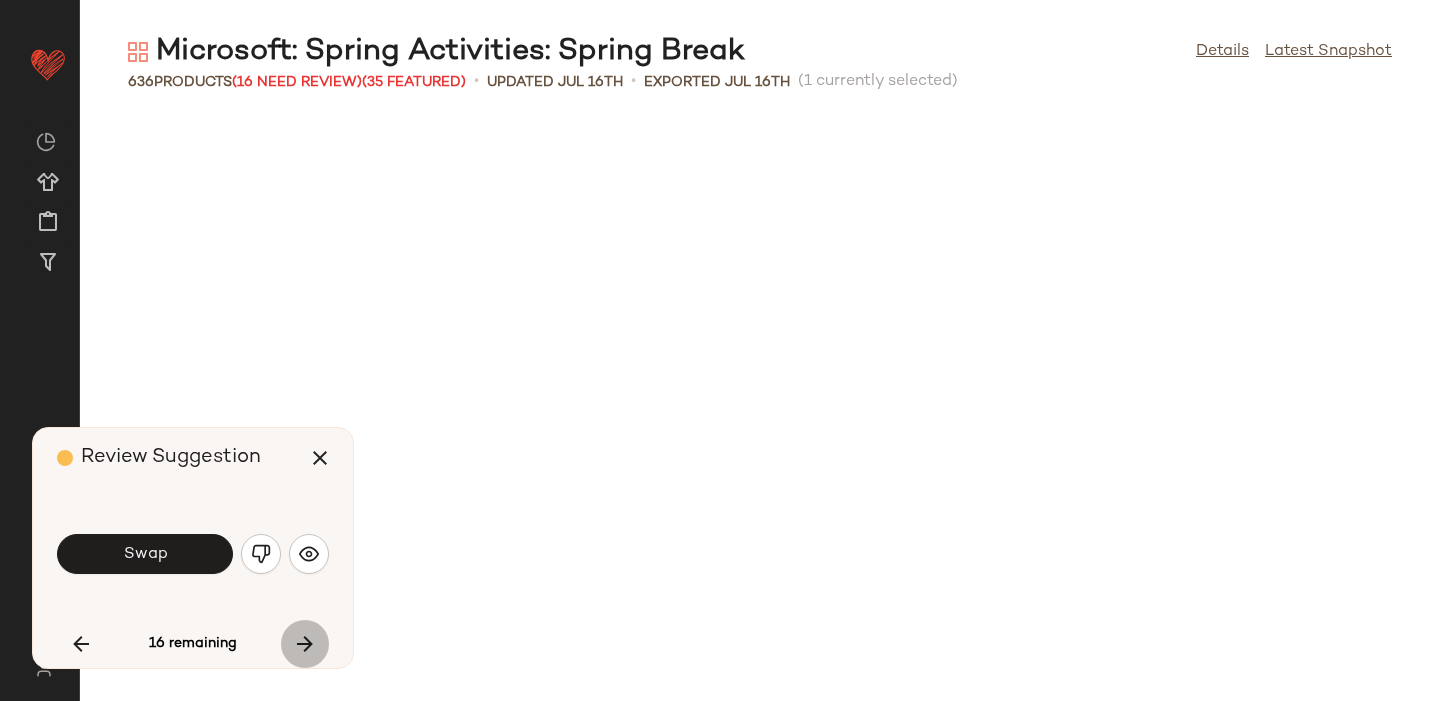 scroll, scrollTop: 13542, scrollLeft: 0, axis: vertical 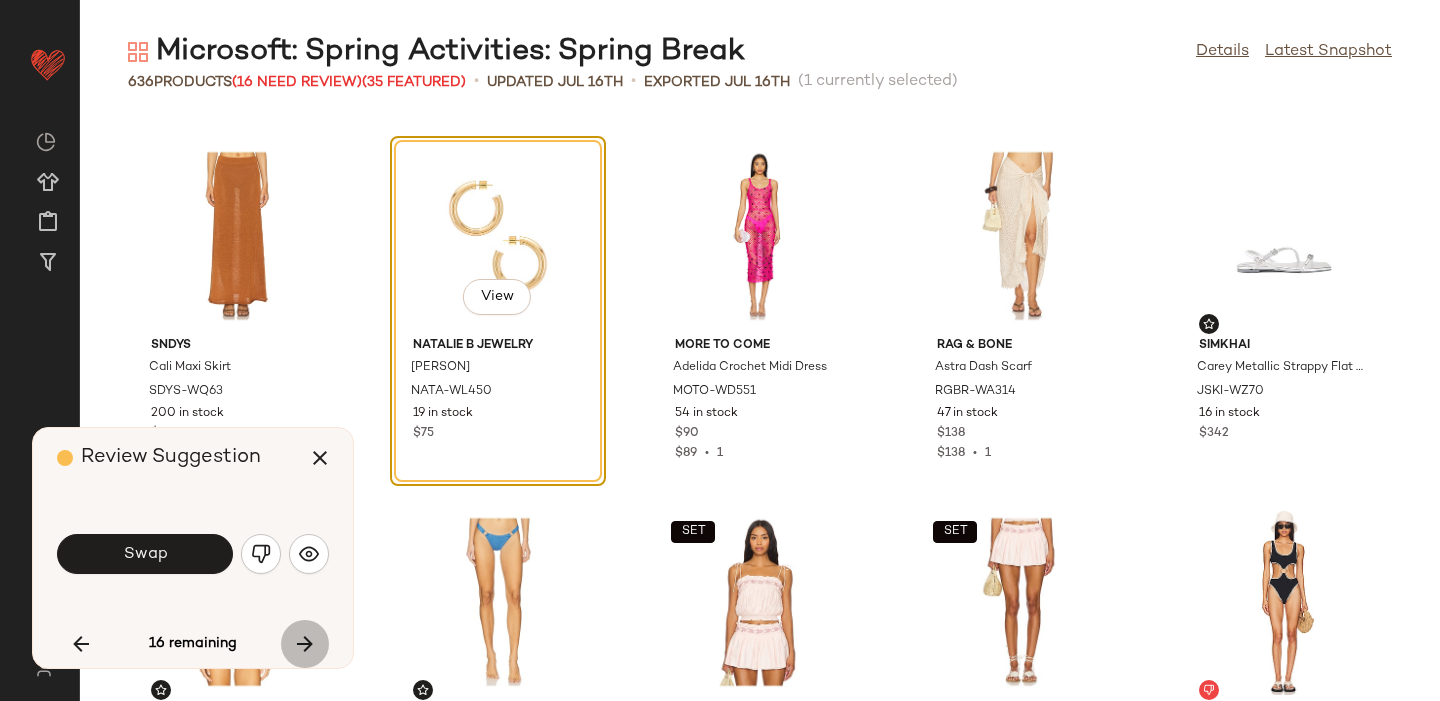 click at bounding box center [305, 644] 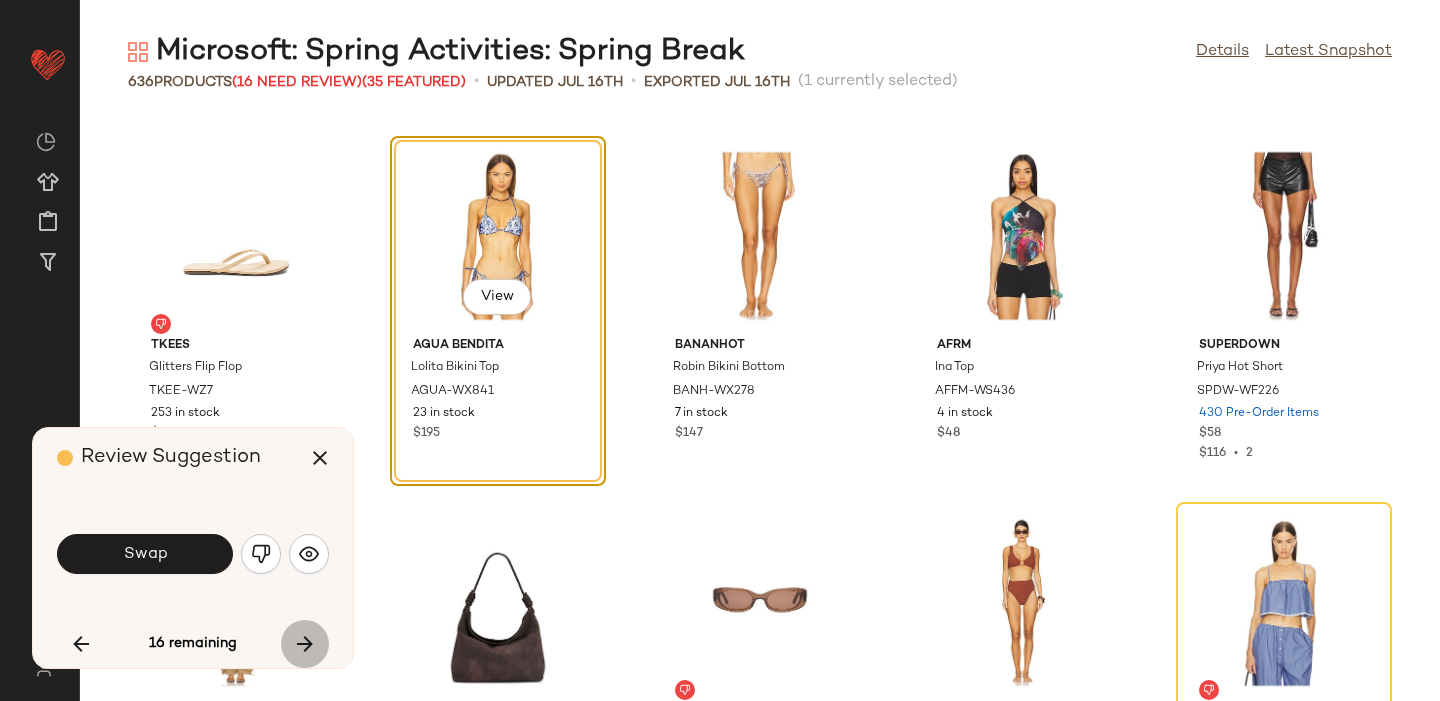 click at bounding box center (305, 644) 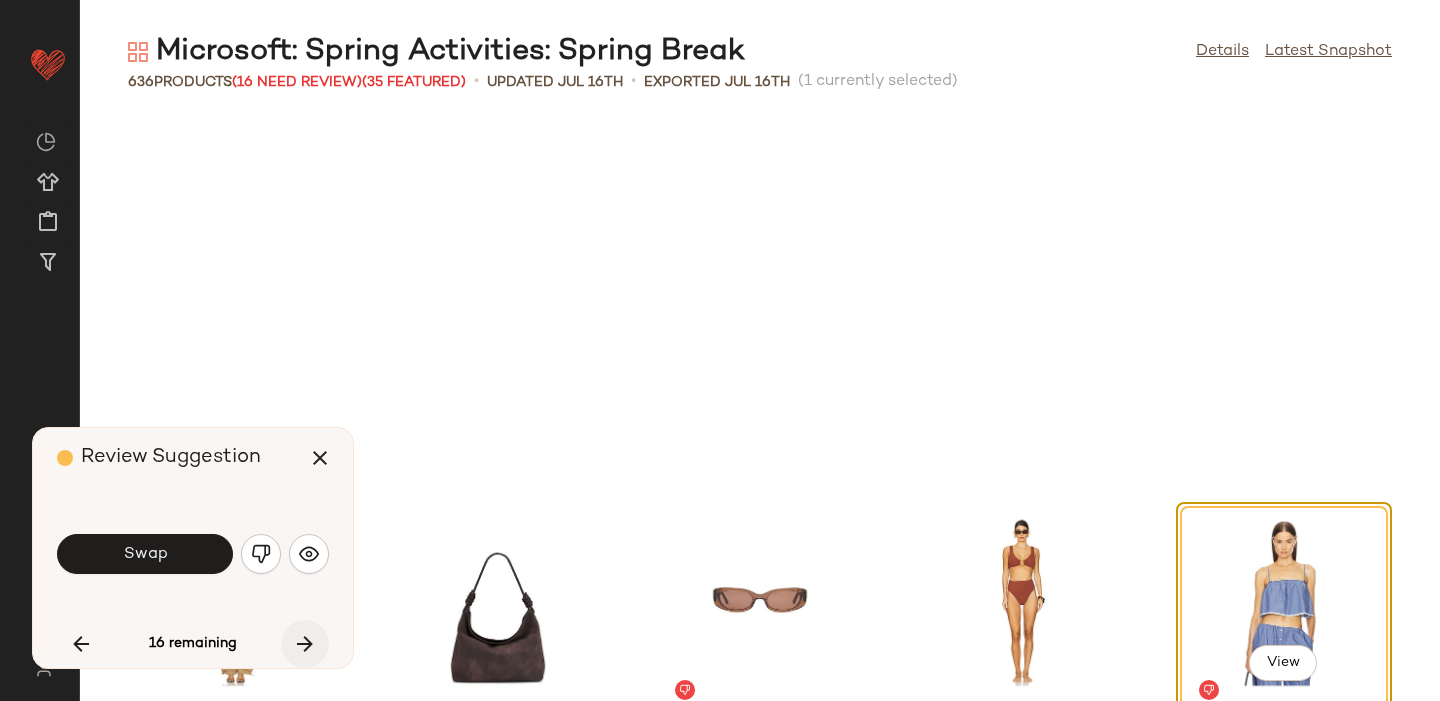 scroll, scrollTop: 15372, scrollLeft: 0, axis: vertical 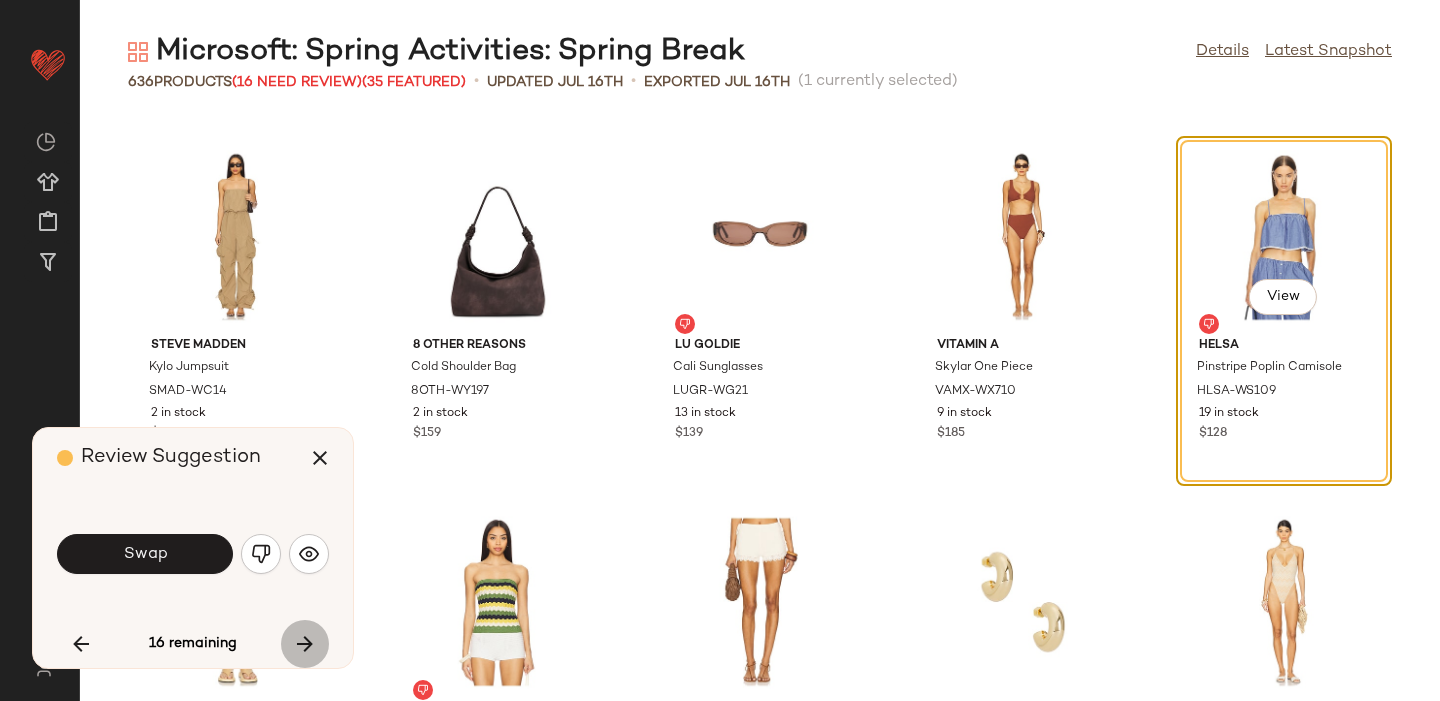 click at bounding box center (305, 644) 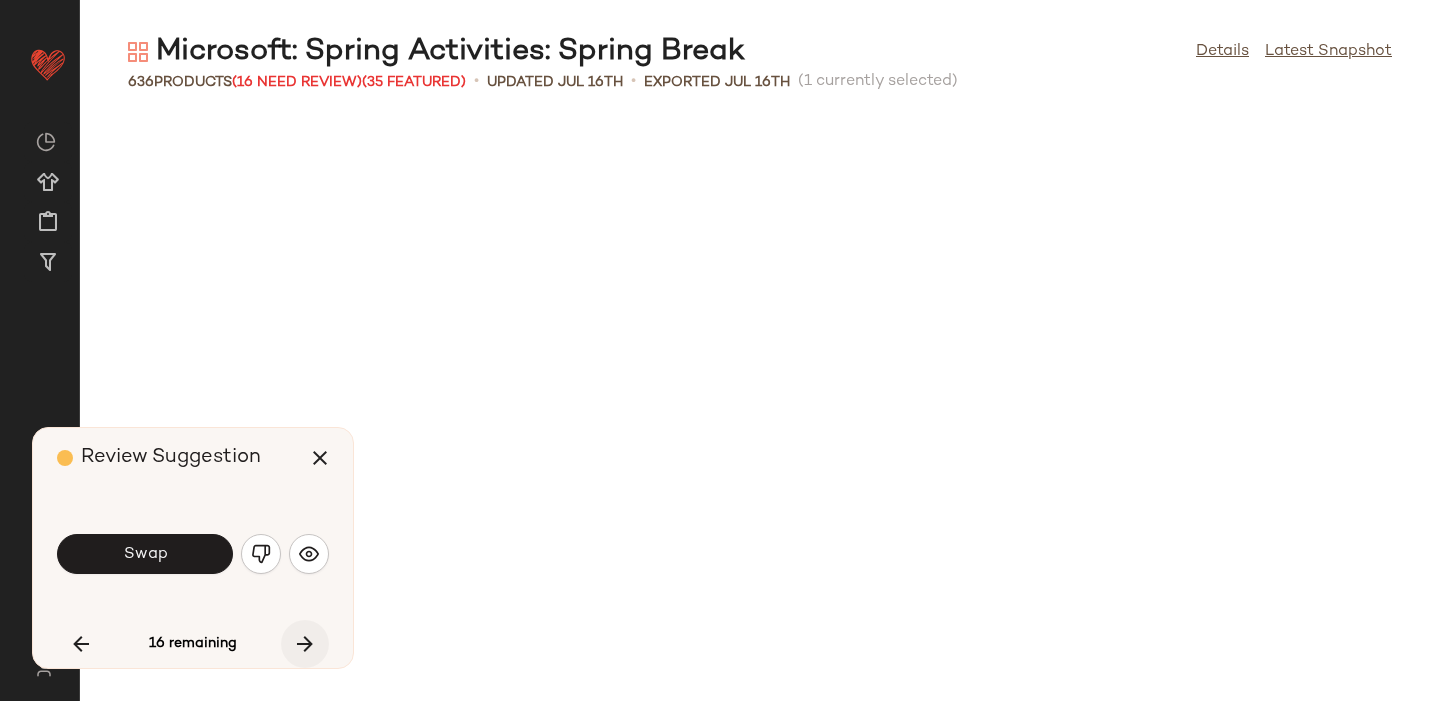scroll, scrollTop: 20862, scrollLeft: 0, axis: vertical 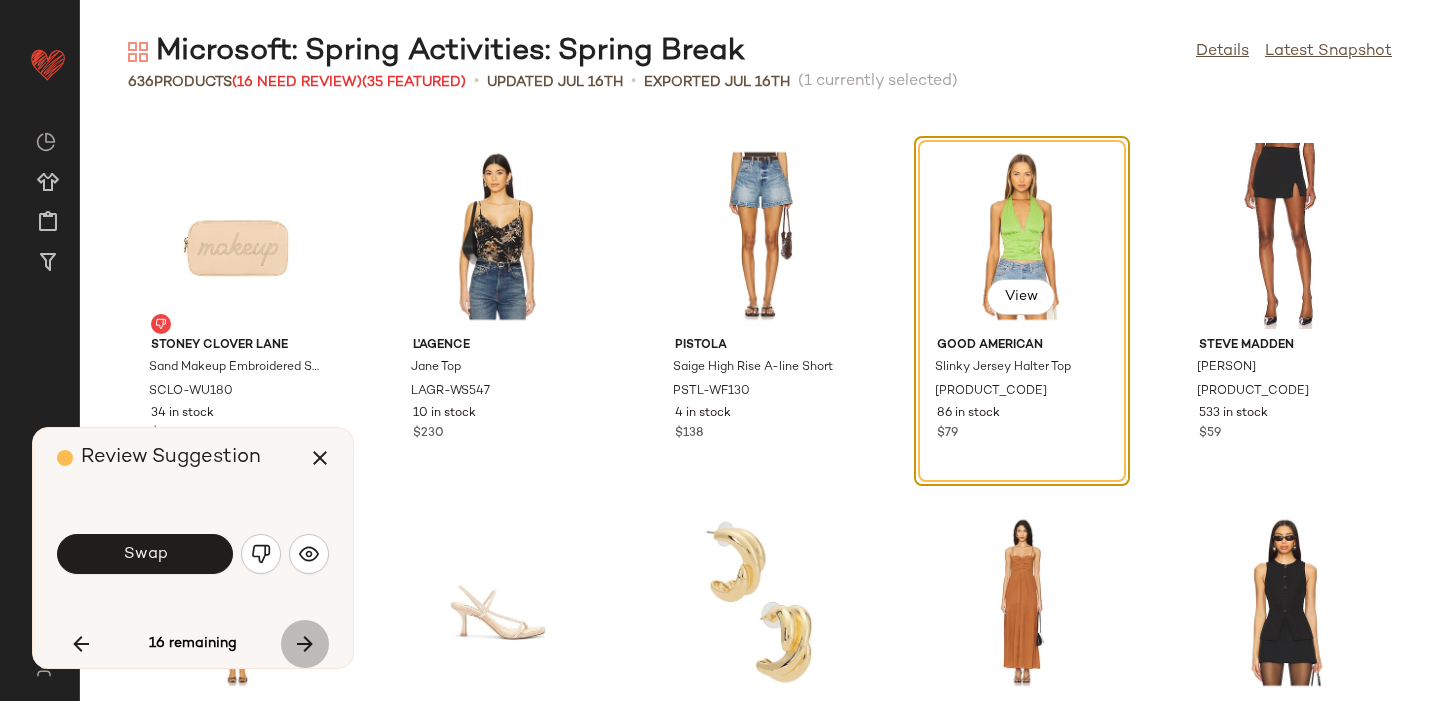 click at bounding box center [305, 644] 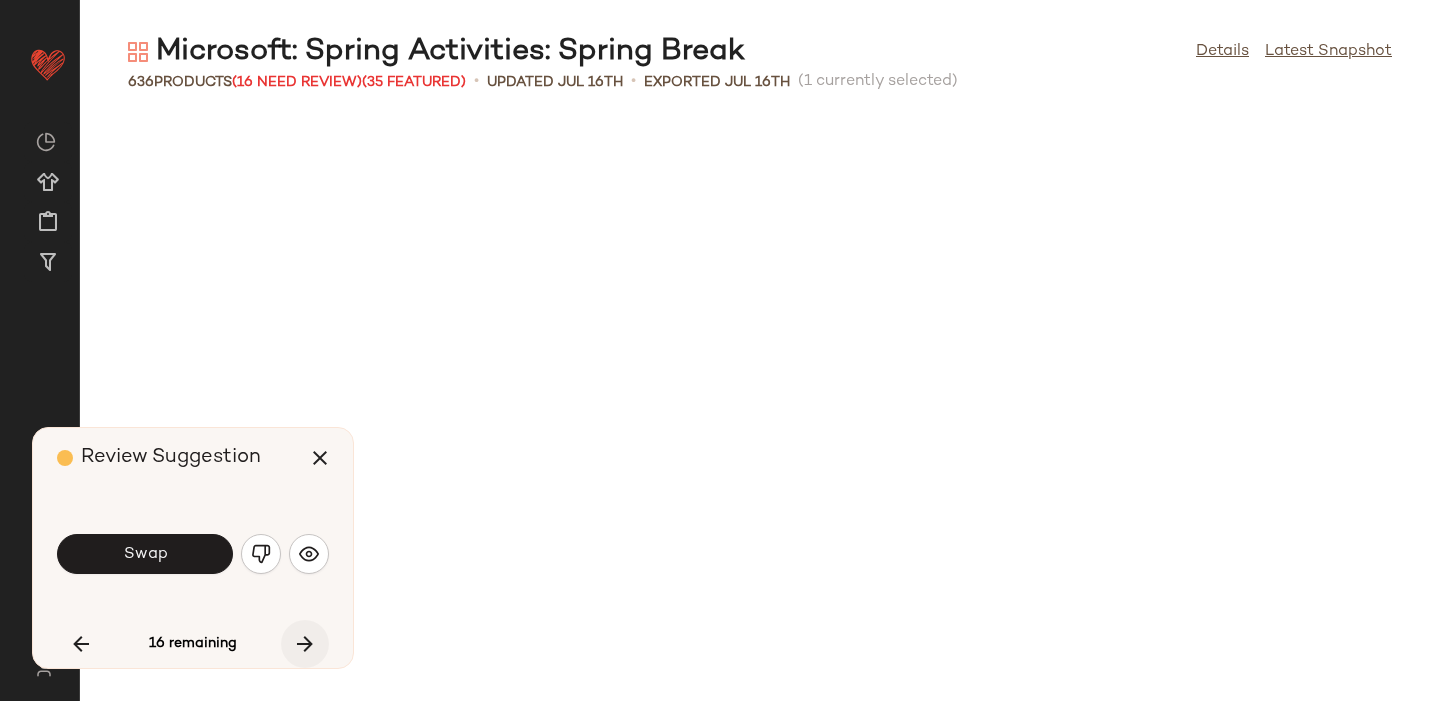 scroll, scrollTop: 21594, scrollLeft: 0, axis: vertical 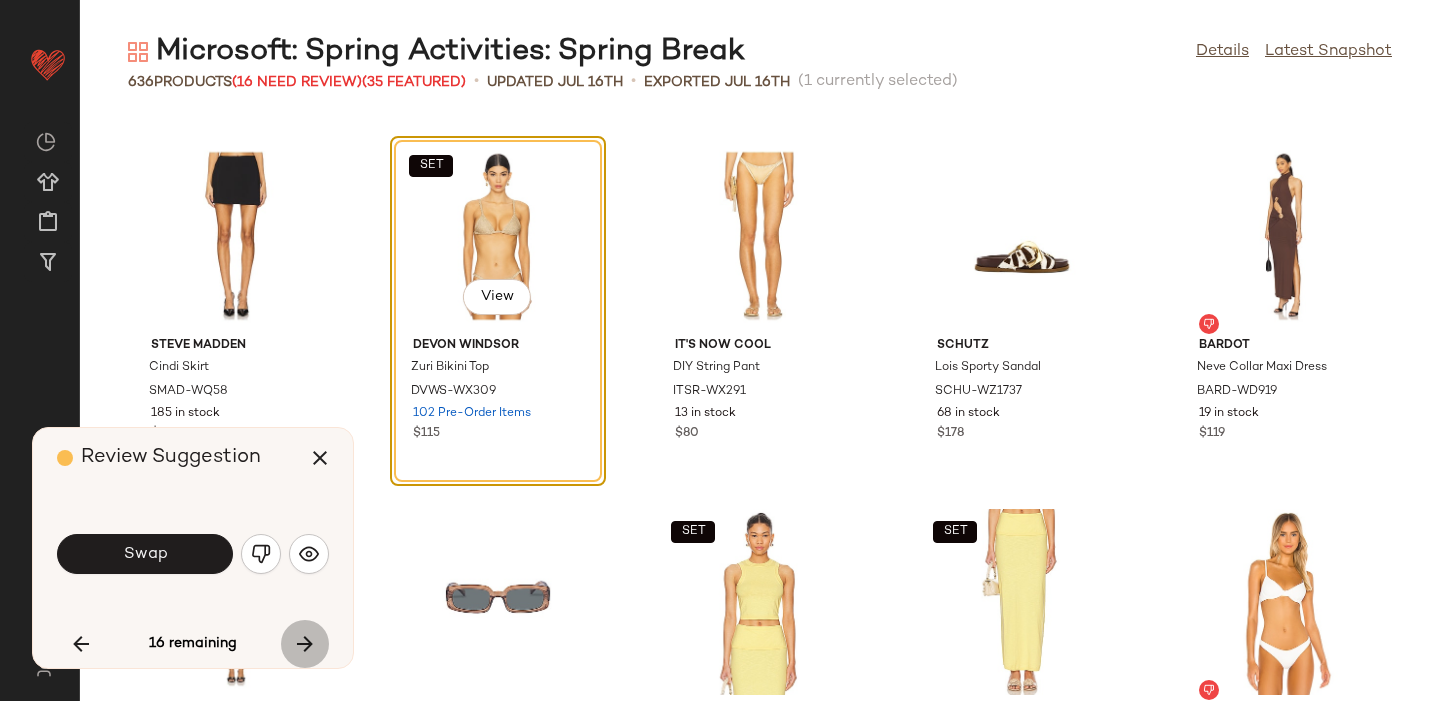 click at bounding box center [305, 644] 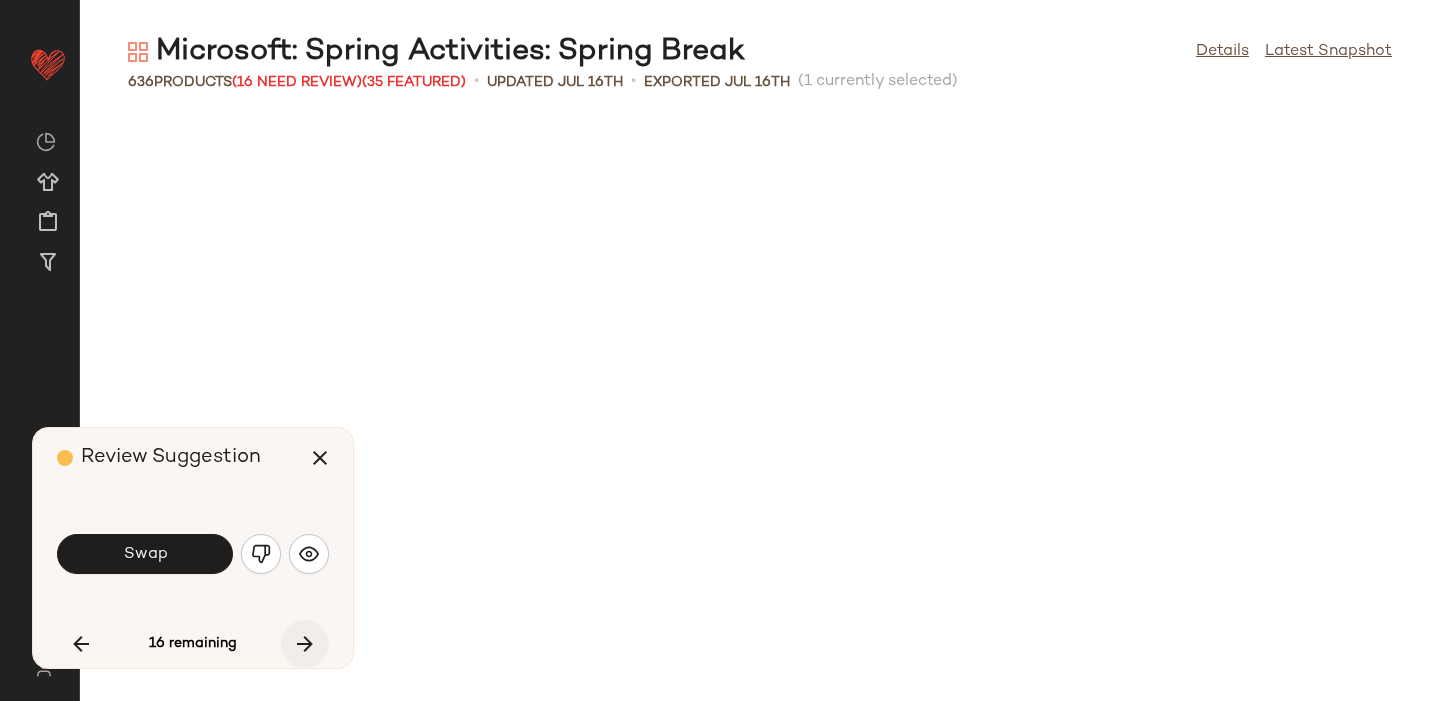 scroll, scrollTop: 23058, scrollLeft: 0, axis: vertical 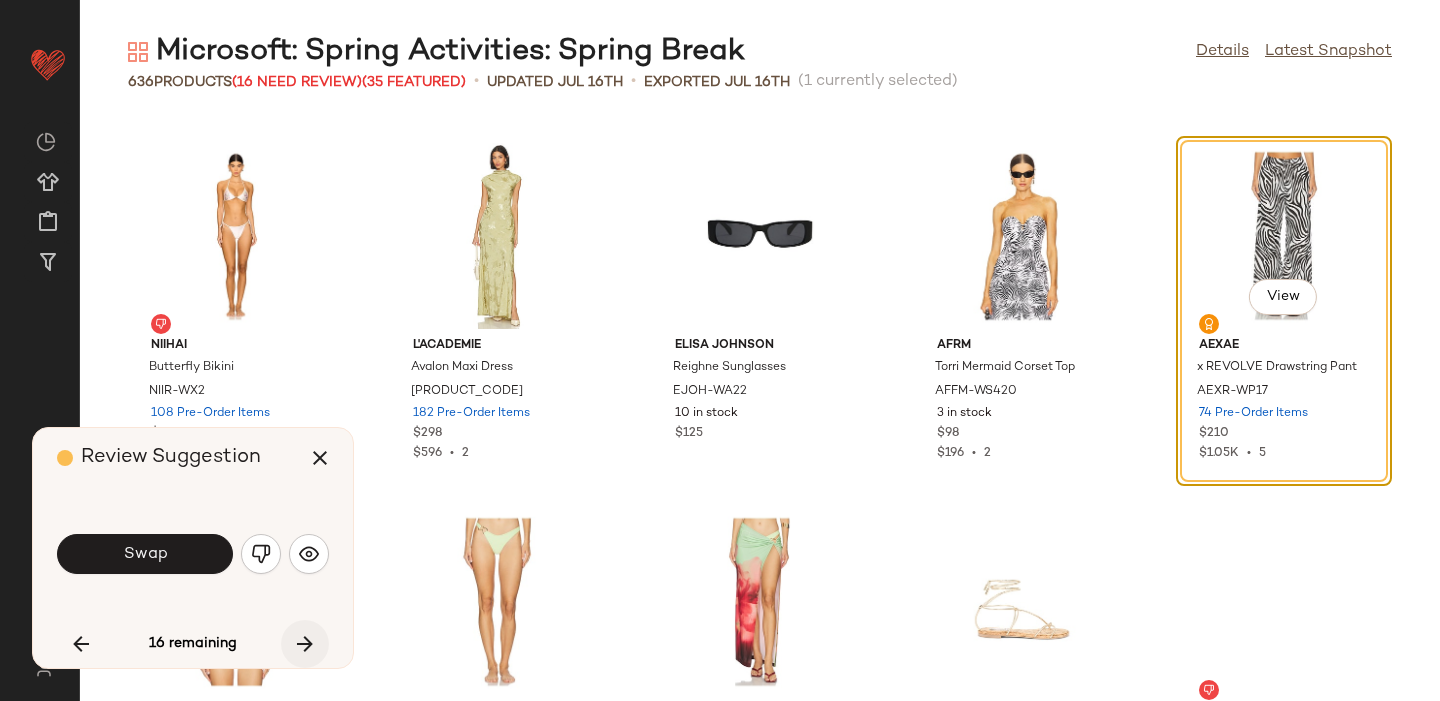 click at bounding box center (305, 644) 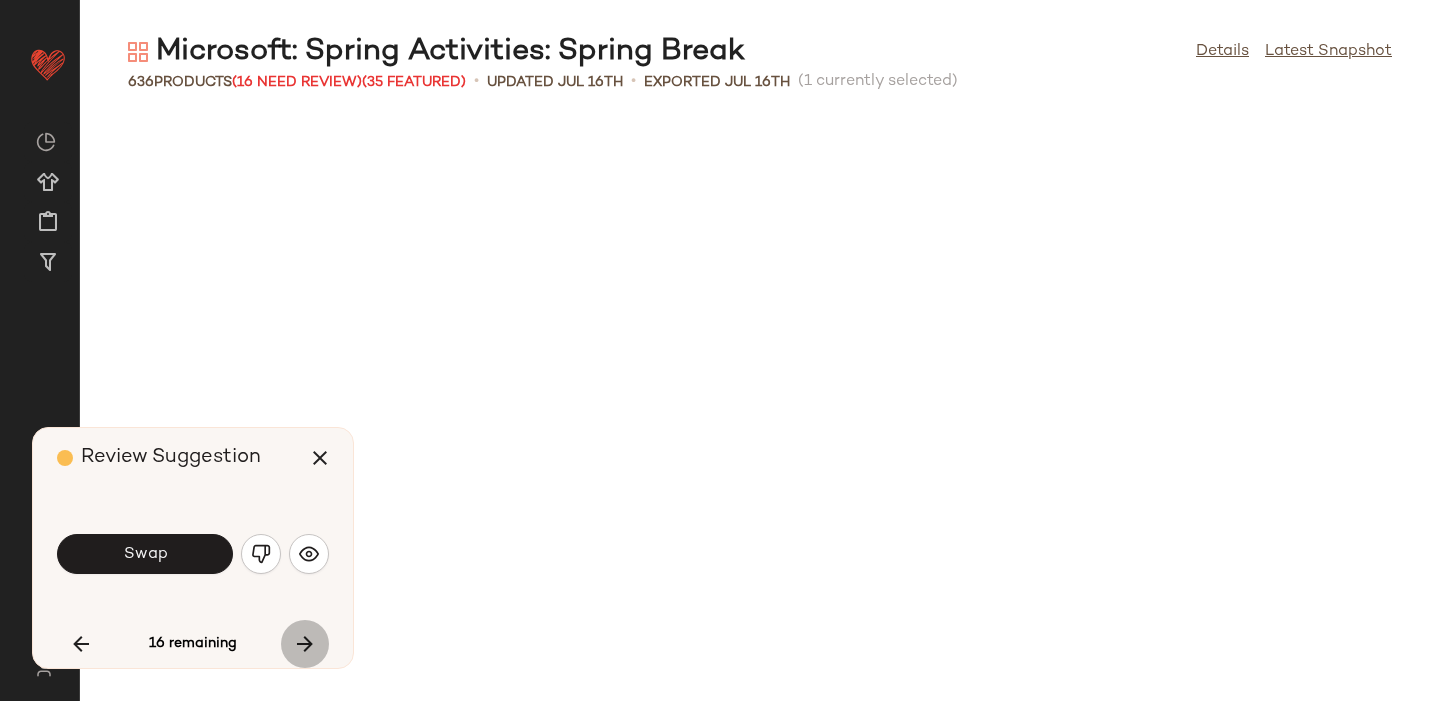 scroll, scrollTop: 24888, scrollLeft: 0, axis: vertical 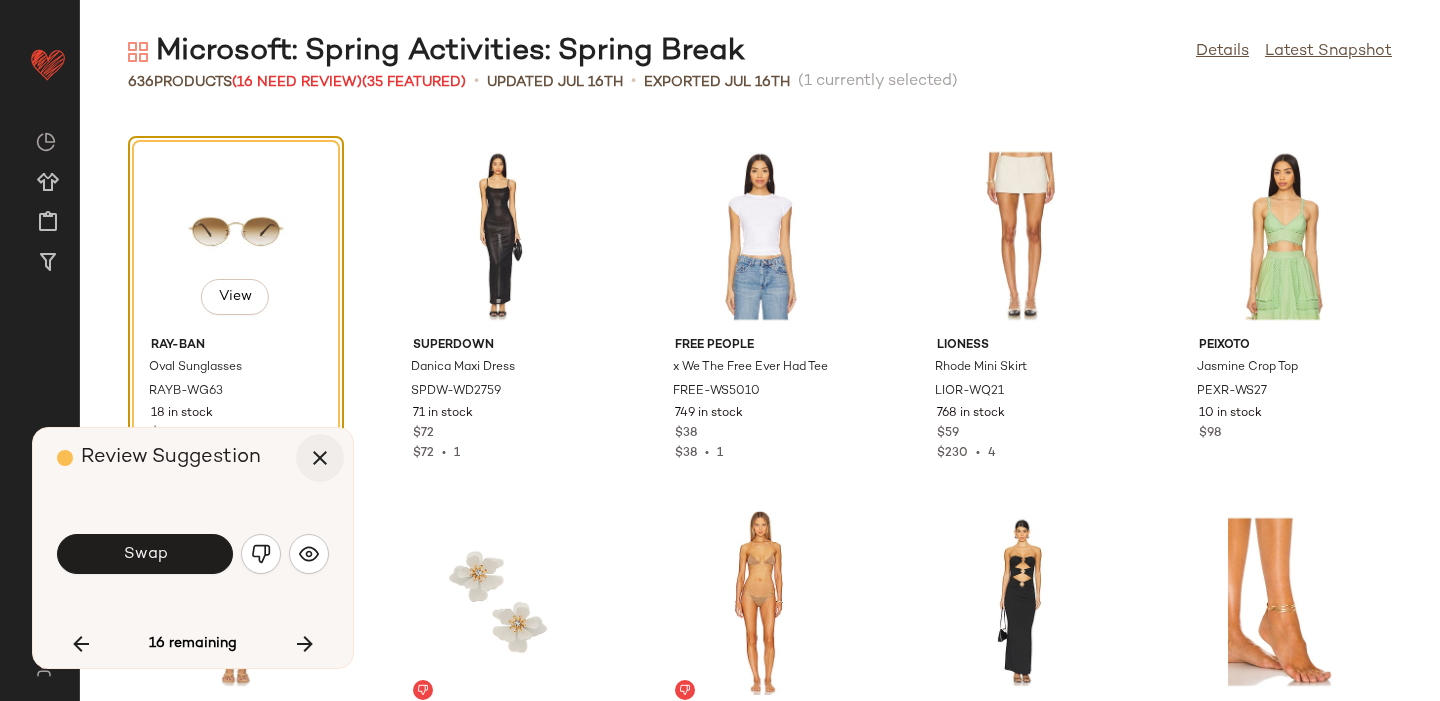 click at bounding box center [320, 458] 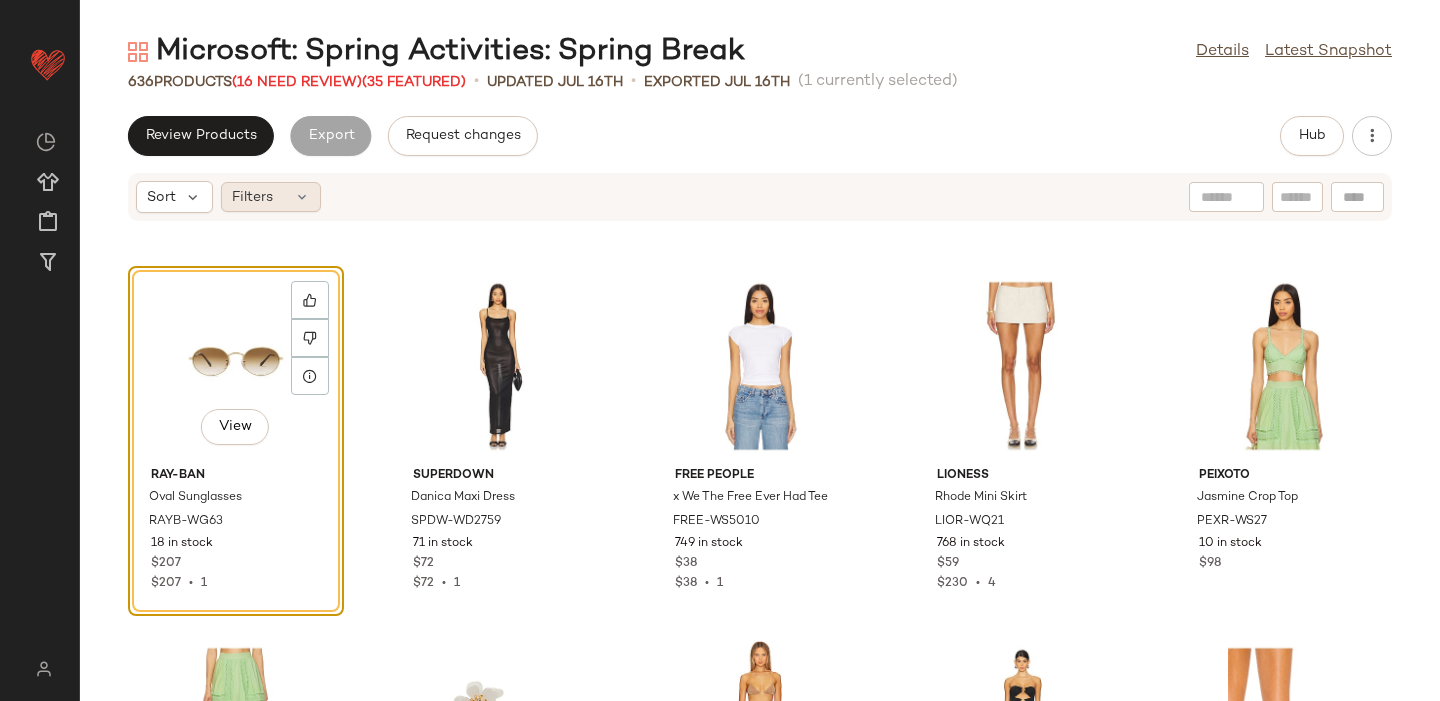 click on "Filters" at bounding box center (252, 197) 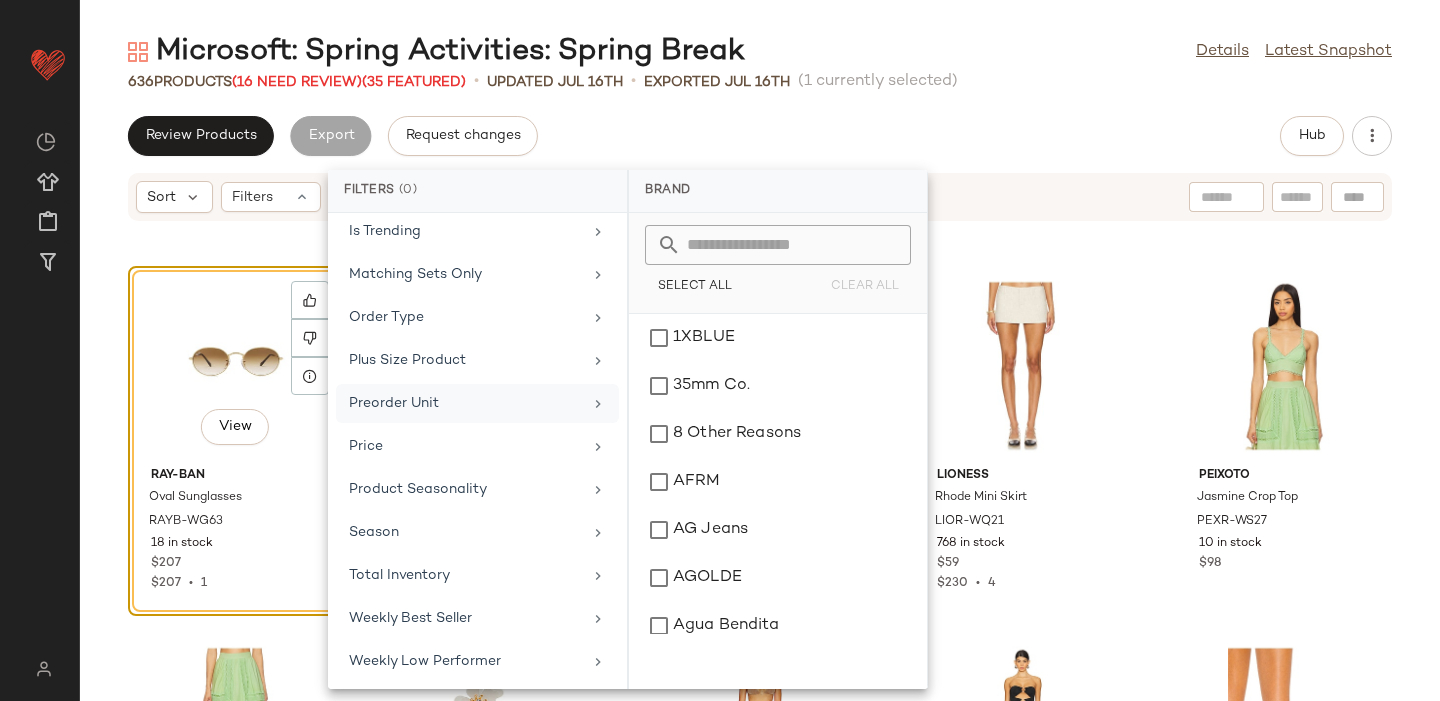 scroll, scrollTop: 868, scrollLeft: 0, axis: vertical 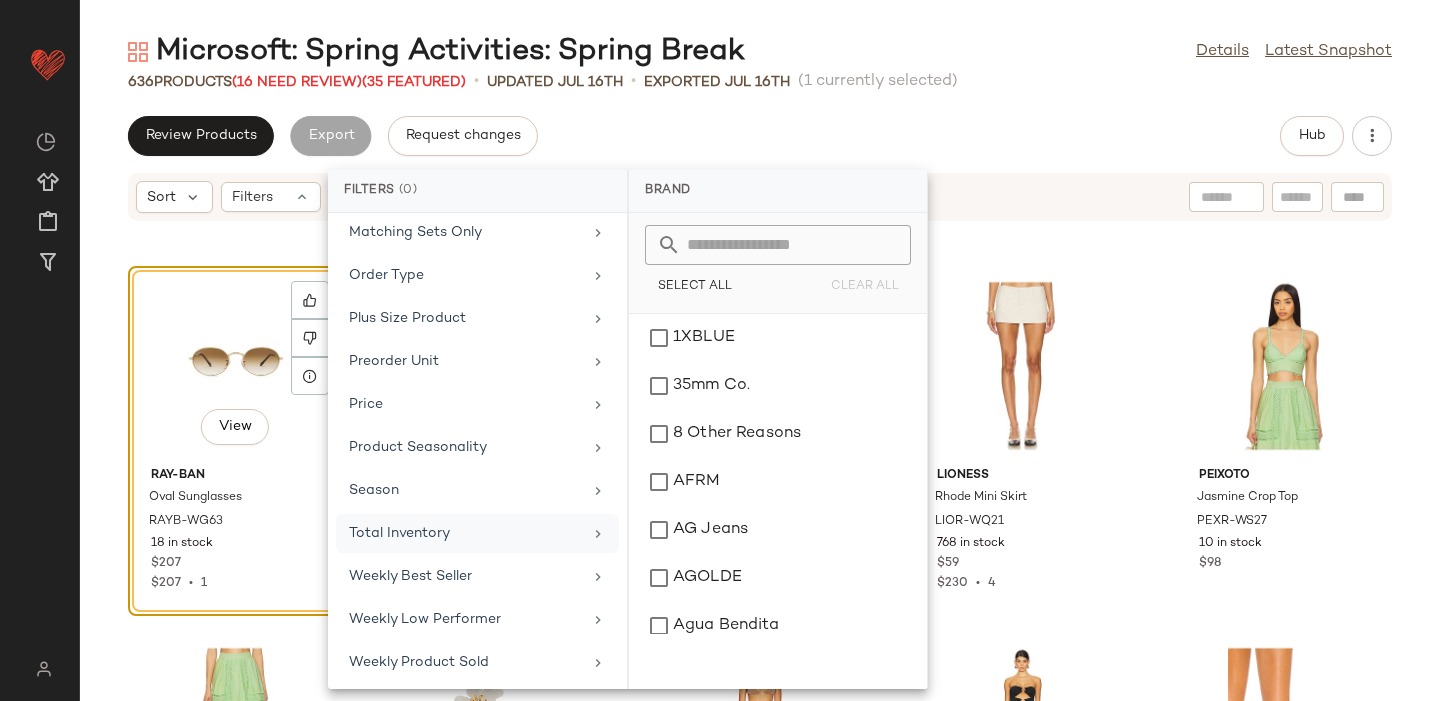 click on "Total Inventory" at bounding box center [465, 533] 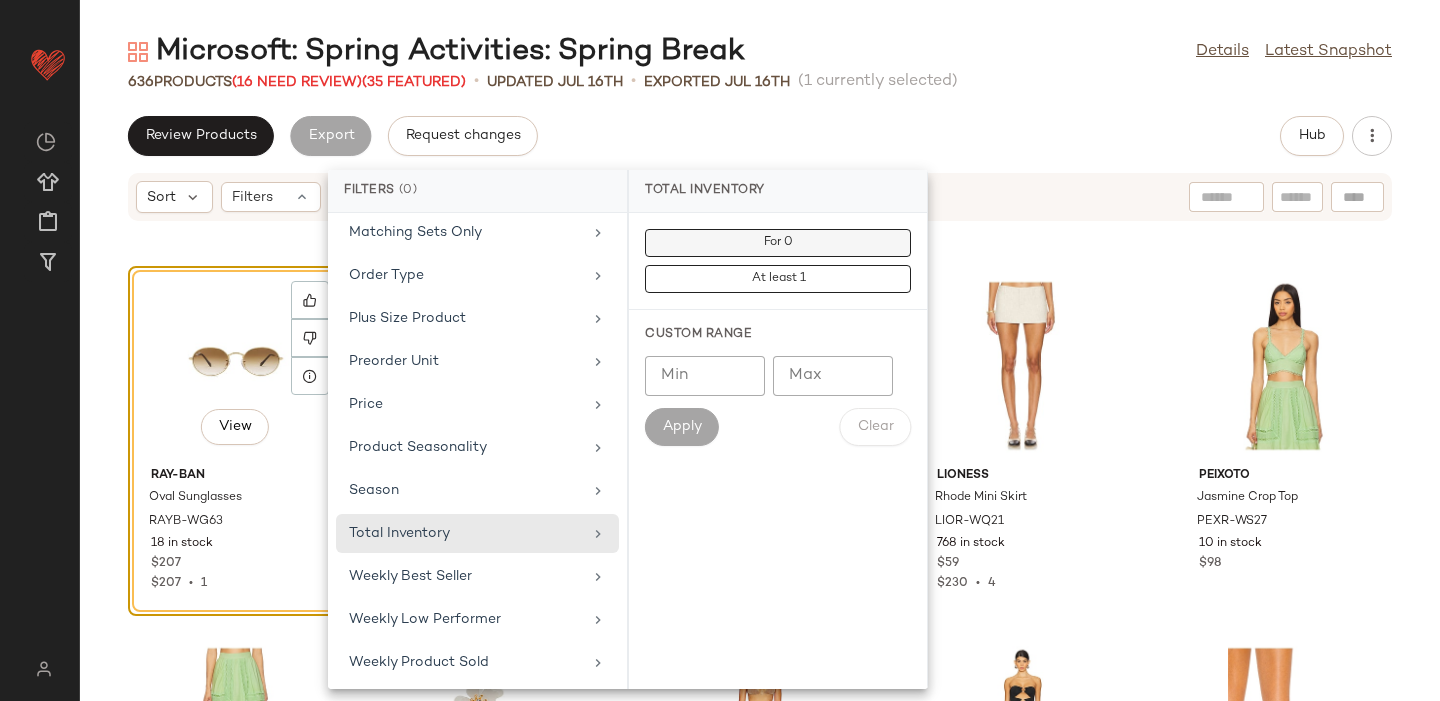 click on "For 0" 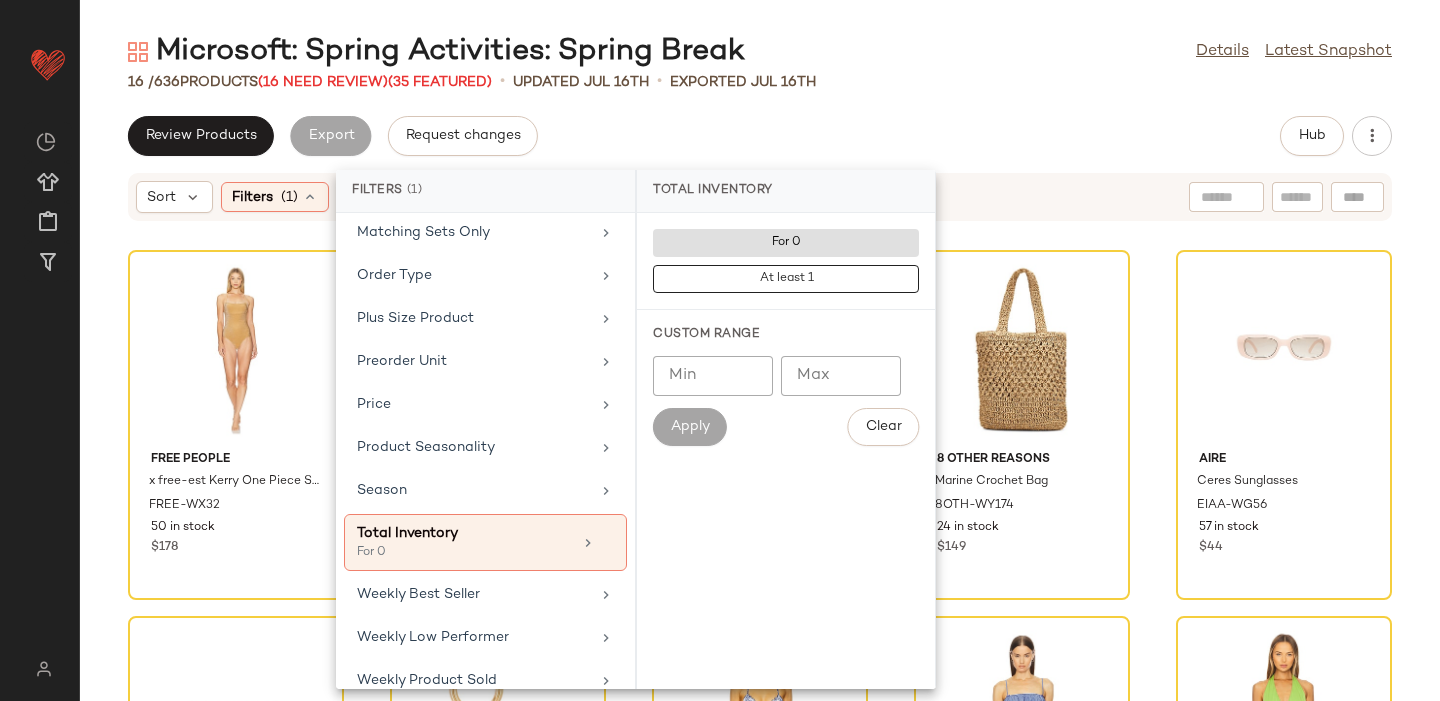 click on "Microsoft: Spring Activities: Spring Break  Details   Latest Snapshot  16 /  636   Products   (16 Need Review)  (35 Featured)  •   updated Jul 16th  •  Exported Jul 16th  Review Products   Export   Request changes   Hub  Sort  Filters  (1)   Reset  Free People x free-est Kerry One Piece Swimsuit FREE-WX32 50 in stock $178 DEVON WINDSOR Winona Bikini Top DVWS-WX337 43 in stock $95 Jaded London Leopard Halter Mini Dress JLON-WD40 209 Pre-Order Items $170 $170  •  1 8 Other Reasons Marine Crochet Bag 8OTH-WY174 24 in stock $149 AIRE Ceres Sunglasses EIAA-WG56 57 in stock $44 Le Specs Lil Starlight Sunglasses LSPE-WG104 83 in stock $85 Natalie B Jewelry Adina Hoop NATA-WL450 19 in stock $75 Agua Bendita Lolita Bikini Top AGUA-WX841 23 in stock $195 Helsa Pinstripe Poplin Camisole HLSA-WS109 19 in stock $128 Good American Slinky Jersey Halter Top GAME-WS182 86 in stock $79  SET  DEVON WINDSOR Zuri Bikini Top DVWS-WX309 102 Pre-Order Items $115 AEXAE x REVOLVE Drawstring Pant AEXR-WP17 74 Pre-Order Items 5" at bounding box center [760, 366] 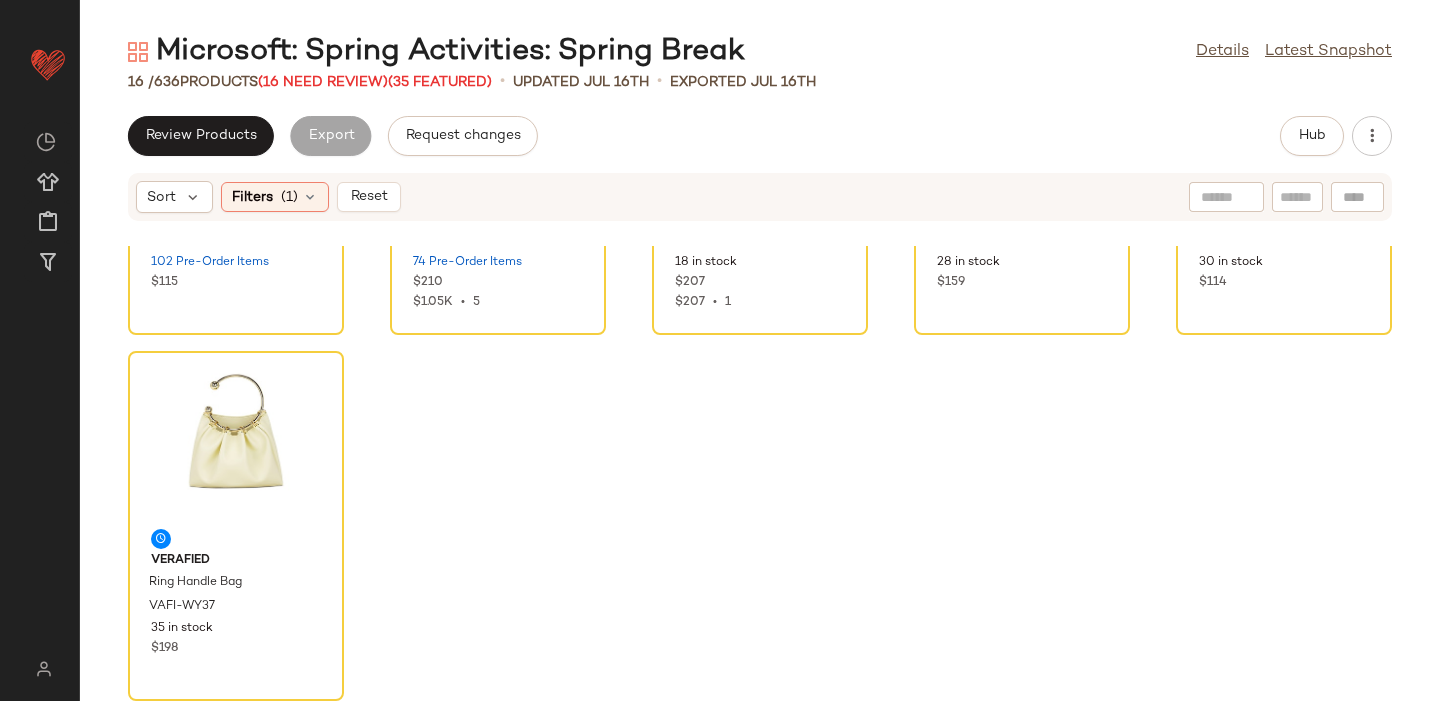 scroll, scrollTop: 0, scrollLeft: 0, axis: both 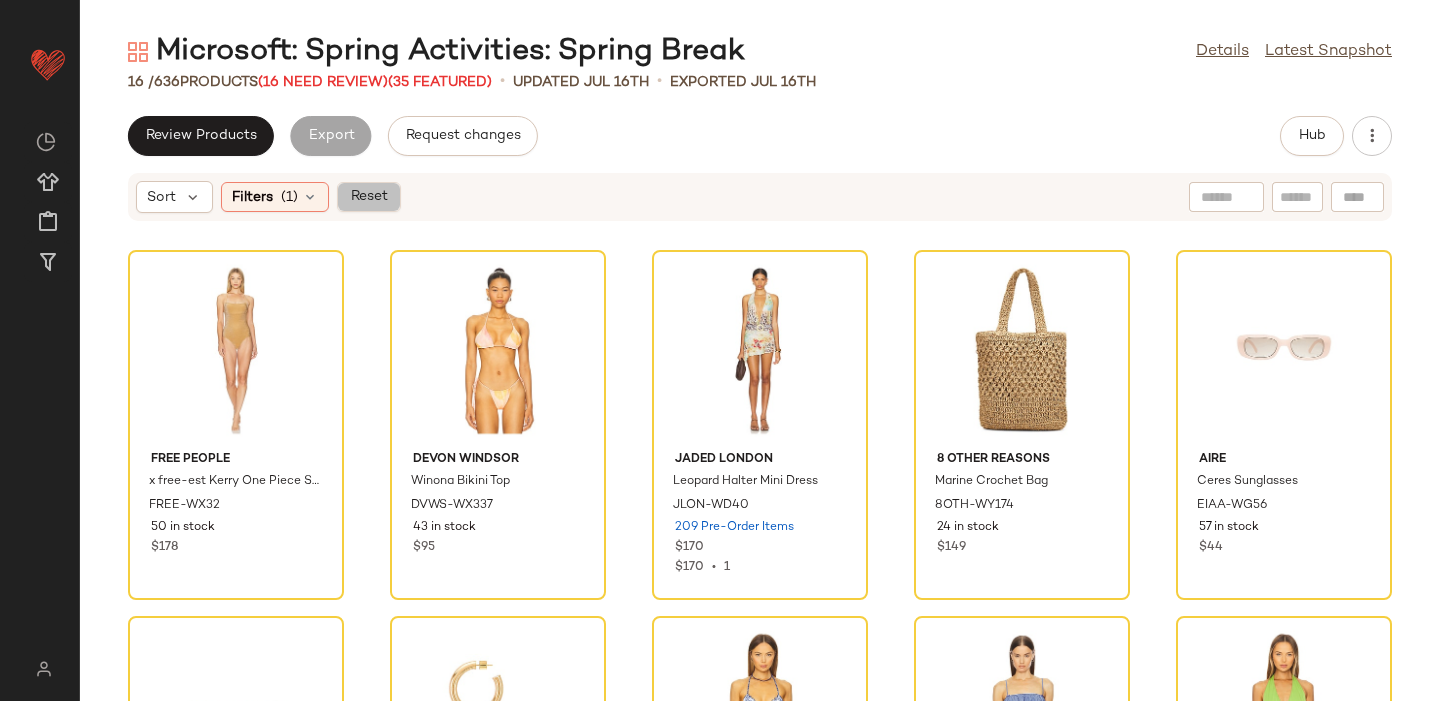 click on "Reset" 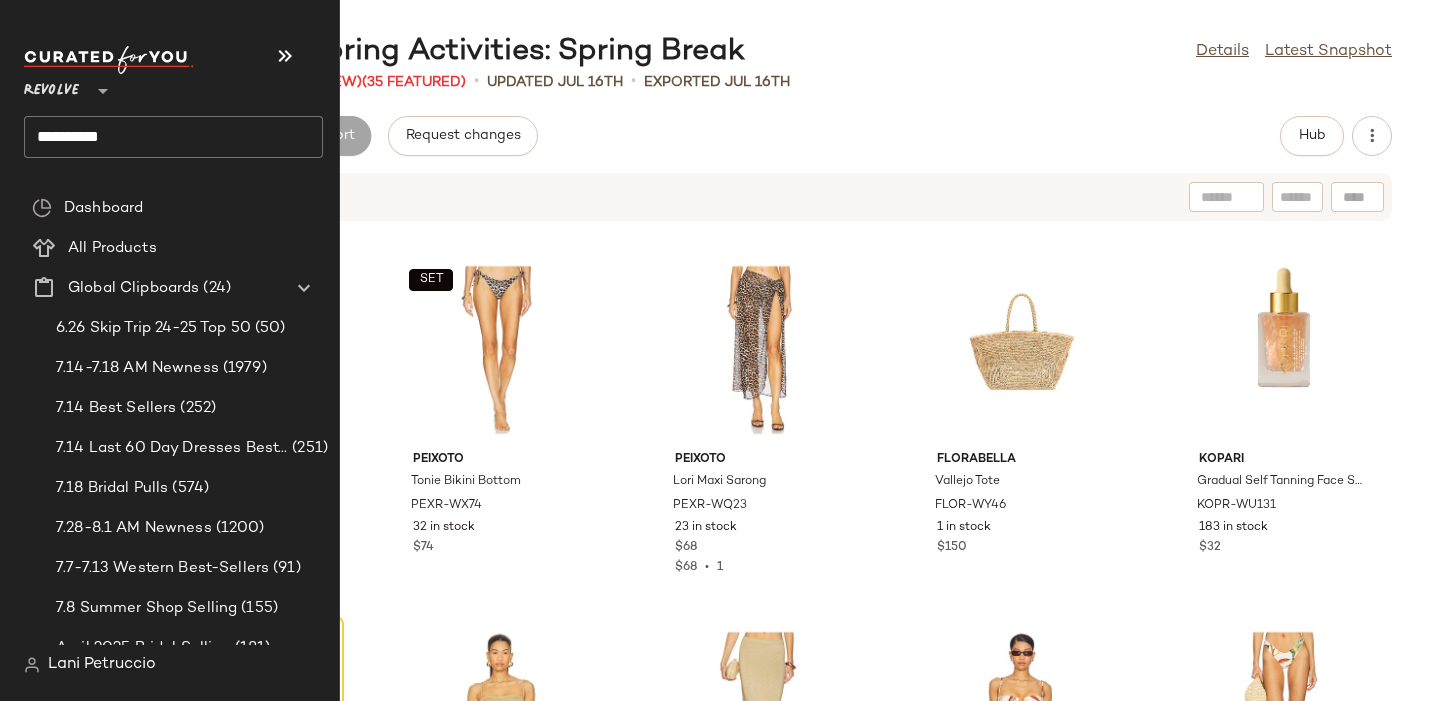 click on "**********" 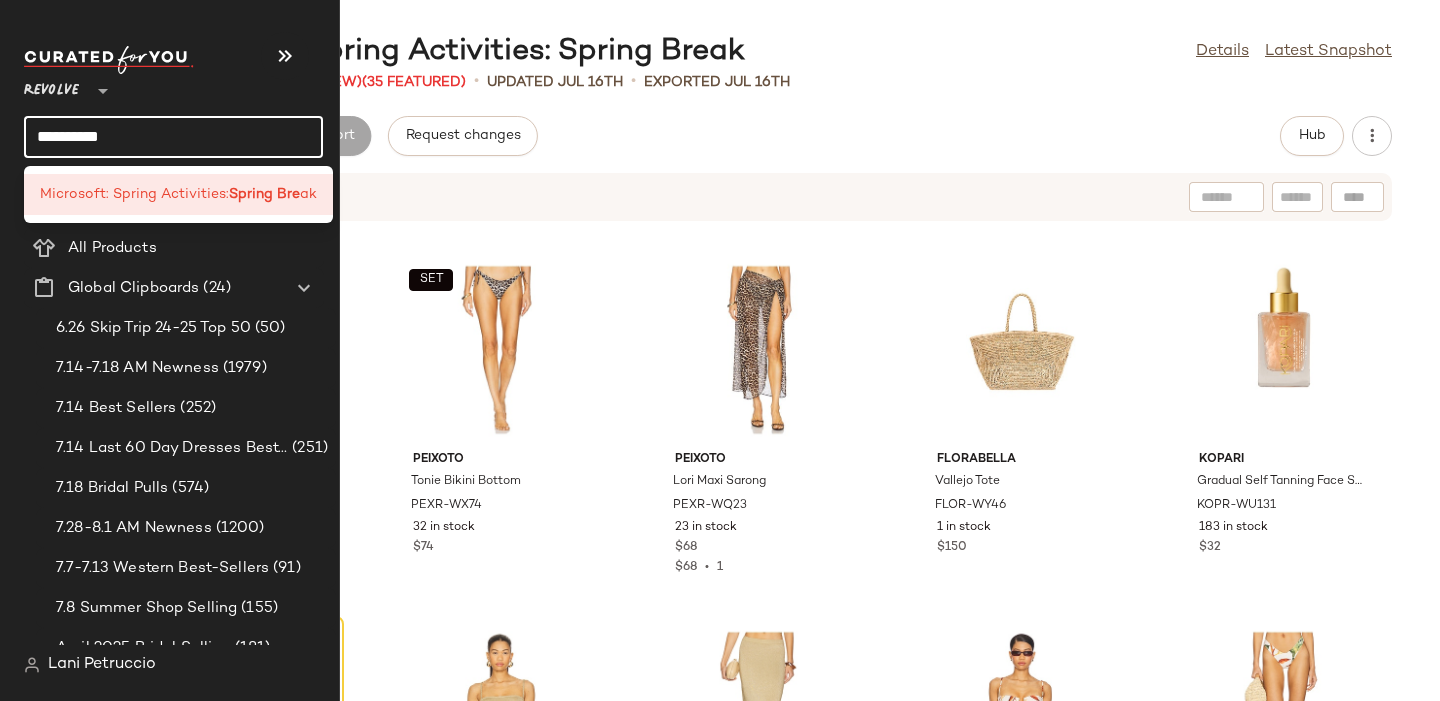 click on "**********" 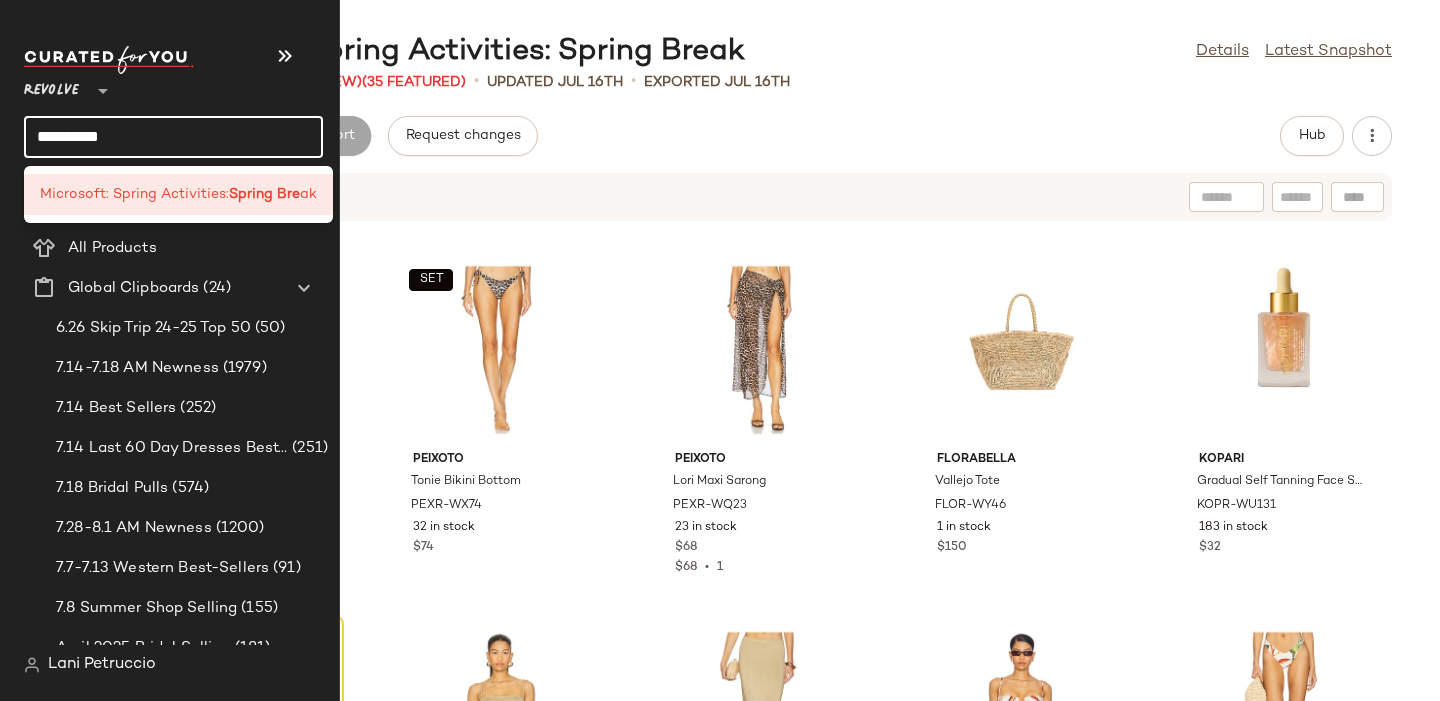 click on "**********" 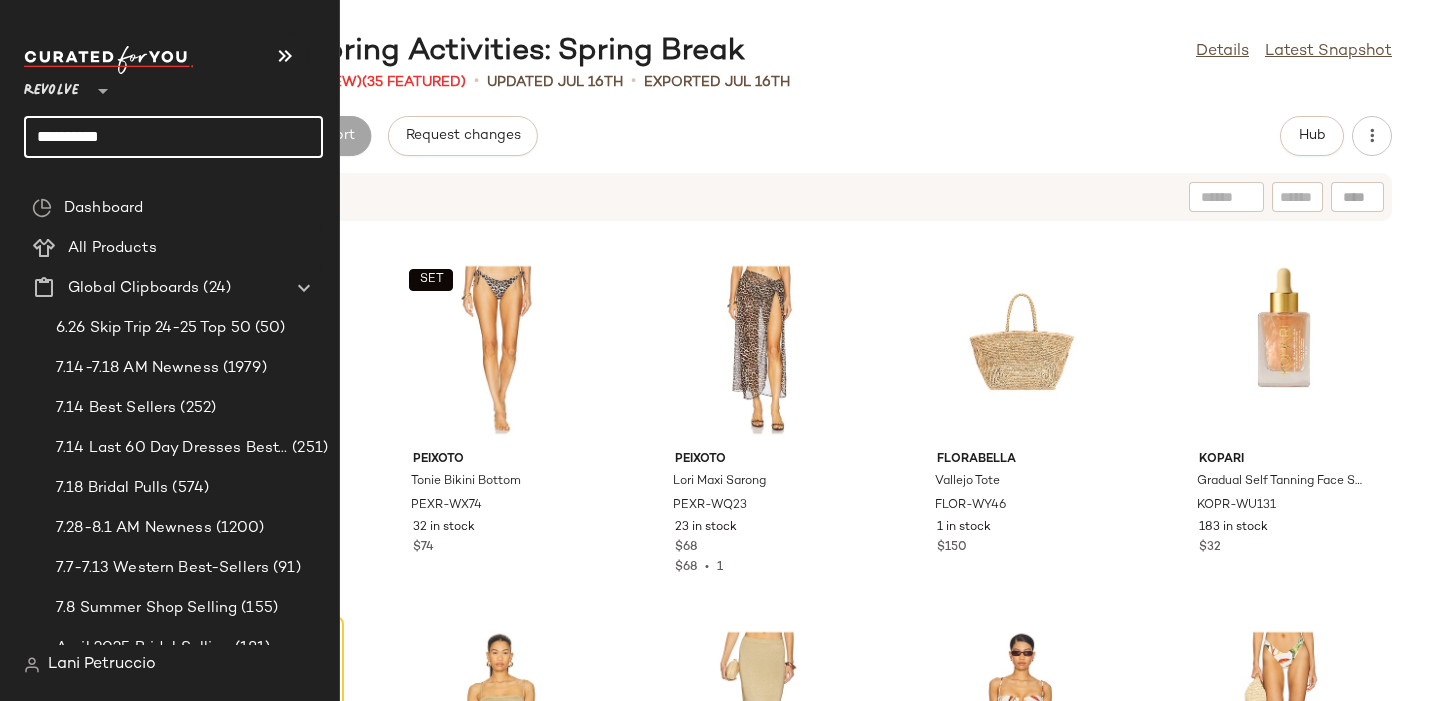 click on "**********" 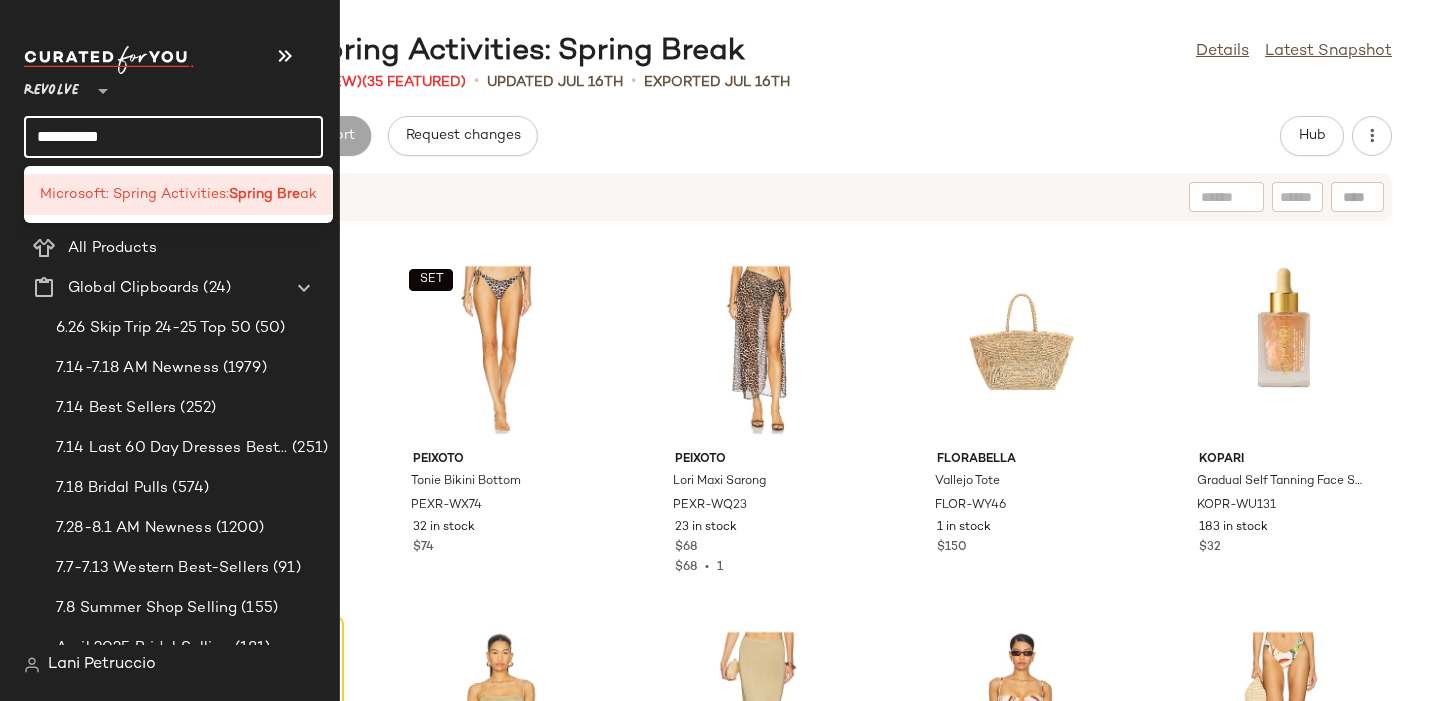 click on "**********" 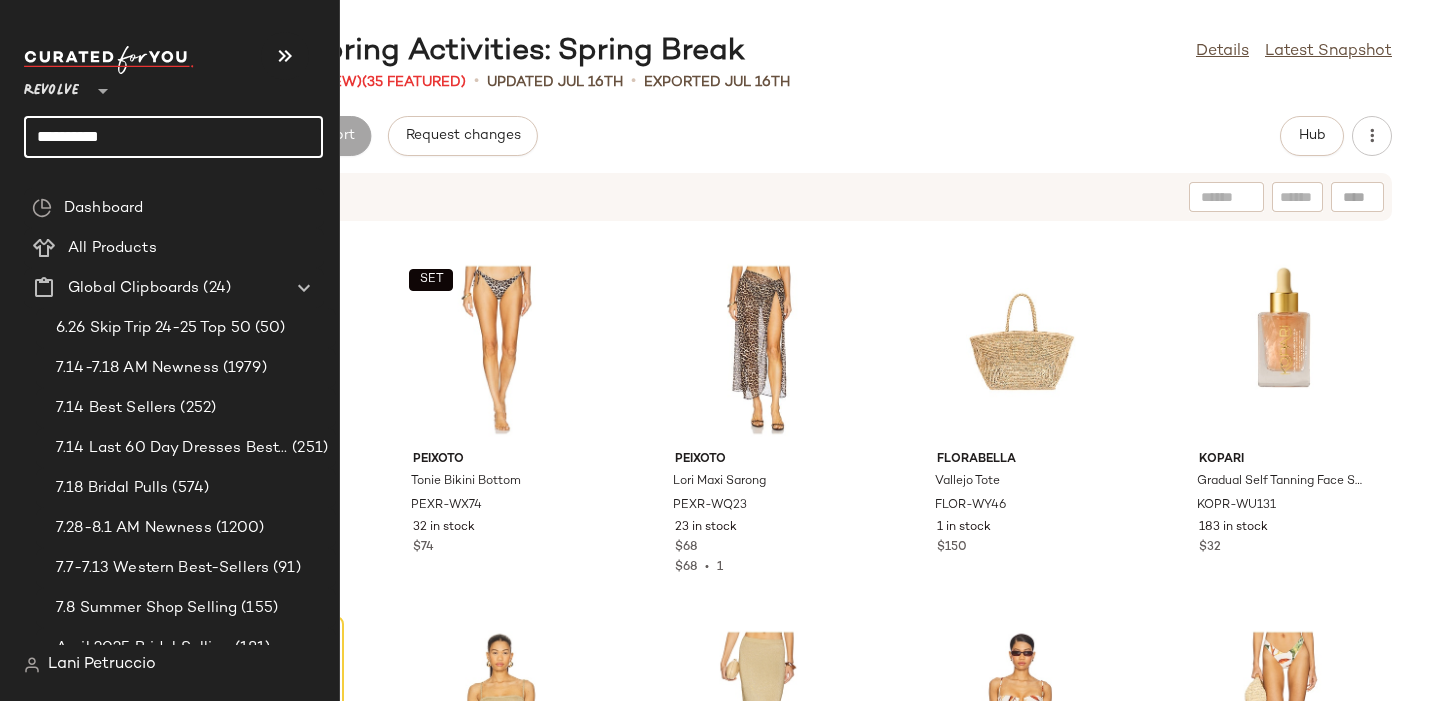 click on "**********" 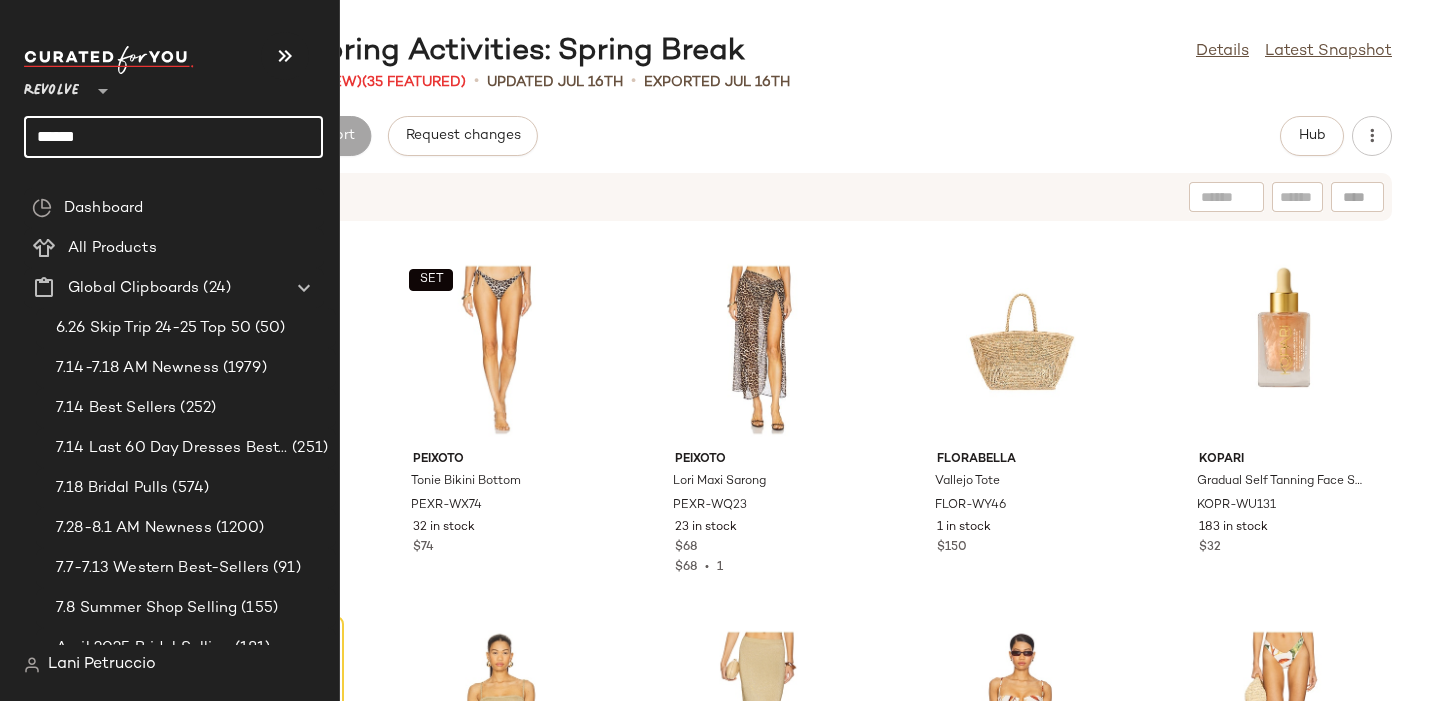 click on "******" 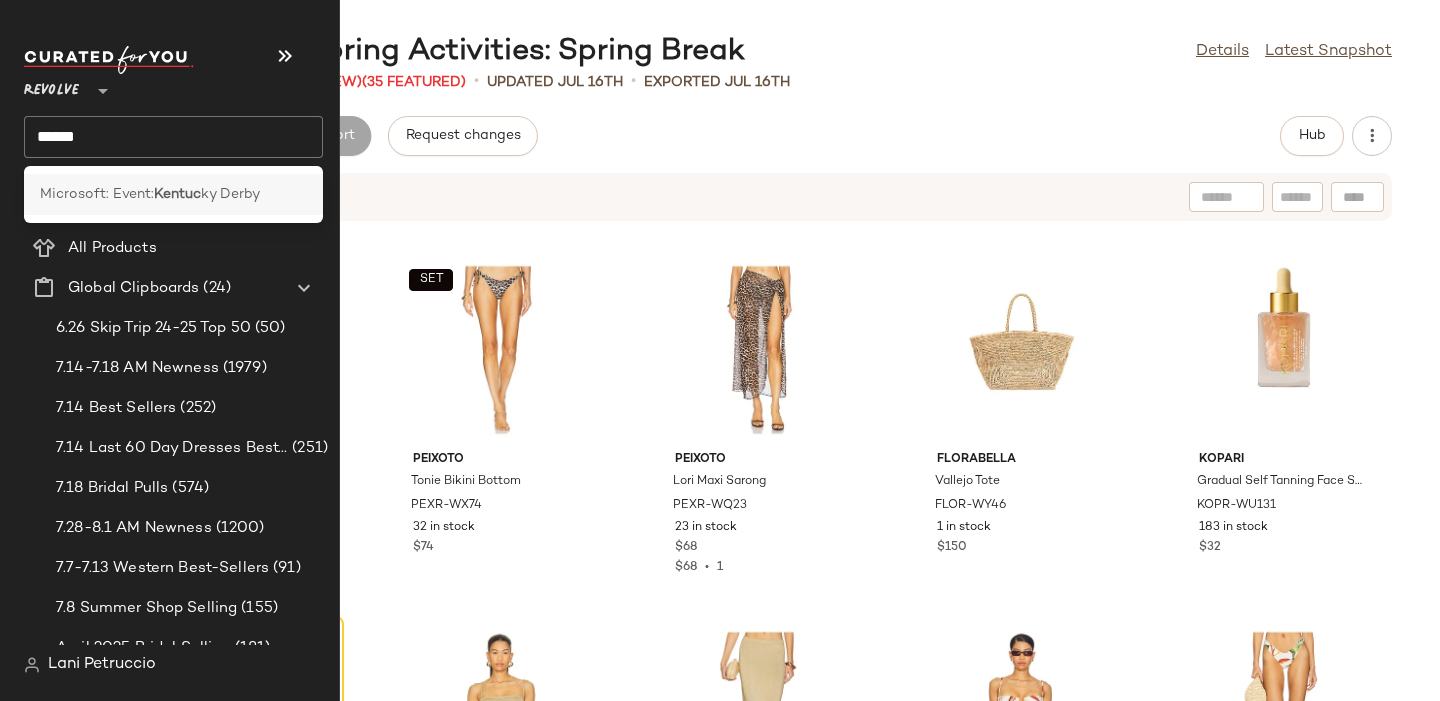 click on "Microsoft: Event: [STATE] Derby" 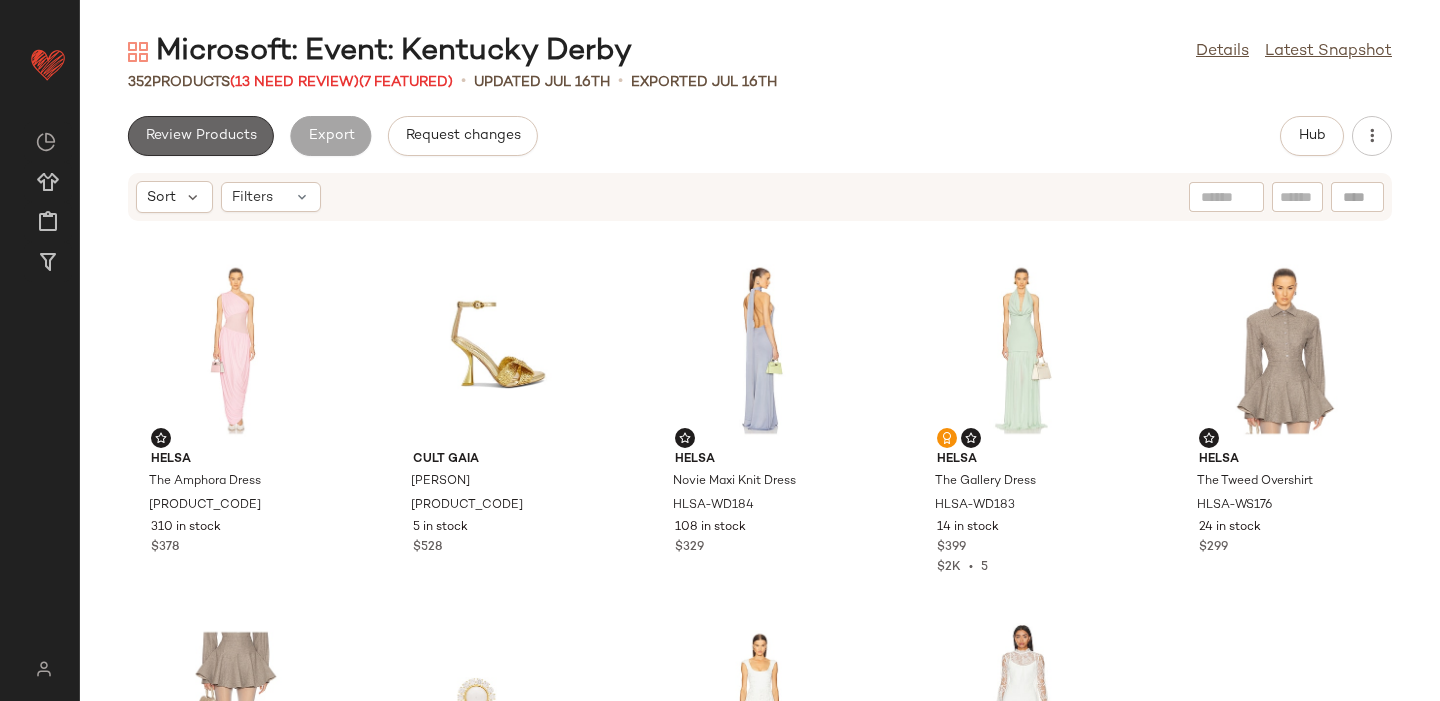 drag, startPoint x: 150, startPoint y: 138, endPoint x: 174, endPoint y: 149, distance: 26.400757 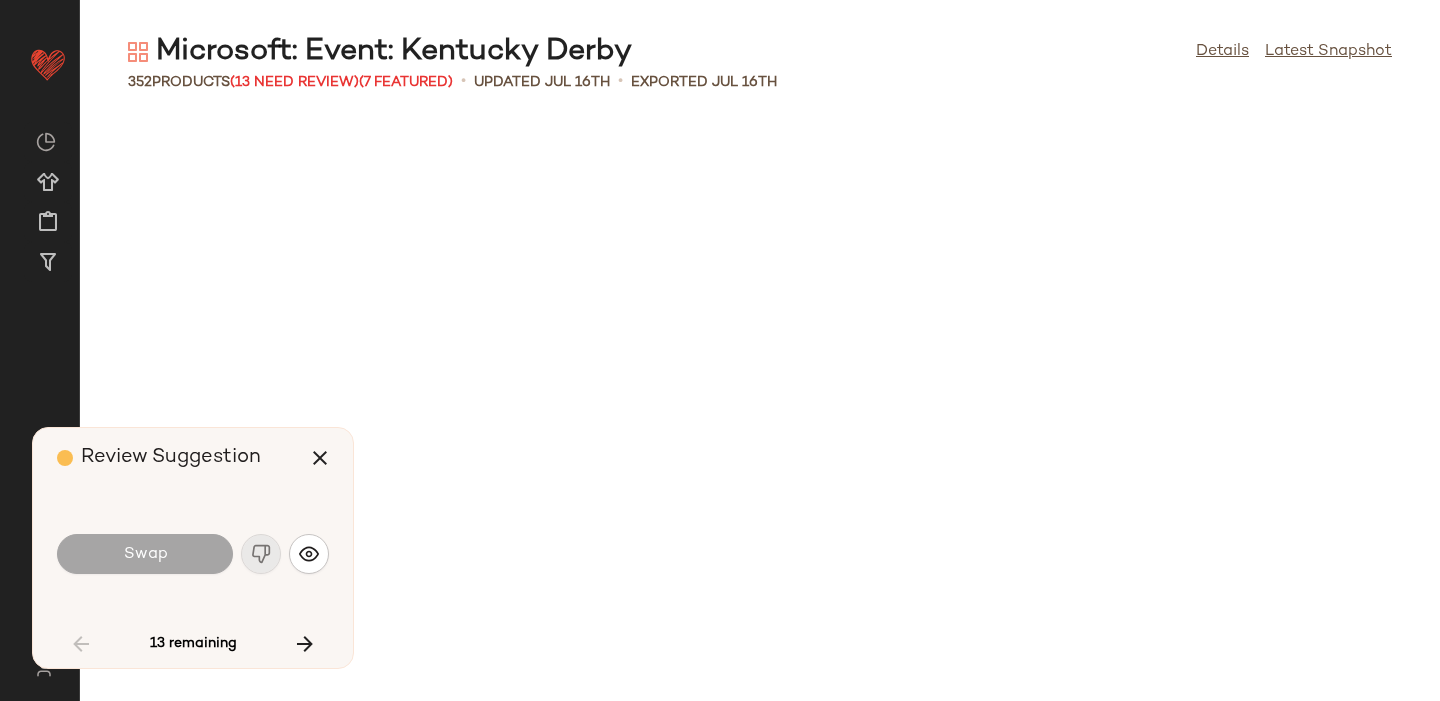 scroll, scrollTop: 2196, scrollLeft: 0, axis: vertical 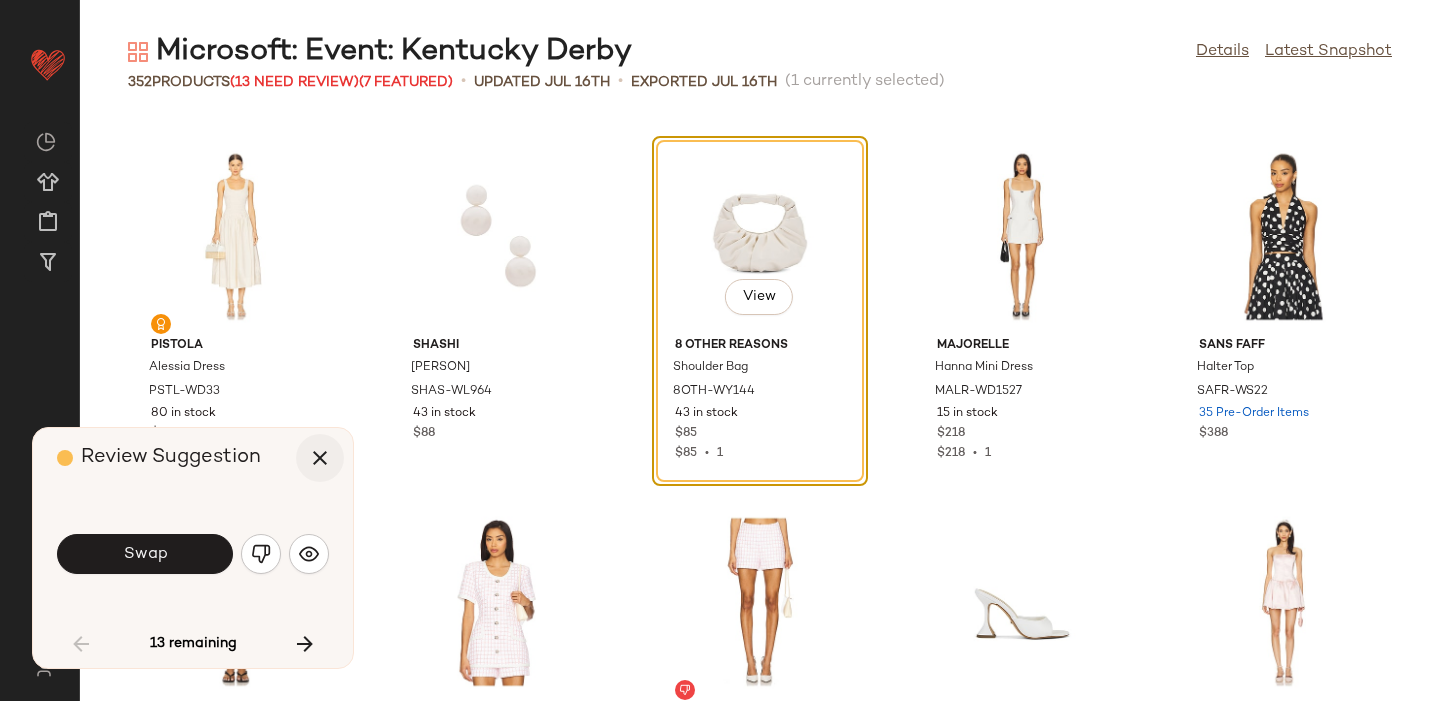 click at bounding box center (320, 458) 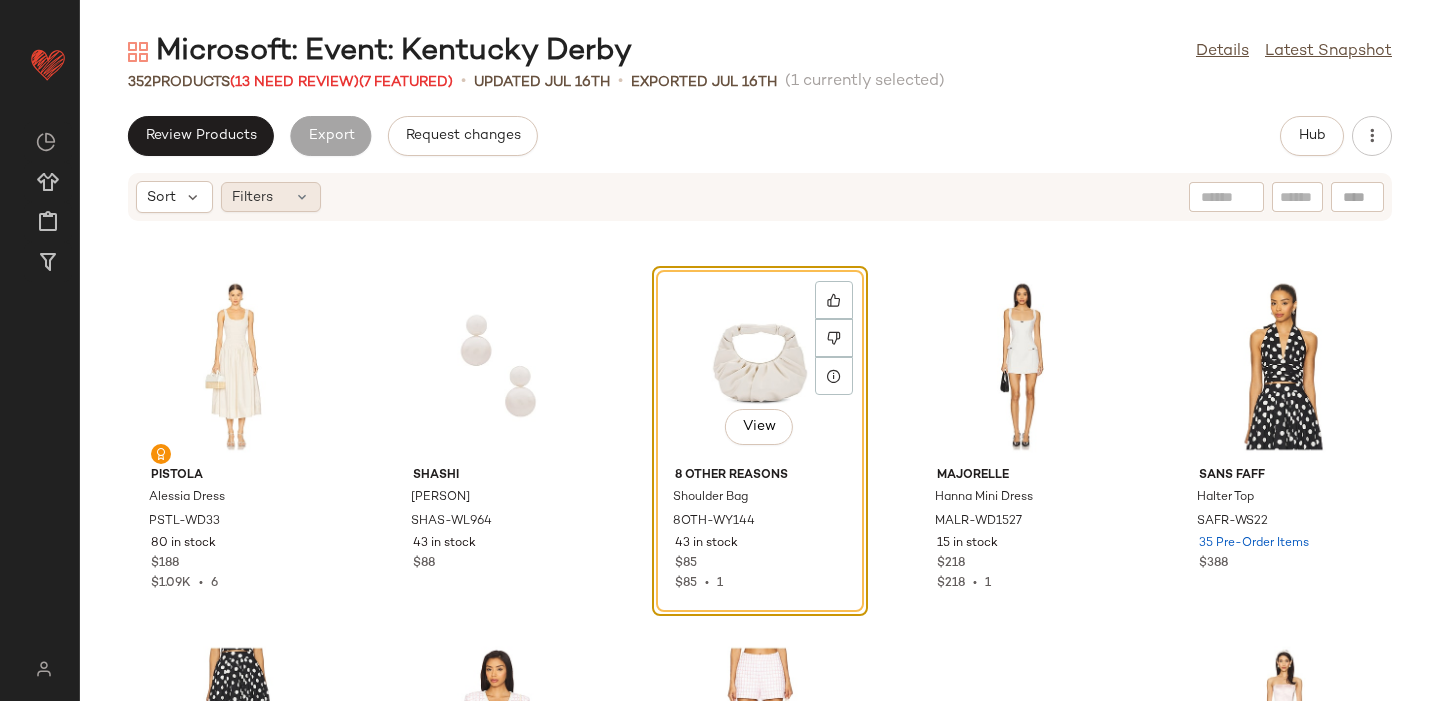 click on "Filters" 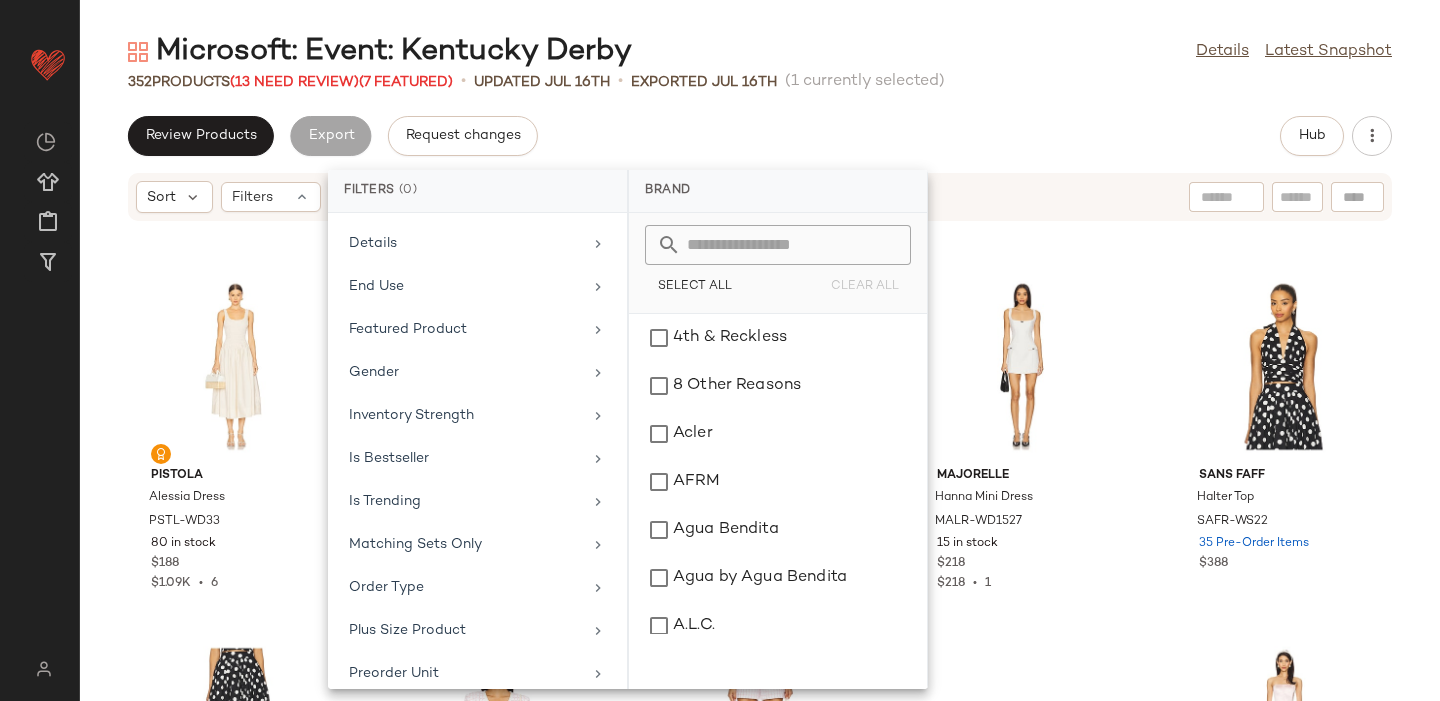 scroll, scrollTop: 559, scrollLeft: 0, axis: vertical 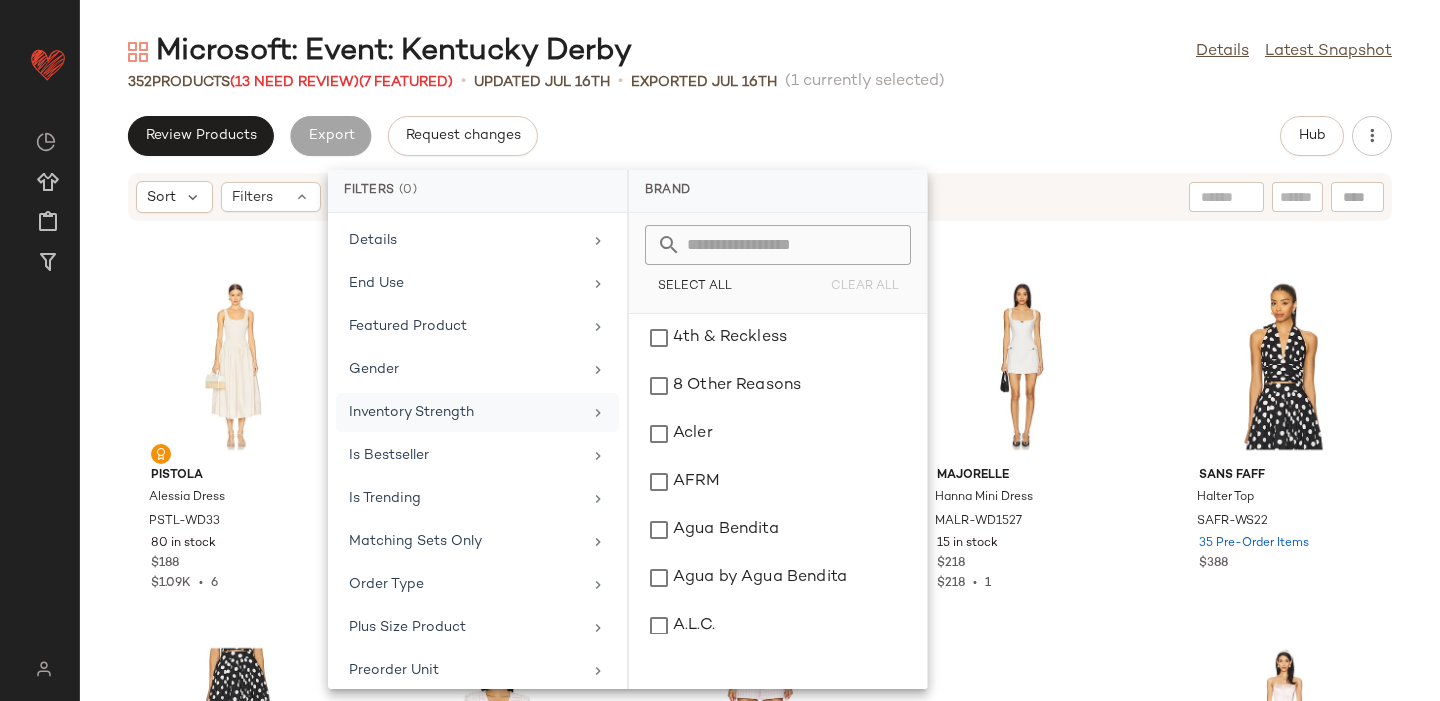 click on "Inventory Strength" at bounding box center (465, 412) 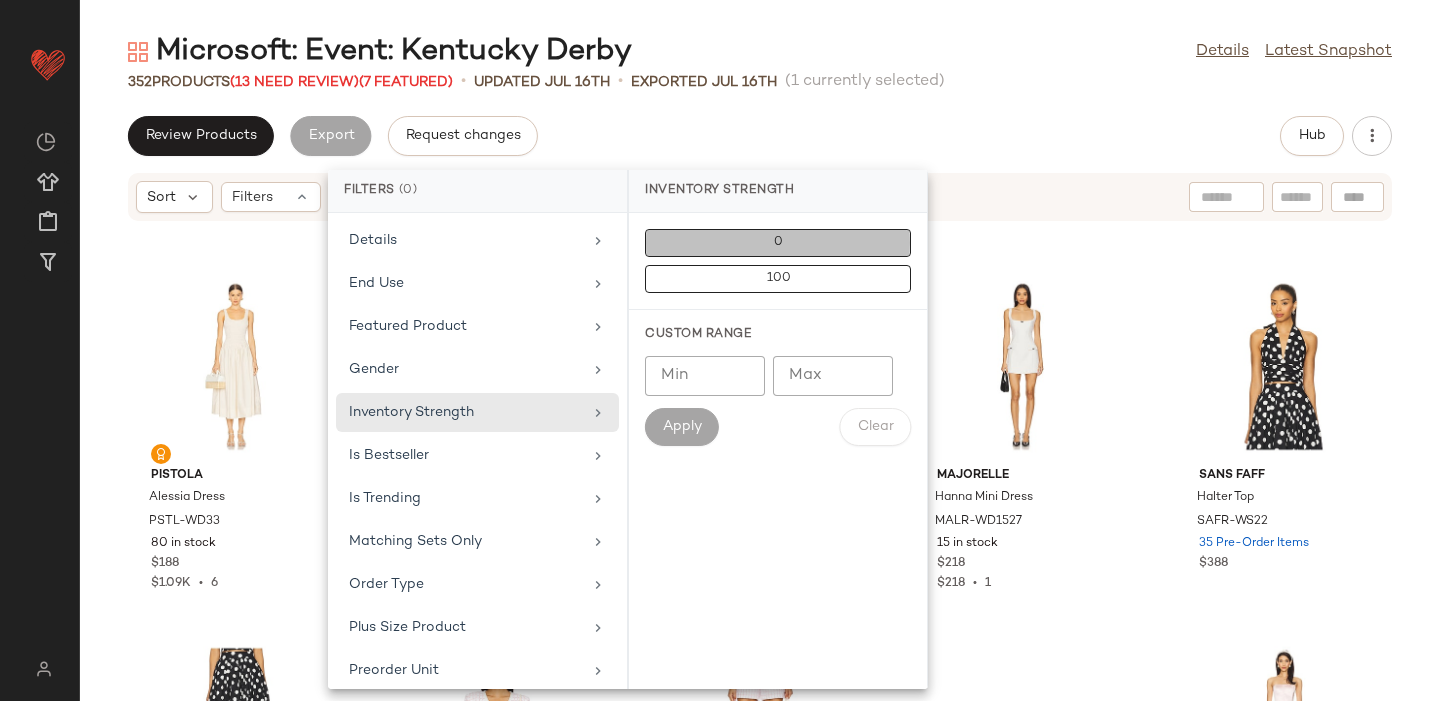 click on "0" 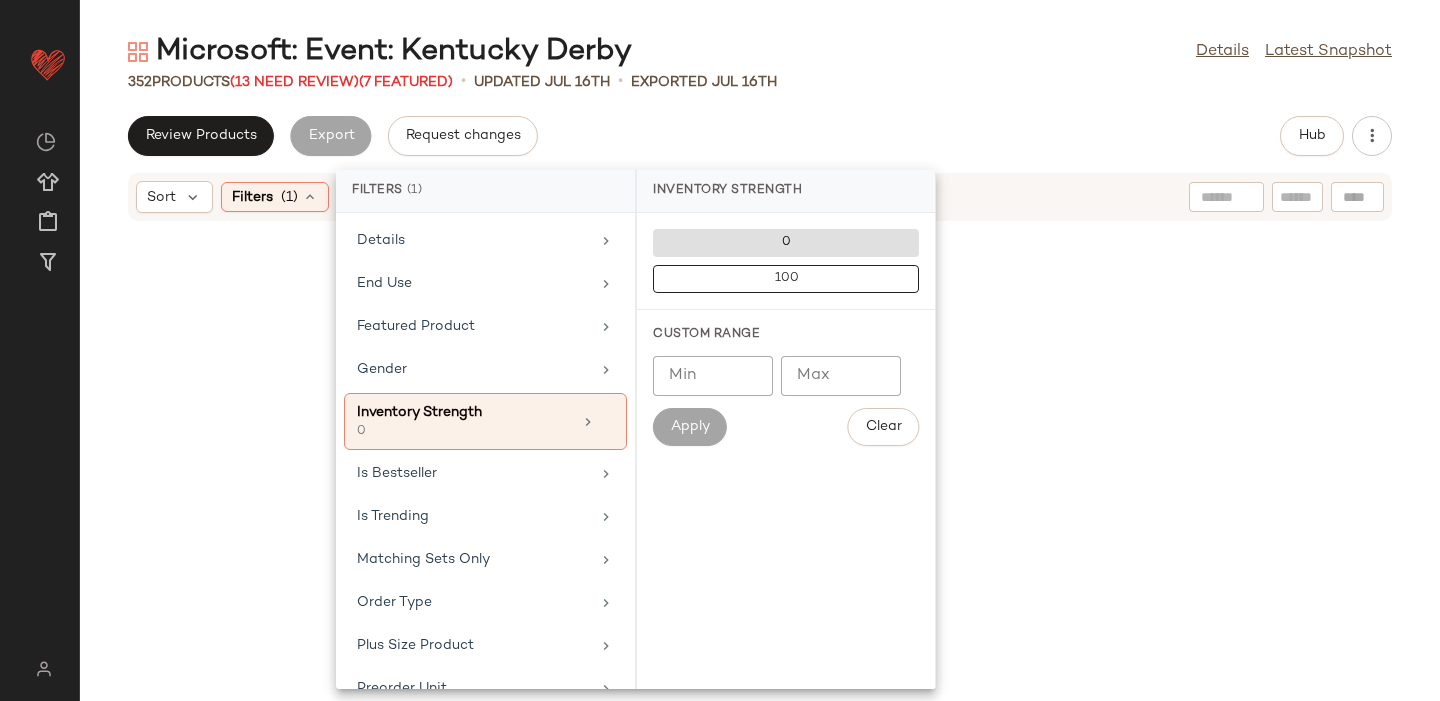 click on "Apply" at bounding box center [690, 427] 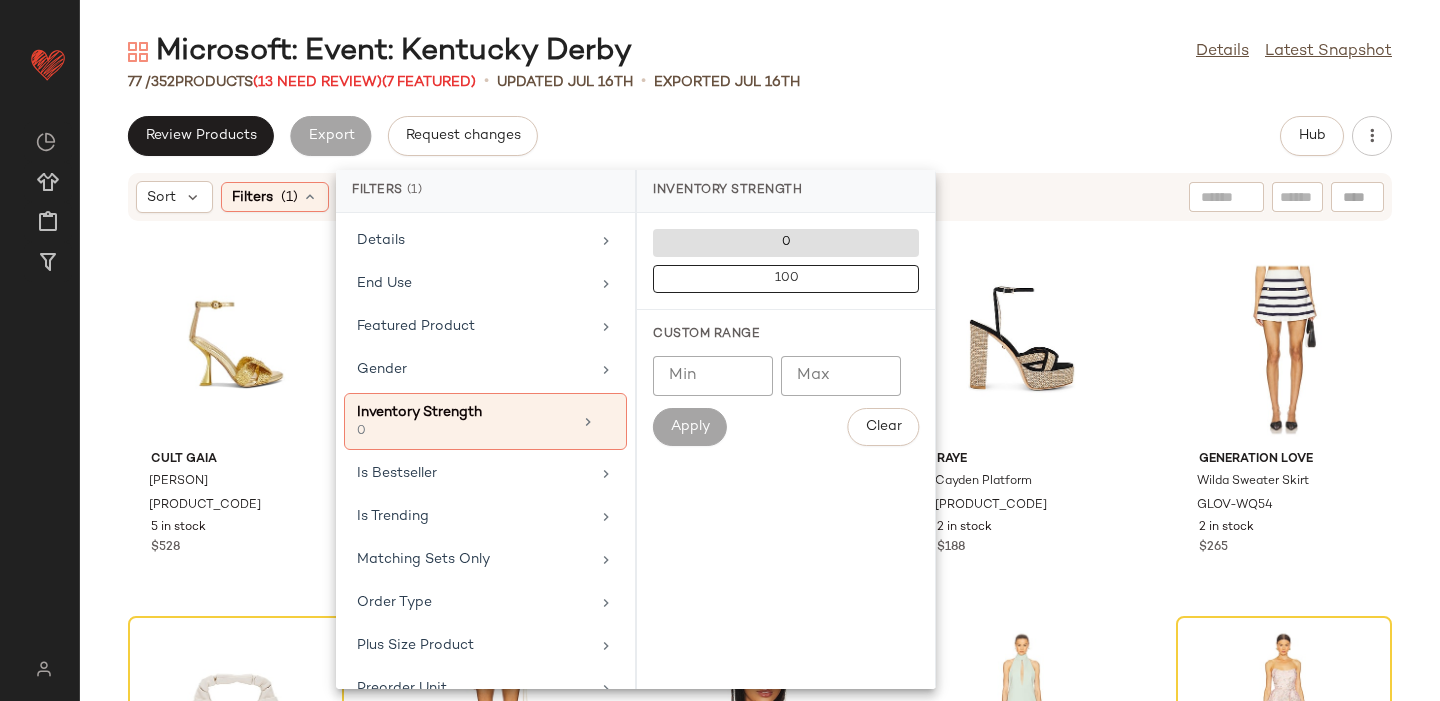 click on "Review Products   Export   Request changes   Hub" 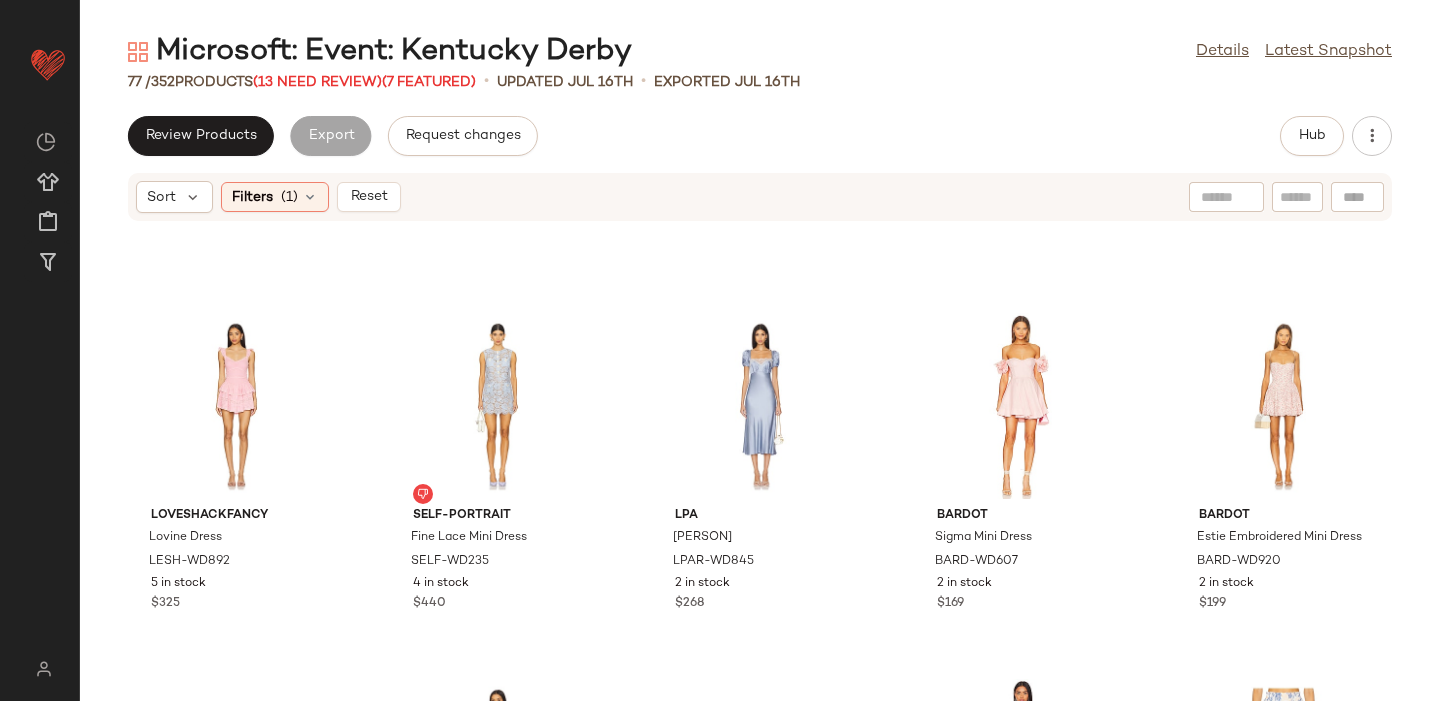 scroll, scrollTop: 944, scrollLeft: 0, axis: vertical 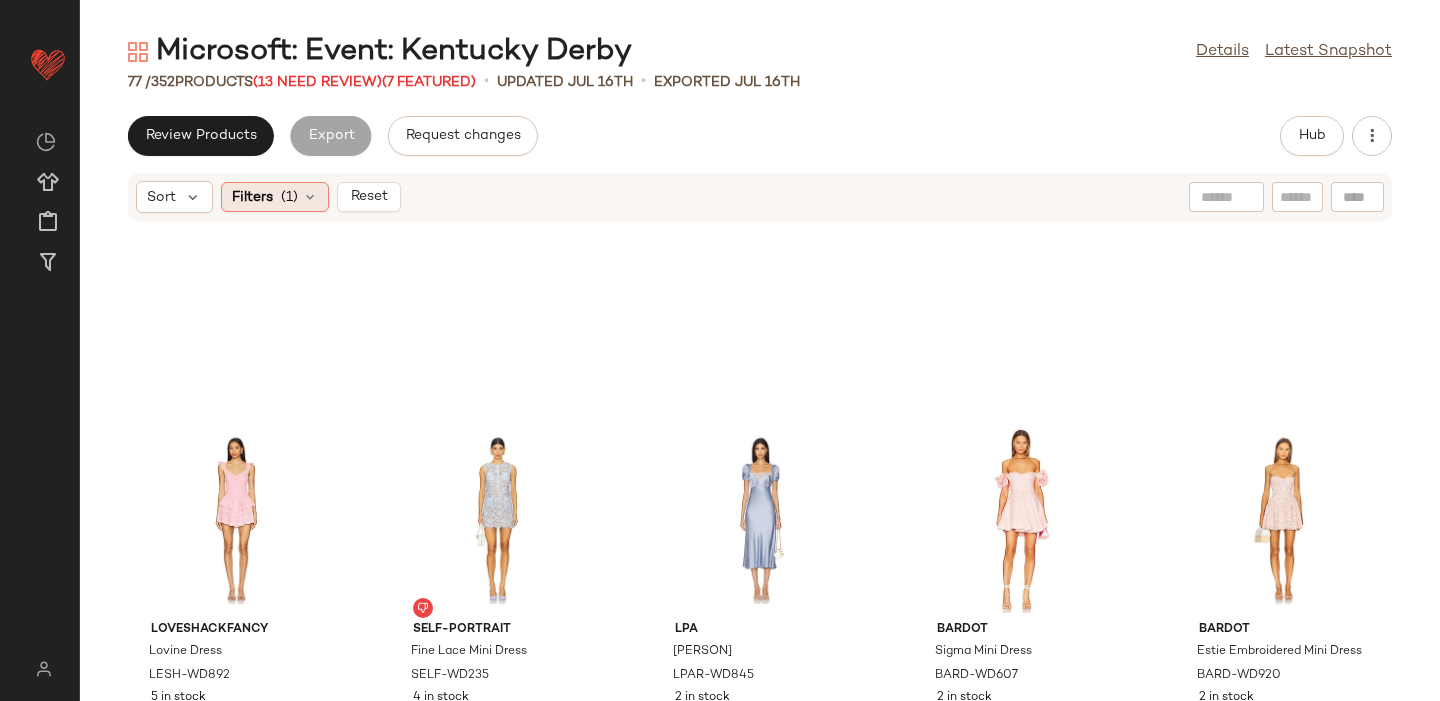 click on "Filters  (1)" 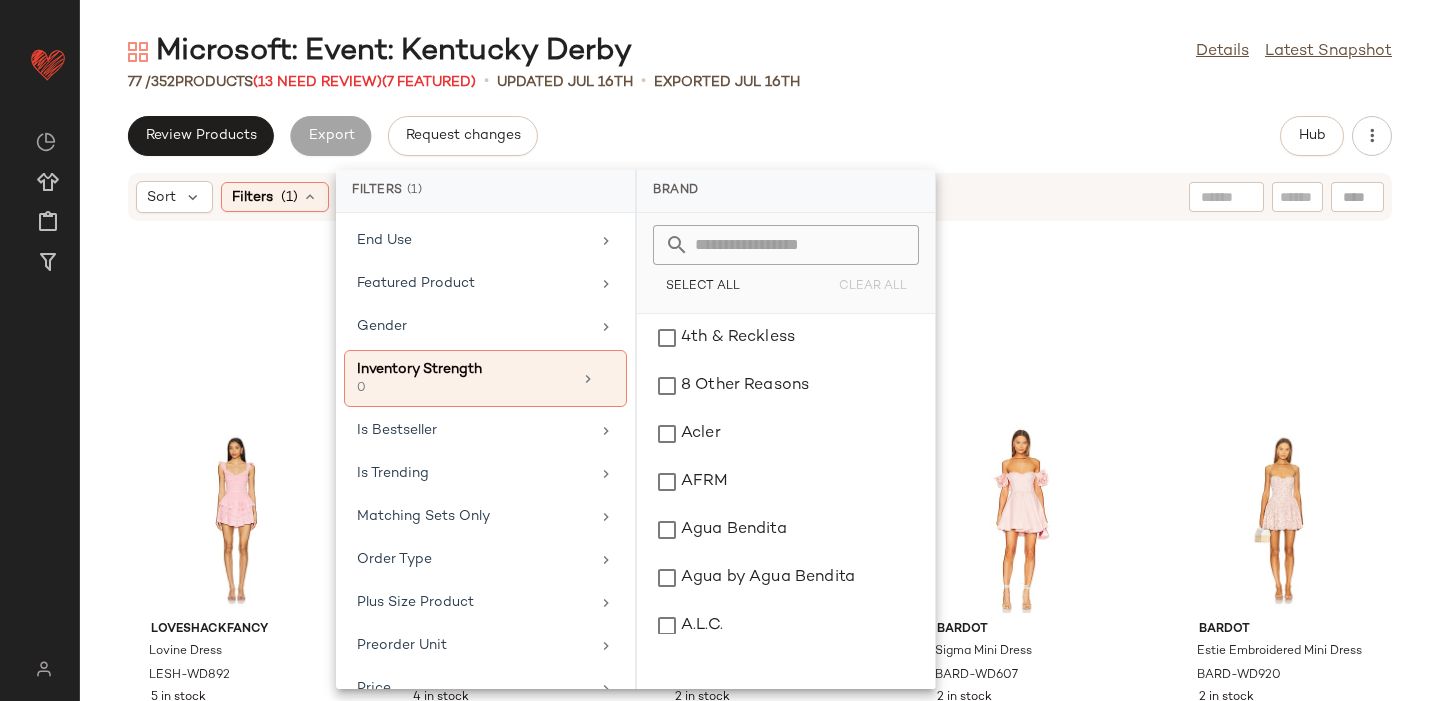 scroll, scrollTop: 934, scrollLeft: 0, axis: vertical 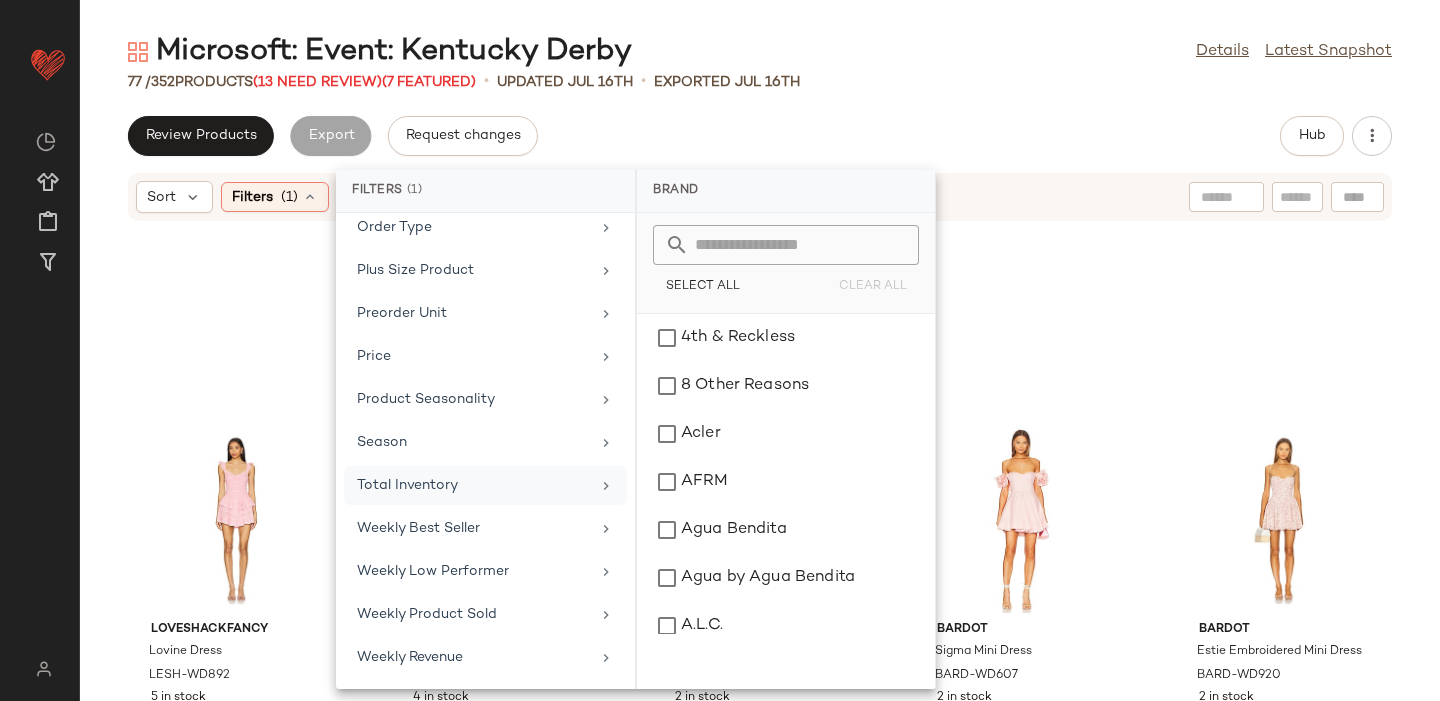 click on "Total Inventory" at bounding box center (473, 485) 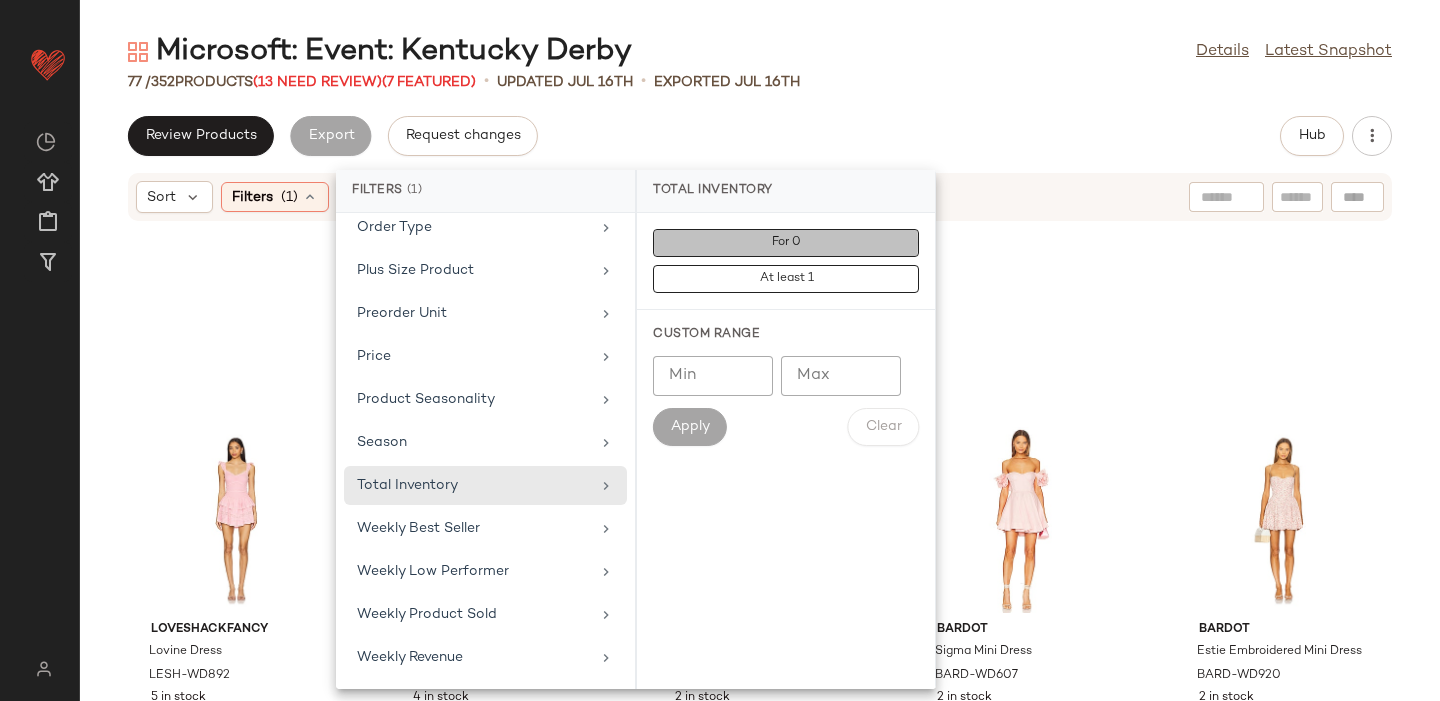 click on "For 0" 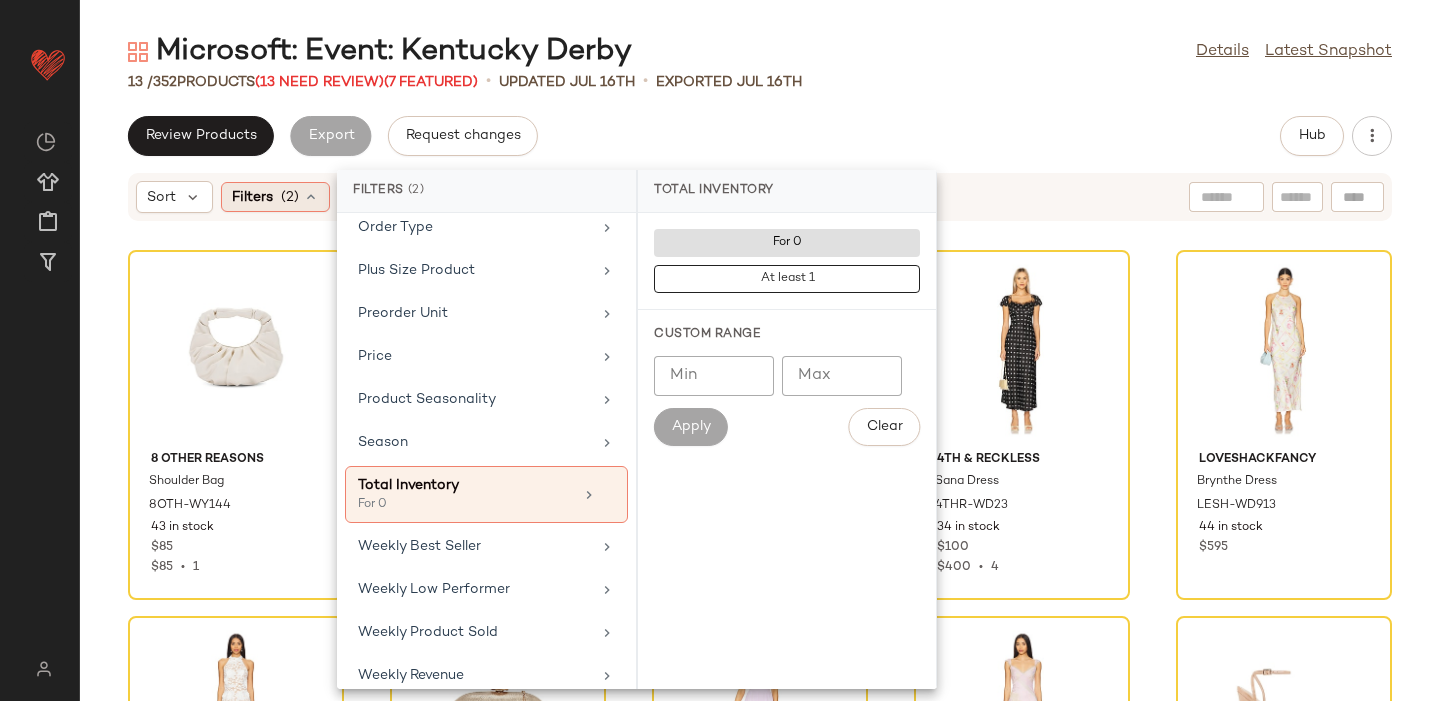 click on "Filters  (2)" 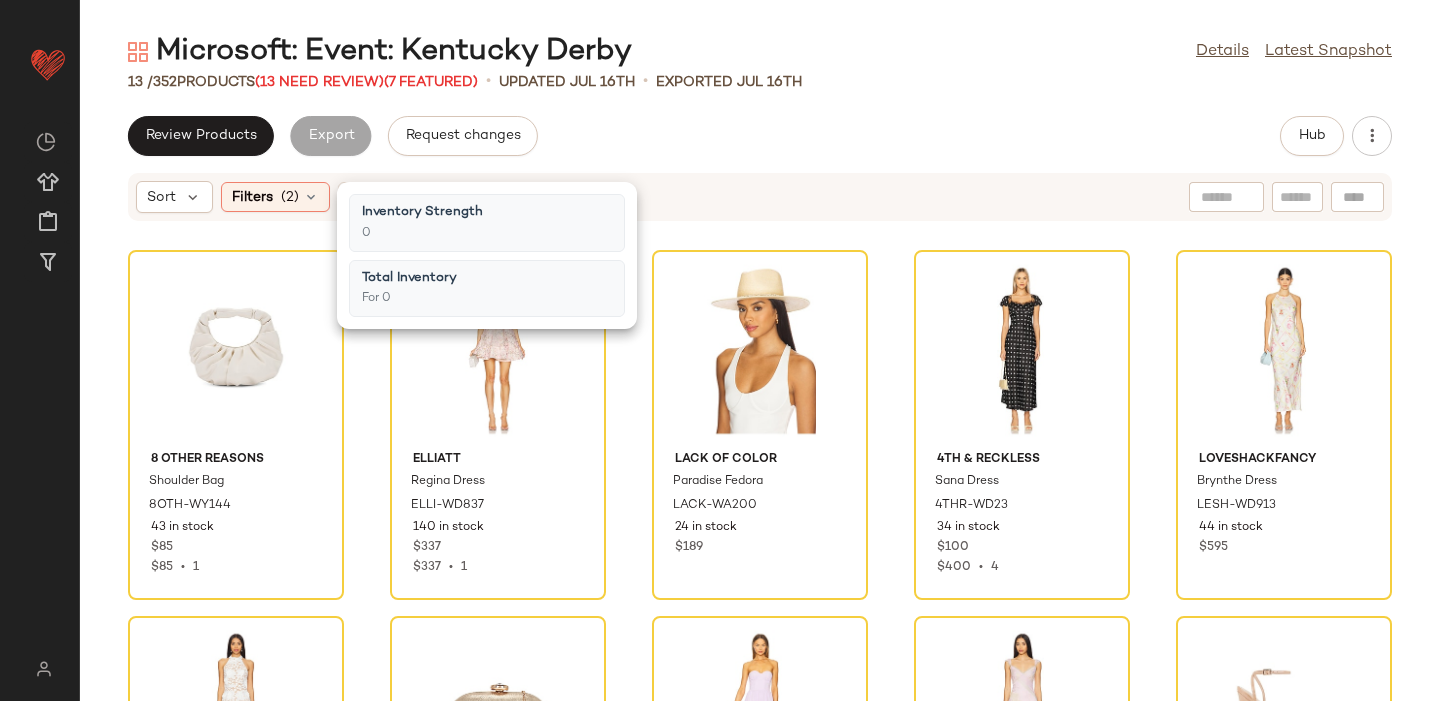 click on "Filters  (2)" 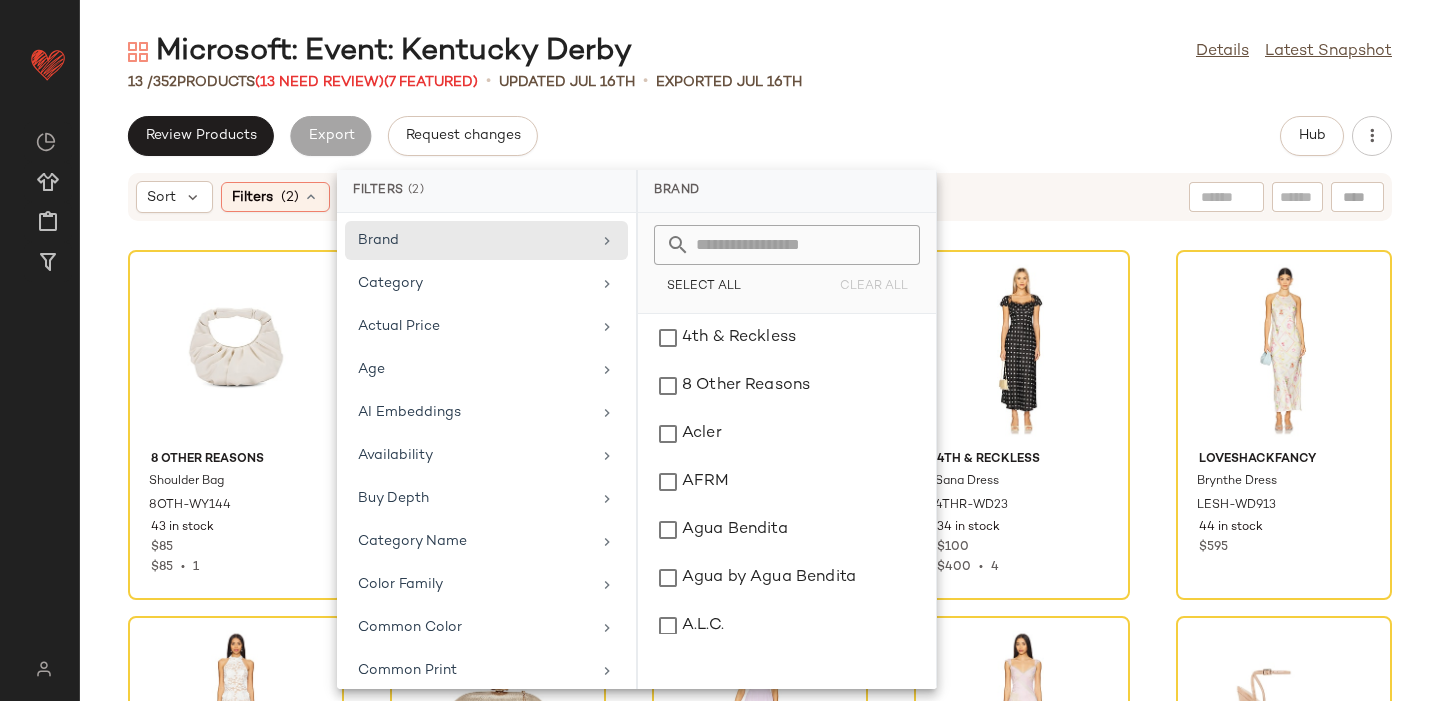 click on "Review Products   Export   Request changes   Hub" 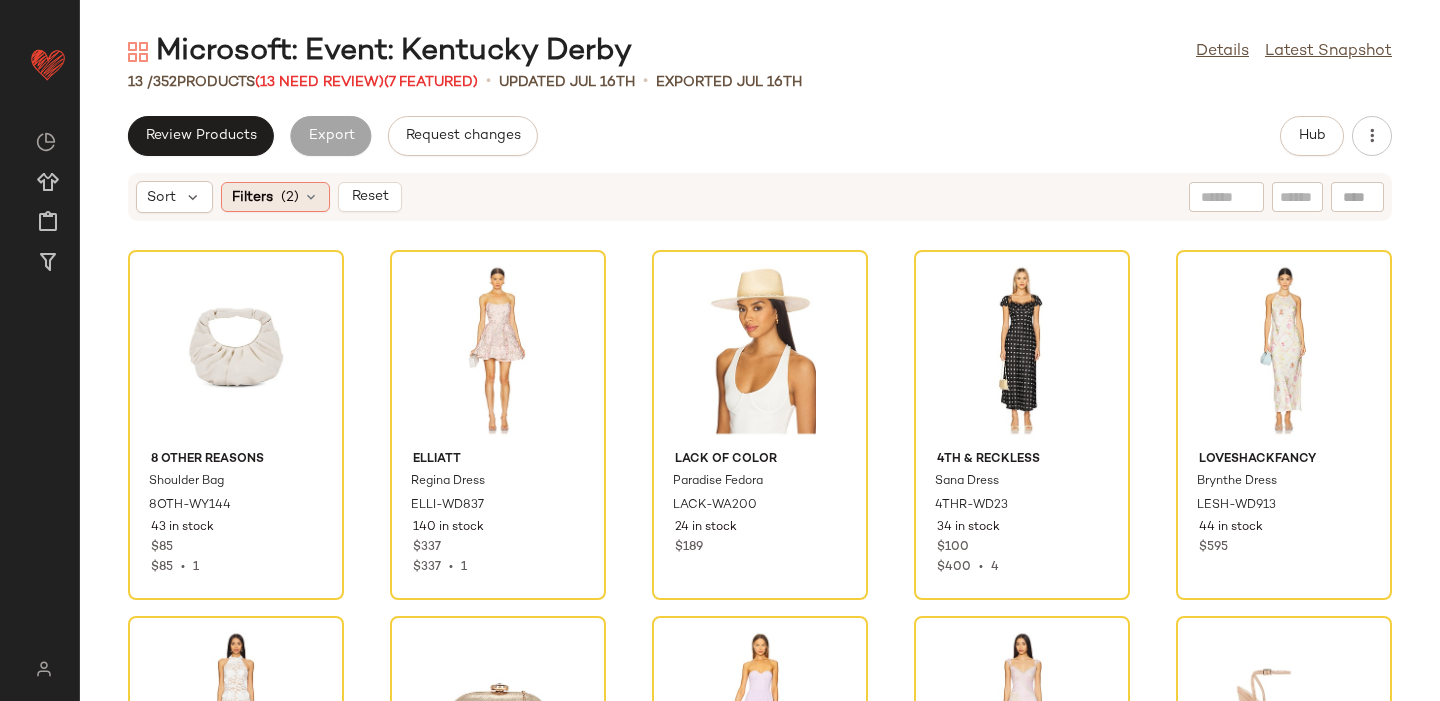 click on "Filters  (2)" 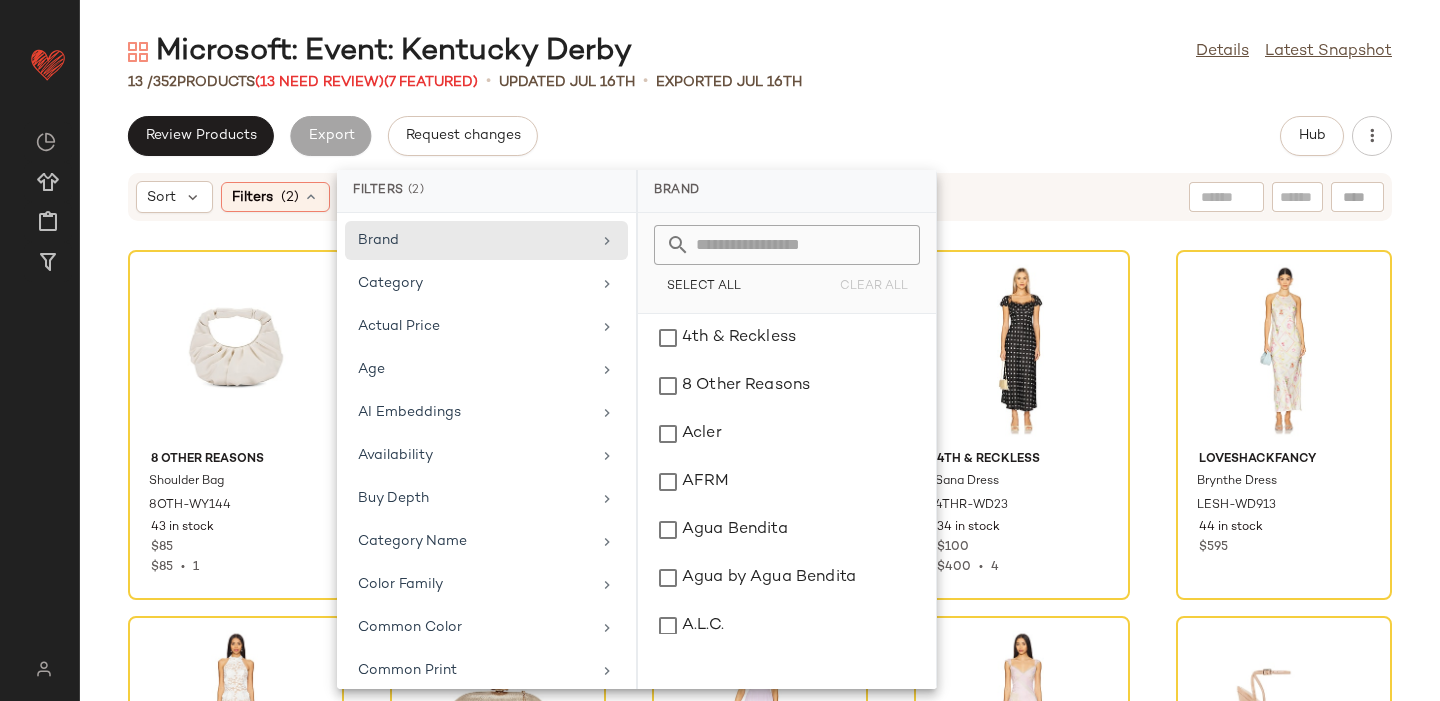 click on "Microsoft: Event: Kentucky Derby  Details   Latest Snapshot  13 /  352   Products   (13 Need Review)  (7 Featured)  •   updated Jul 16th  •  Exported Jul 16th  Review Products   Export   Request changes   Hub  Sort  Filters  (2)   Reset  8 Other Reasons Shoulder Bag 8OTH-WY144 43 in stock $85 $85  •  1 ELLIATT Regina Dress ELLI-WD837 140 in stock $337 $337  •  1 Lack of Color Paradise Fedora LACK-WA200 24 in stock $189 4th & Reckless Sana Dress 4THR-WD23 34 in stock $100 $400  •  4 LoveShackFancy Brynthe Dress LESH-WD913 44 in stock $595 ELLIATT Daffodil Dress ELLI-WD836 81 in stock $332 olga berg Marta Metallic Clutch OLGR-WY103 100 Pre-Order Items $85 Lovers and Friends Hattie Gown LOVF-WD4472 216 Pre-Order Items $298 $596  •  2 LoveShackFancy Sylva Dress LESH-WD896 16 in stock $545 FEMME LA GG Heel FELA-WZ140 27 Pre-Order Items $199 Nikki Beach Naomi Hat NACR-WA98 18 in stock $95 ASTR the Label Eleni Dress ASTR-WD754 27 in stock $158 Amanda Uprichard Lumiere Dress AMAN-WD2274 33 in stock $282" at bounding box center (760, 366) 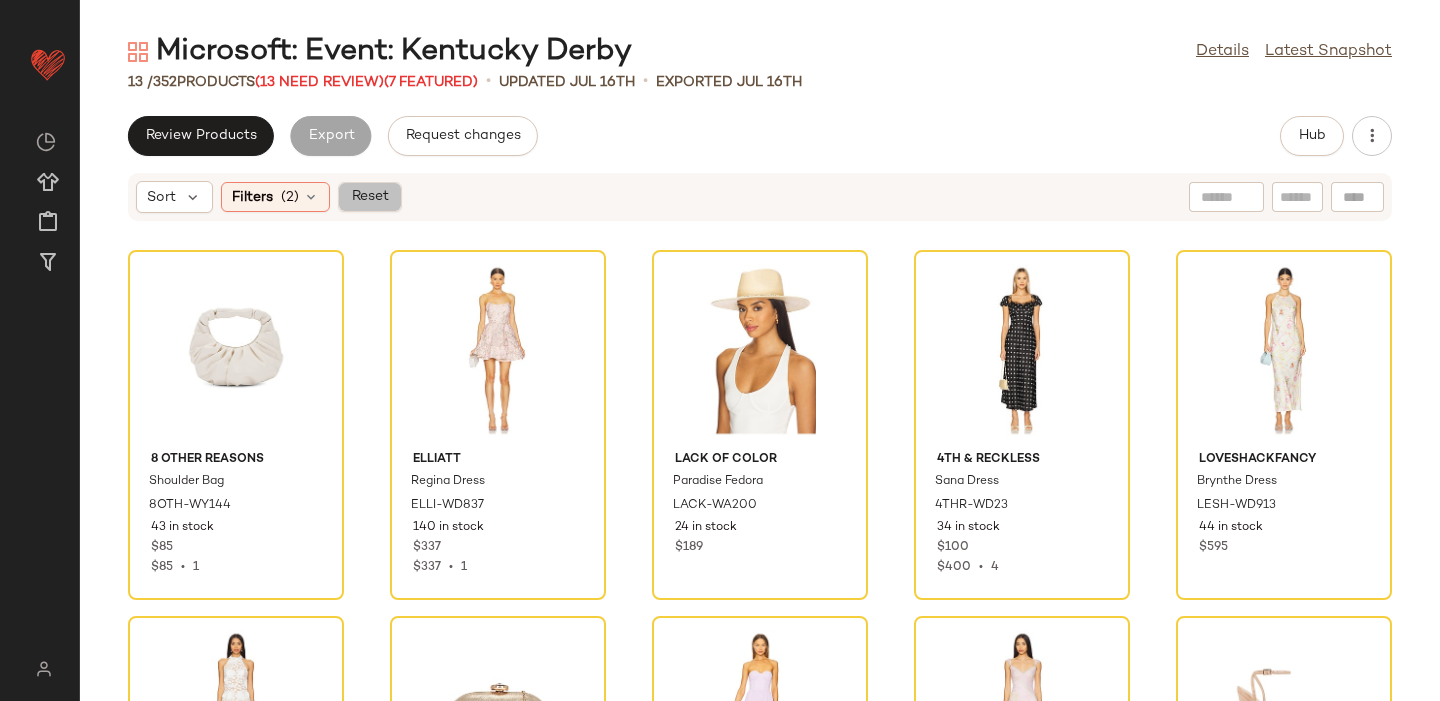 click on "Reset" 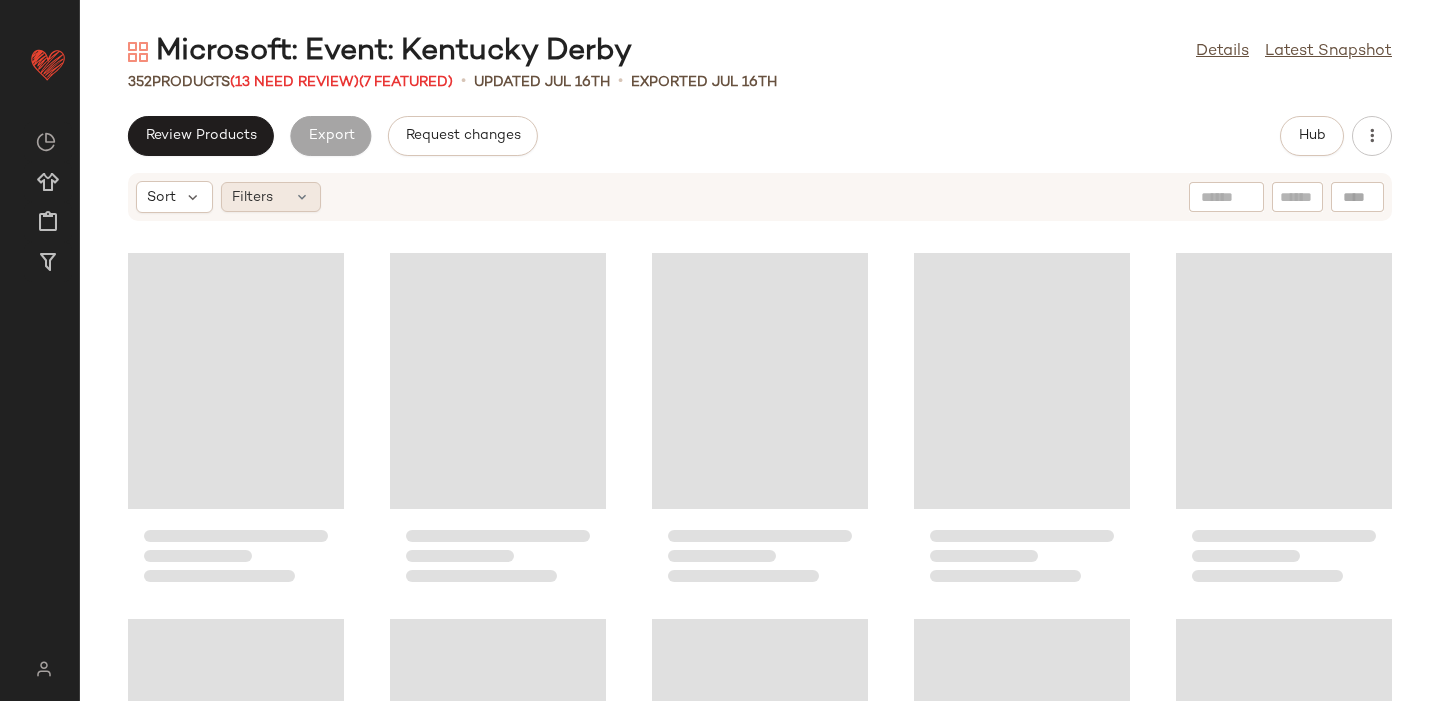 click on "Filters" at bounding box center (252, 197) 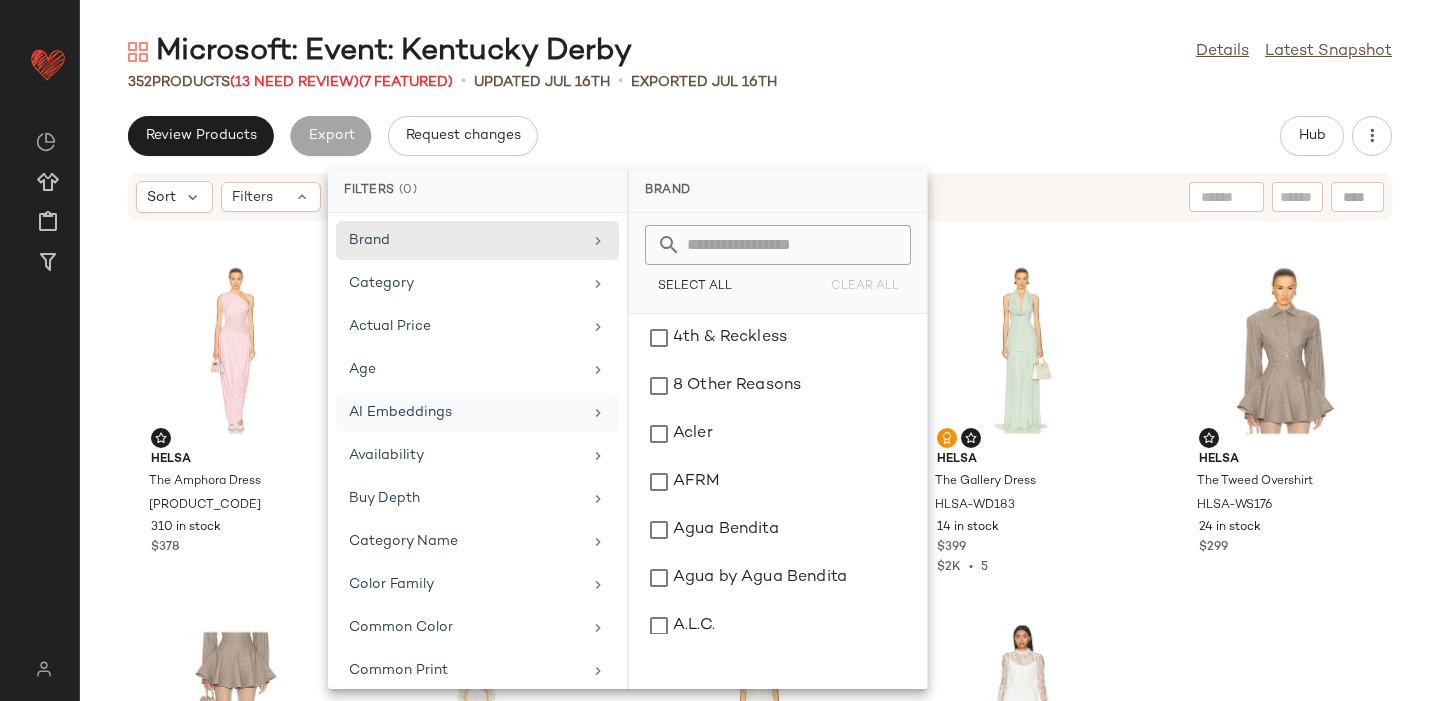 scroll, scrollTop: 916, scrollLeft: 0, axis: vertical 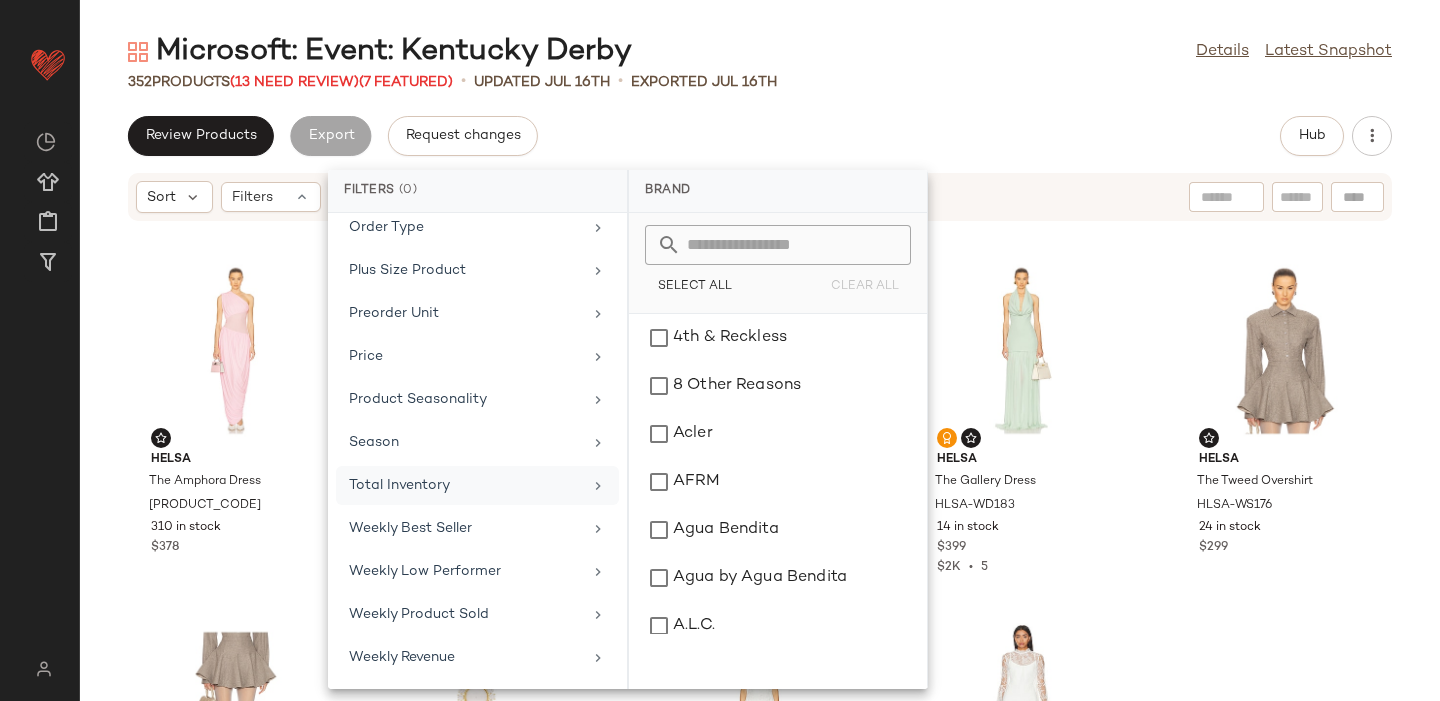 click on "Total Inventory" at bounding box center (465, 485) 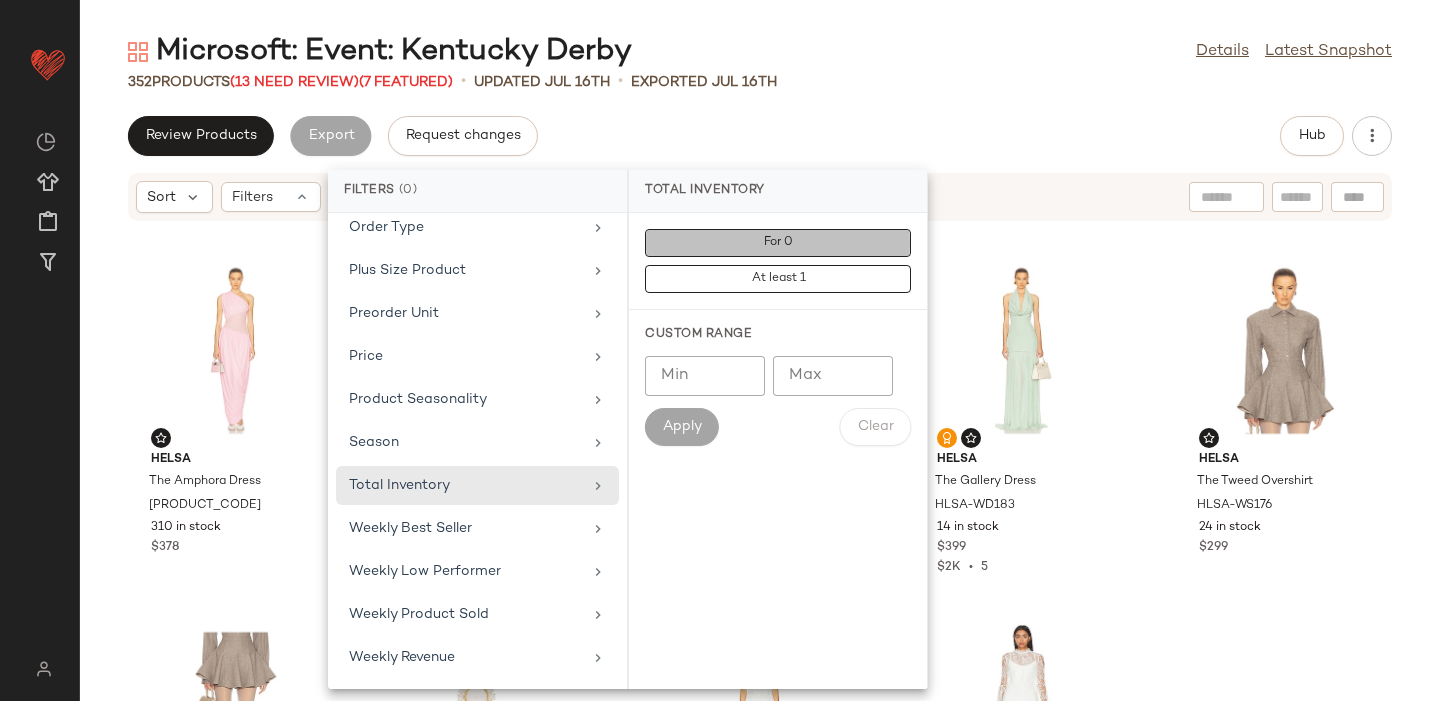 click on "For 0" 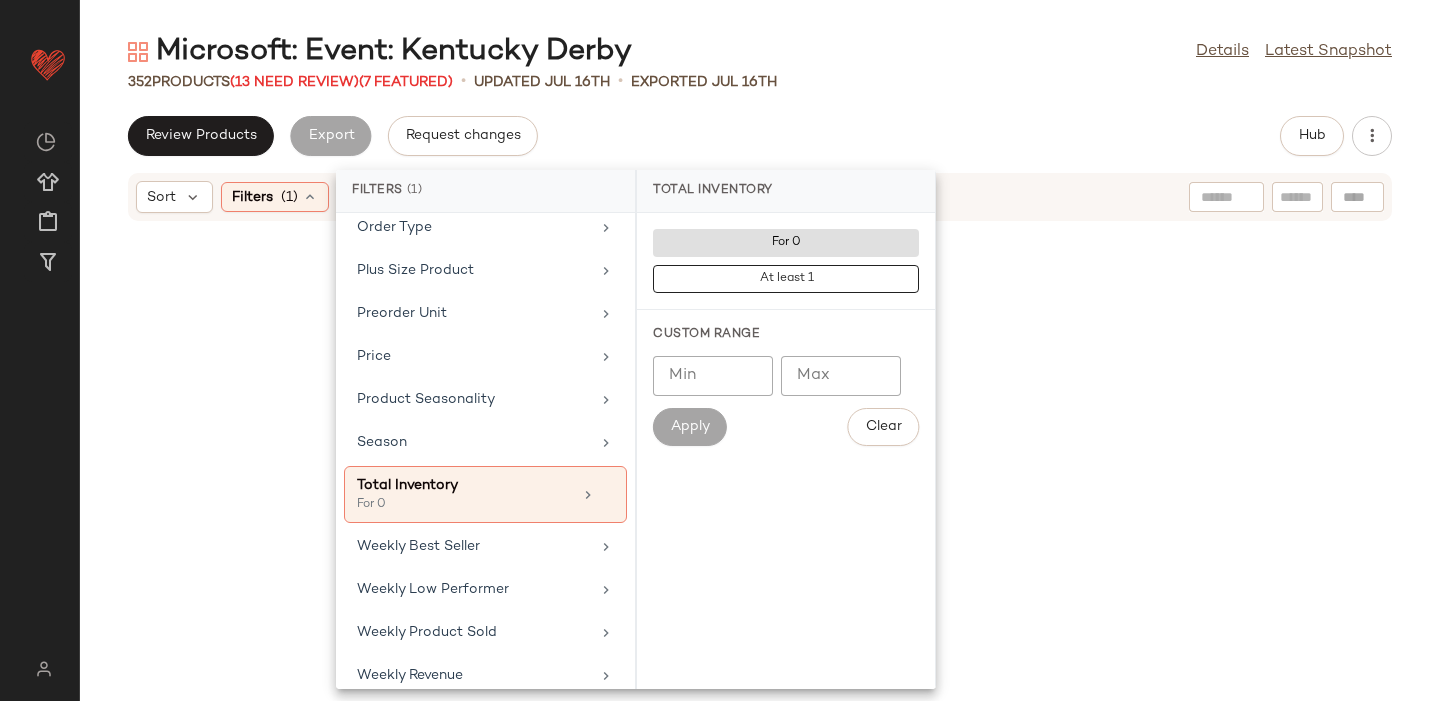 click on "Review Products   Export   Request changes   Hub" 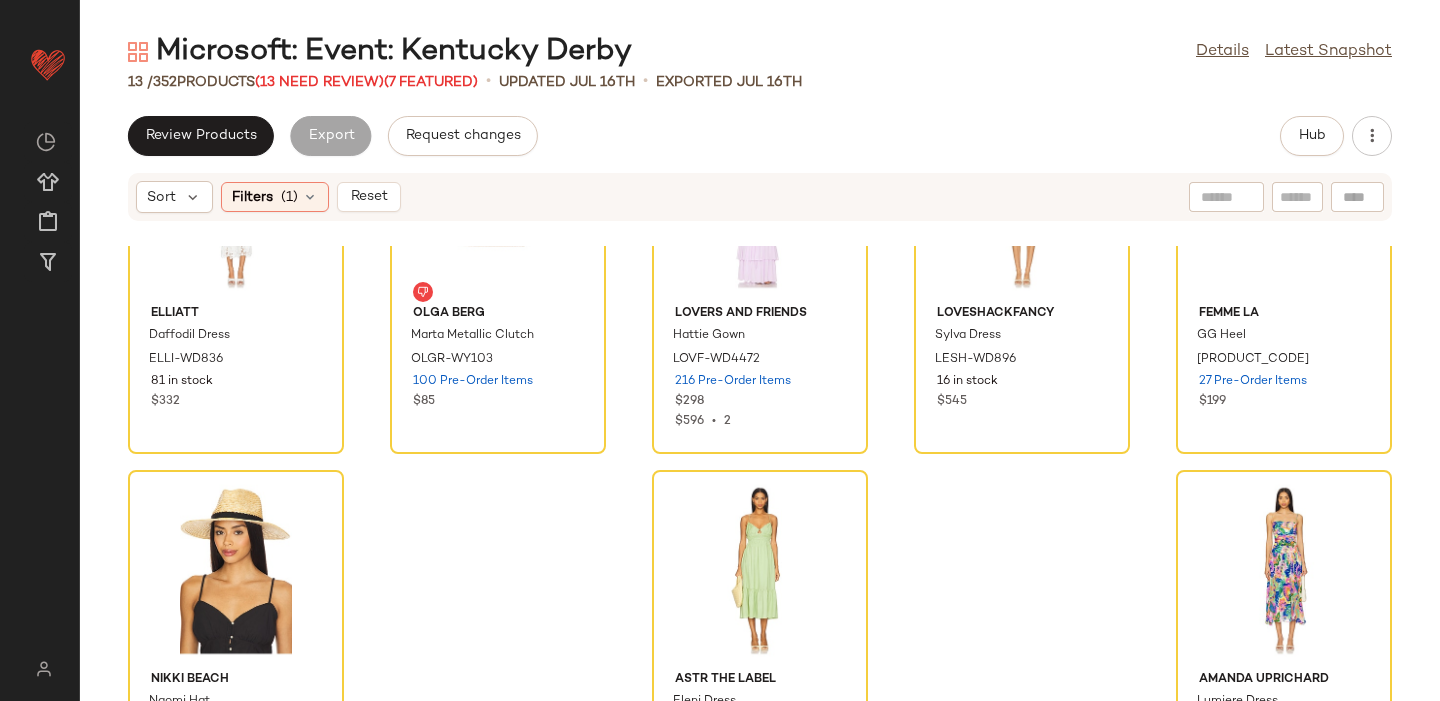 scroll, scrollTop: 0, scrollLeft: 0, axis: both 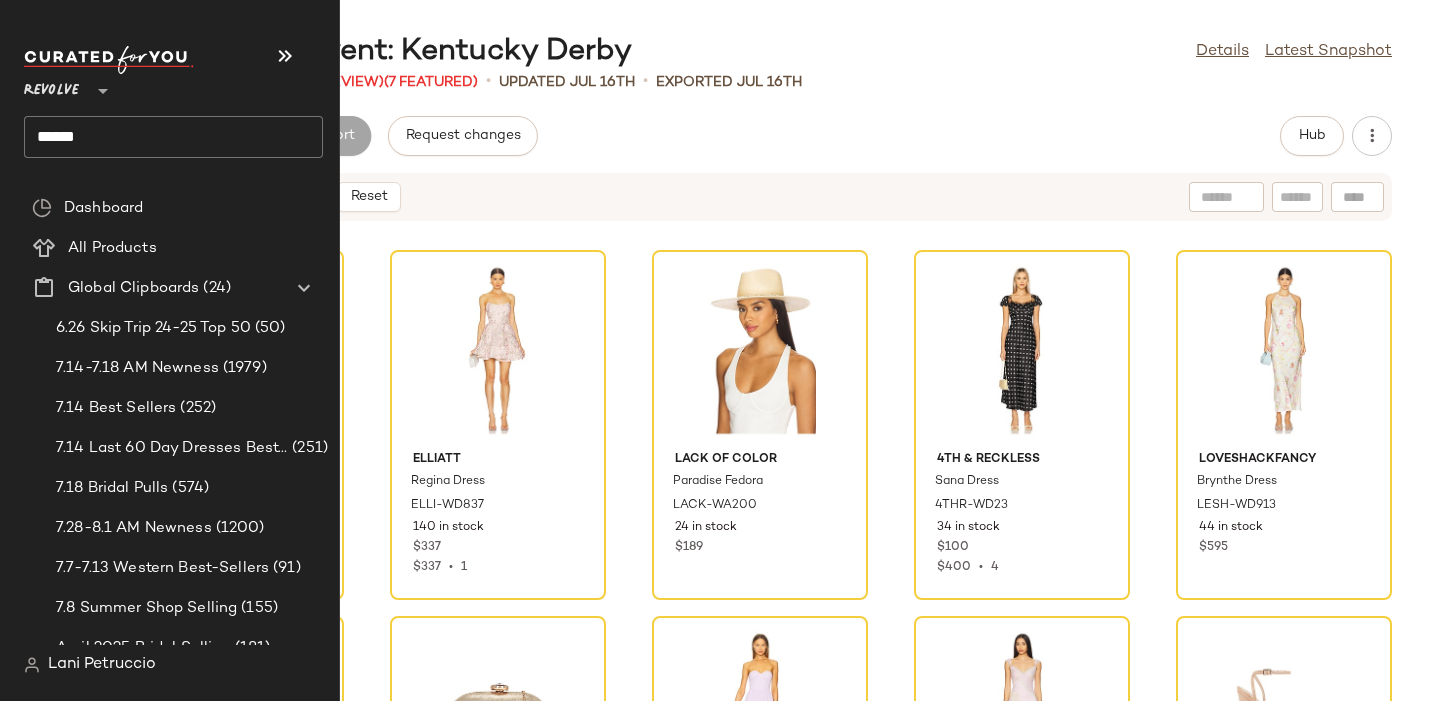 click on "******" 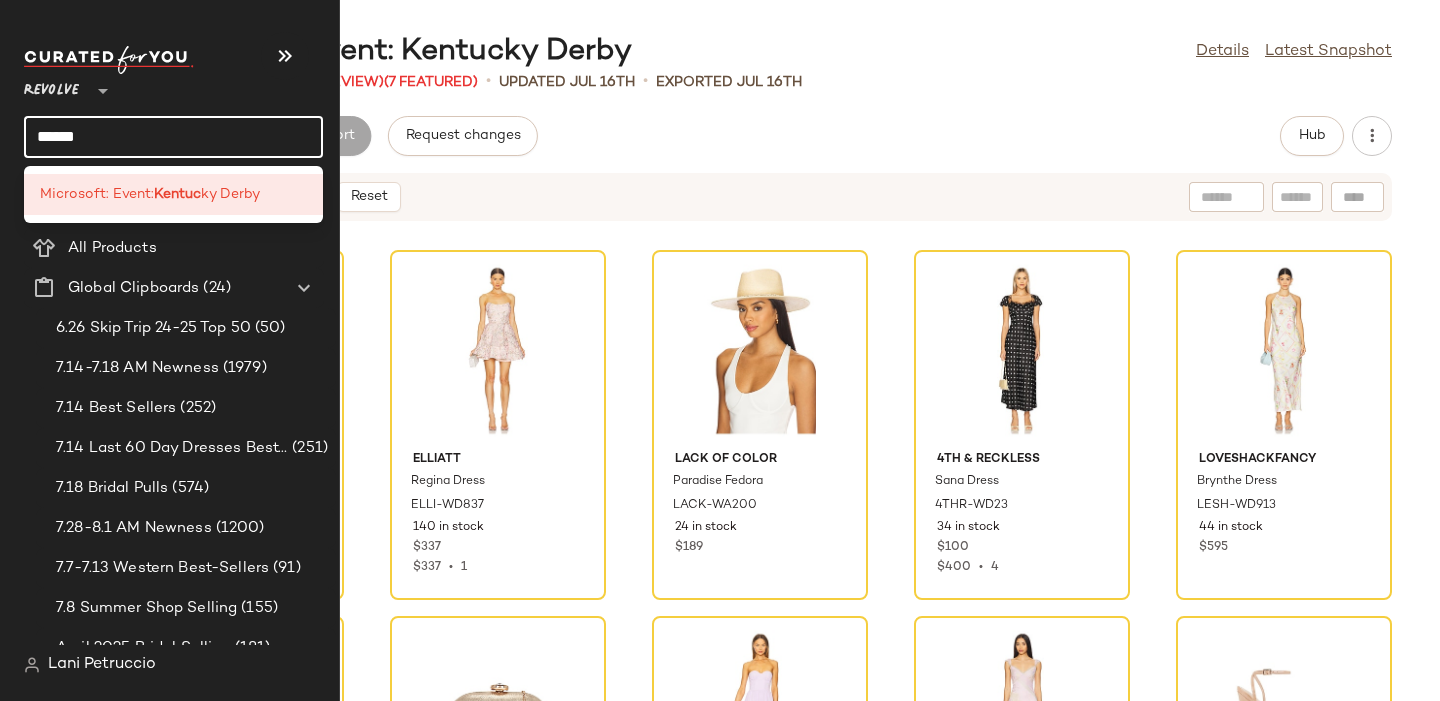 click on "******" 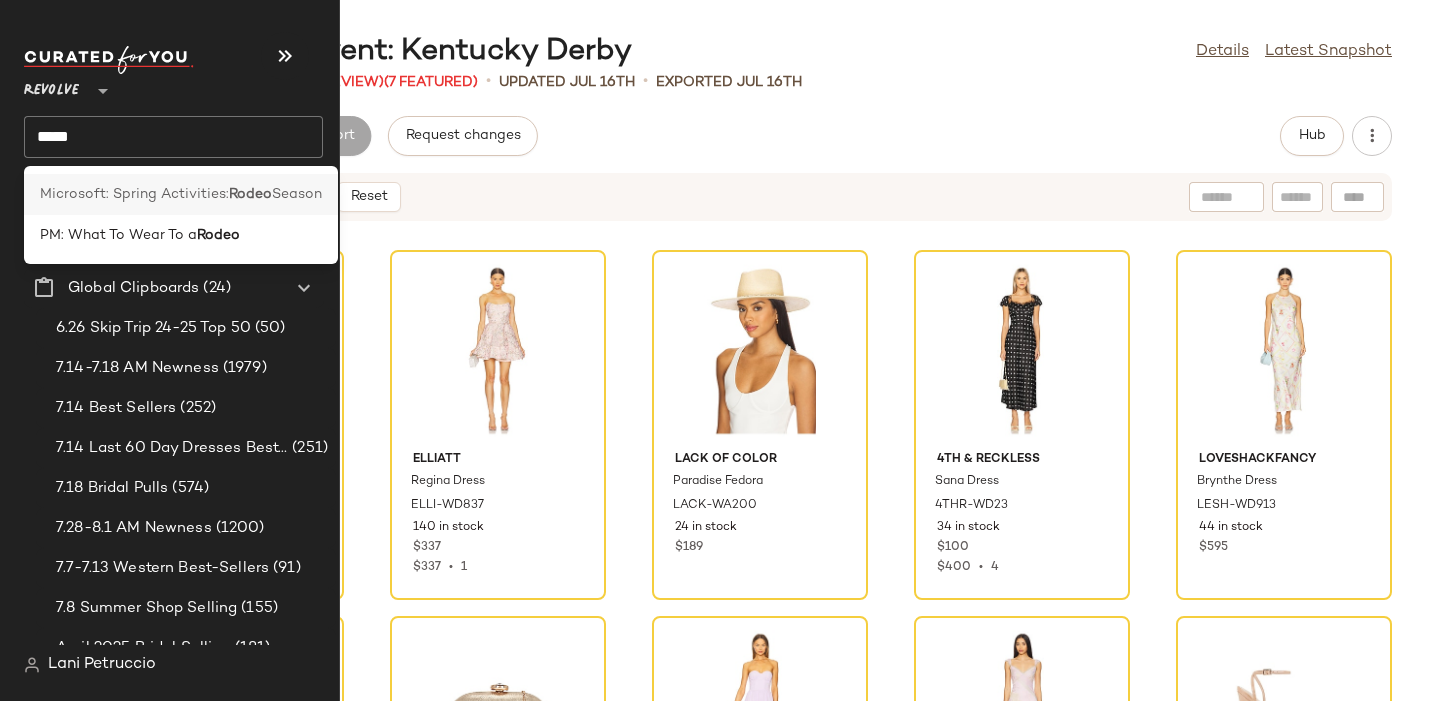 click on "Microsoft: Spring Activities:  Rodeo  Season" 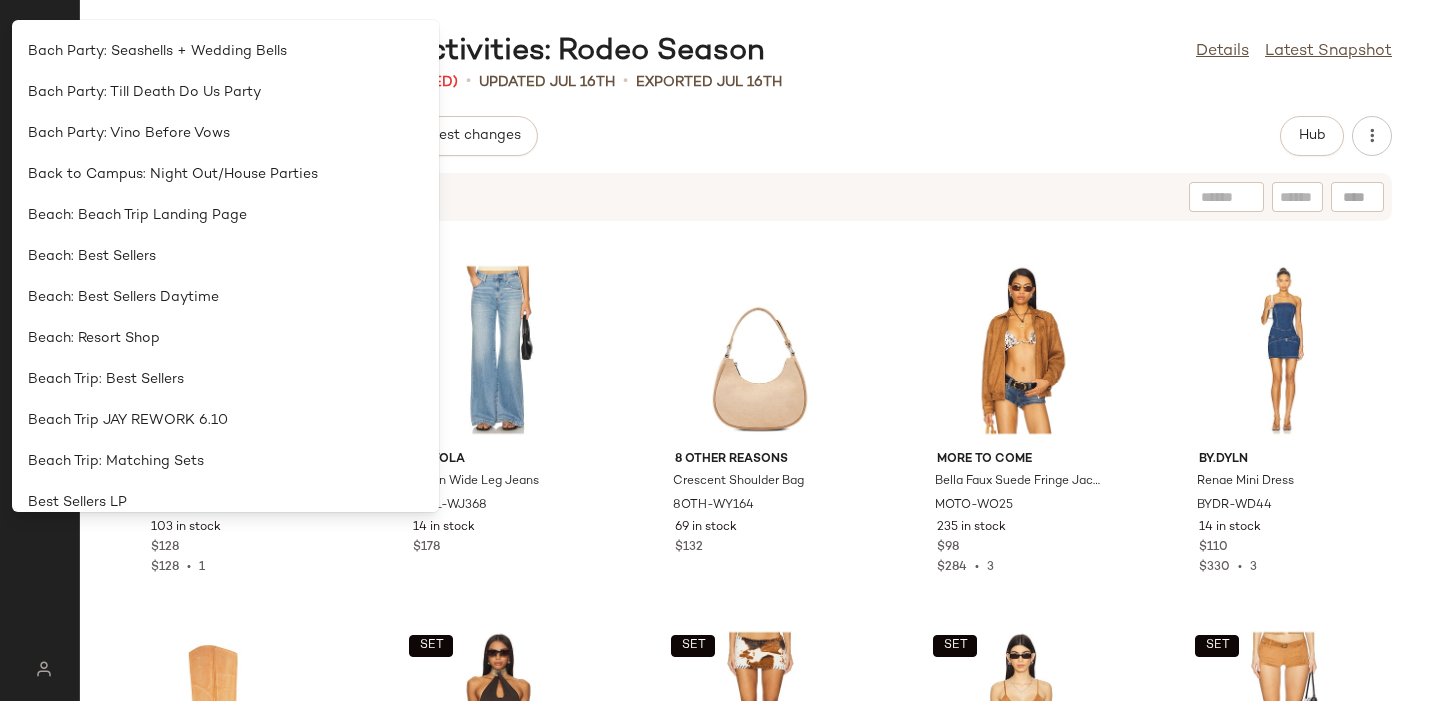 scroll, scrollTop: 531, scrollLeft: 0, axis: vertical 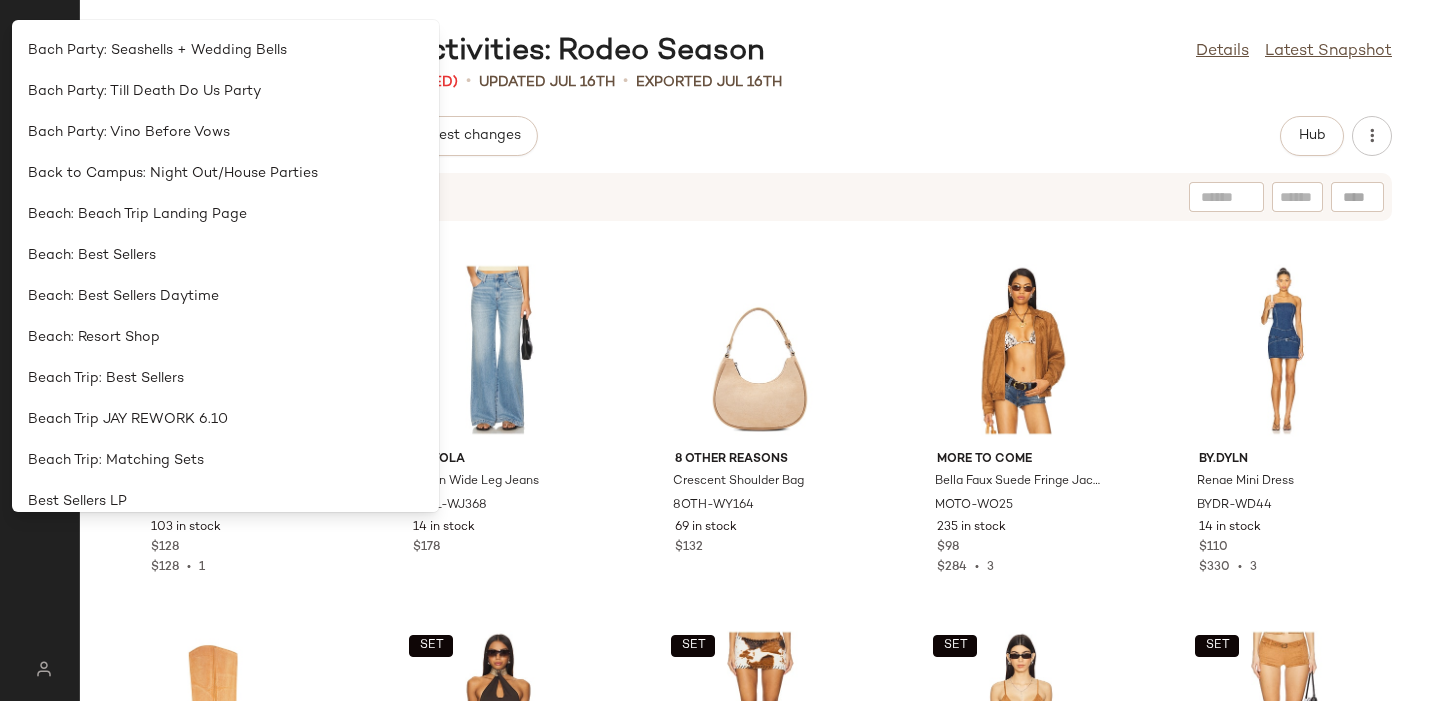 click on "Review Products   Export   Request changes   Hub" 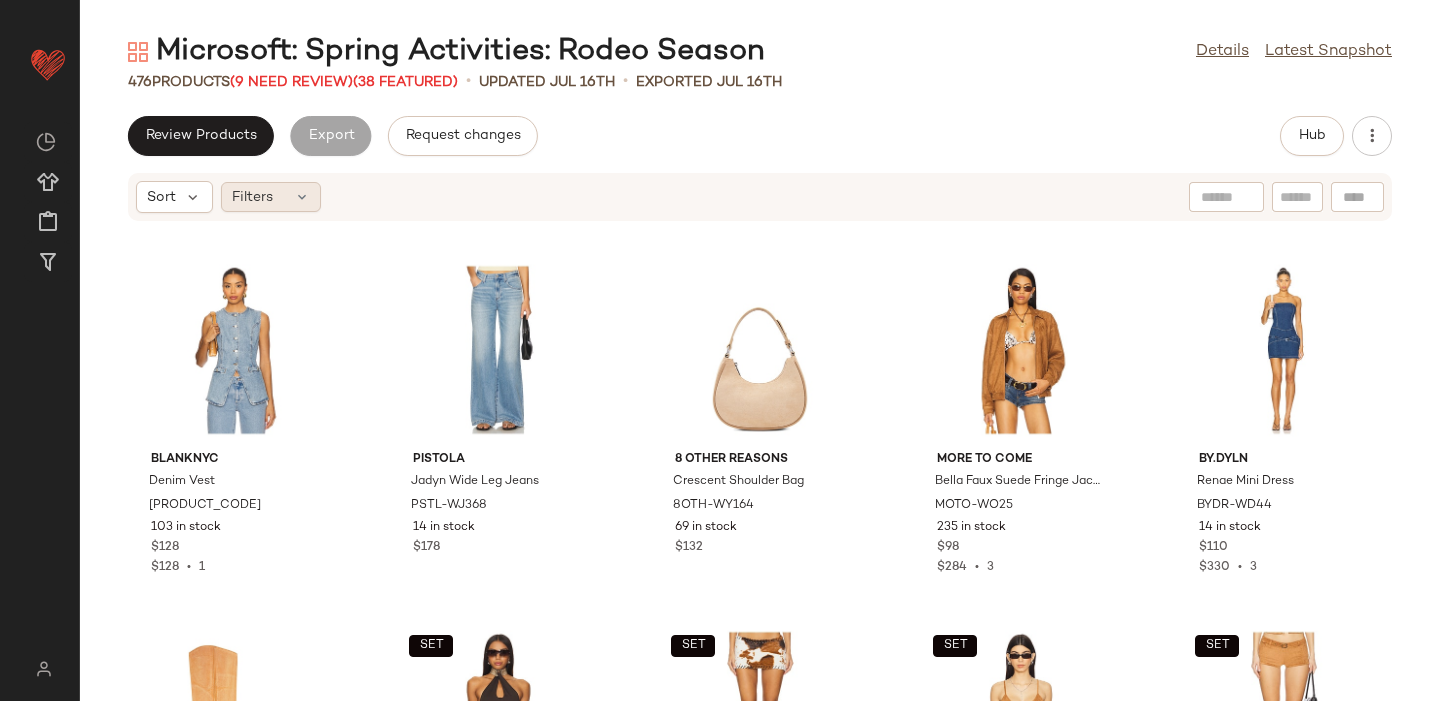 click on "Filters" 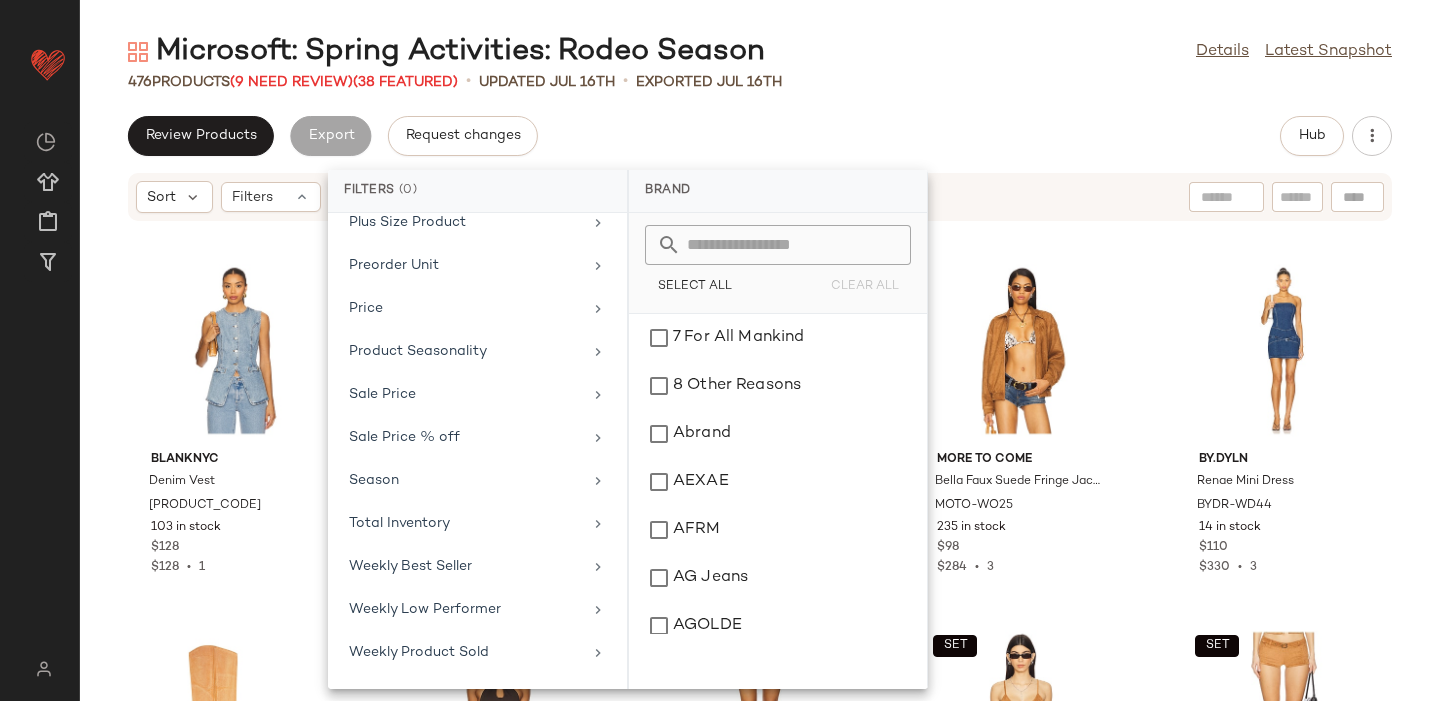 scroll, scrollTop: 1002, scrollLeft: 0, axis: vertical 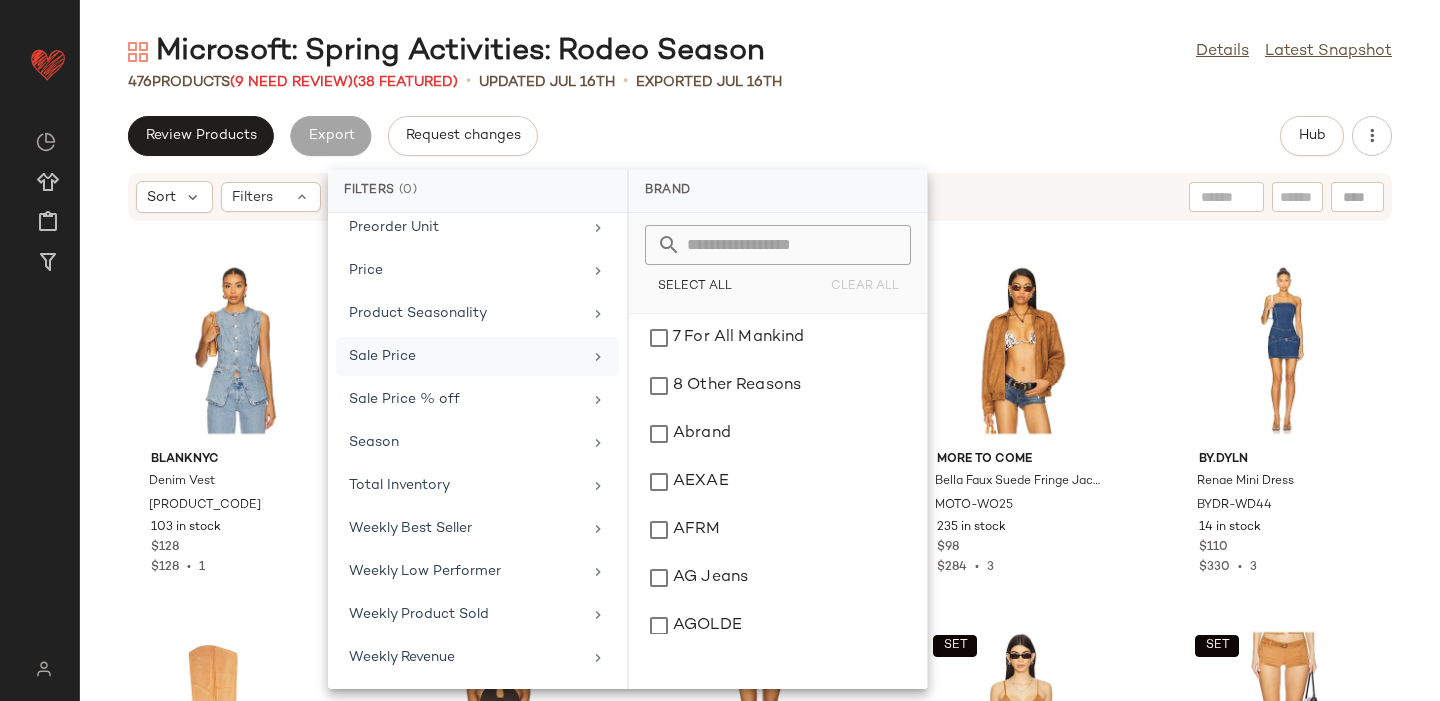 click on "Sale Price" at bounding box center (465, 356) 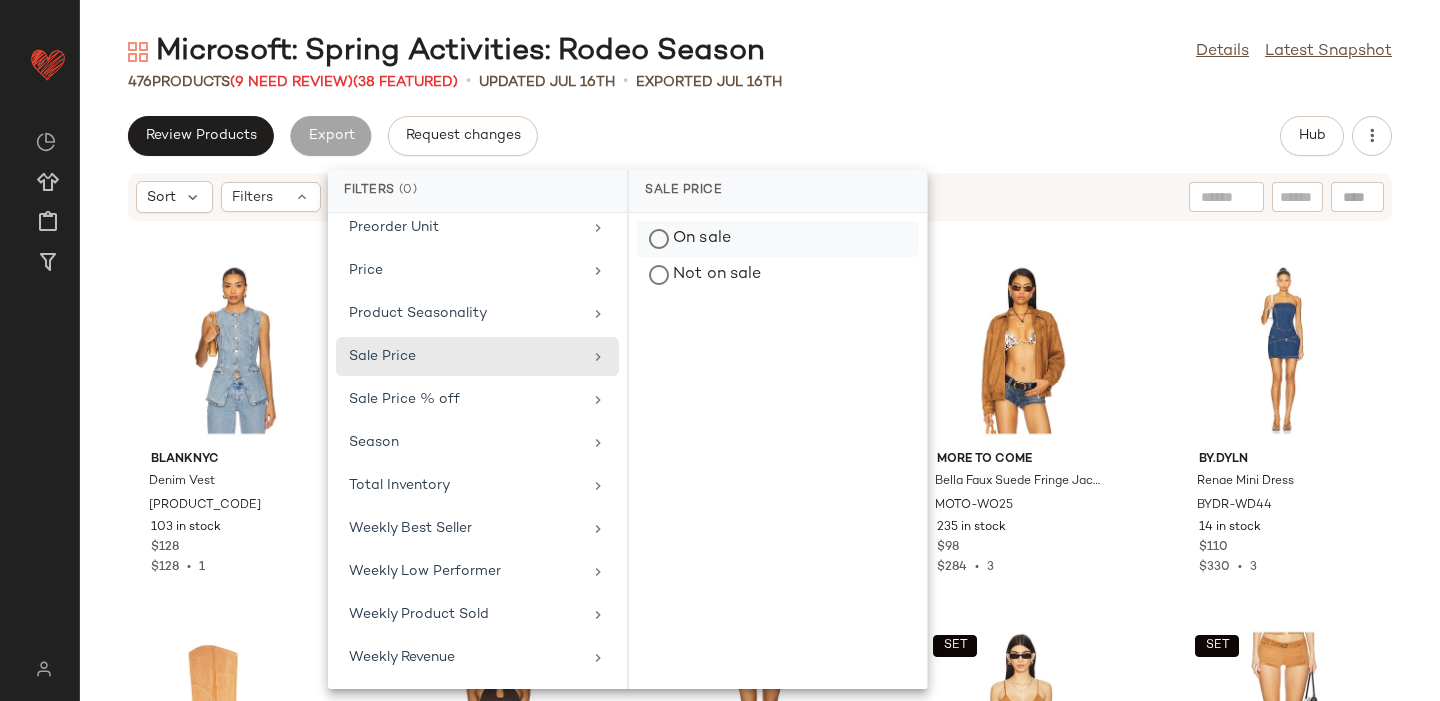 click on "On sale" 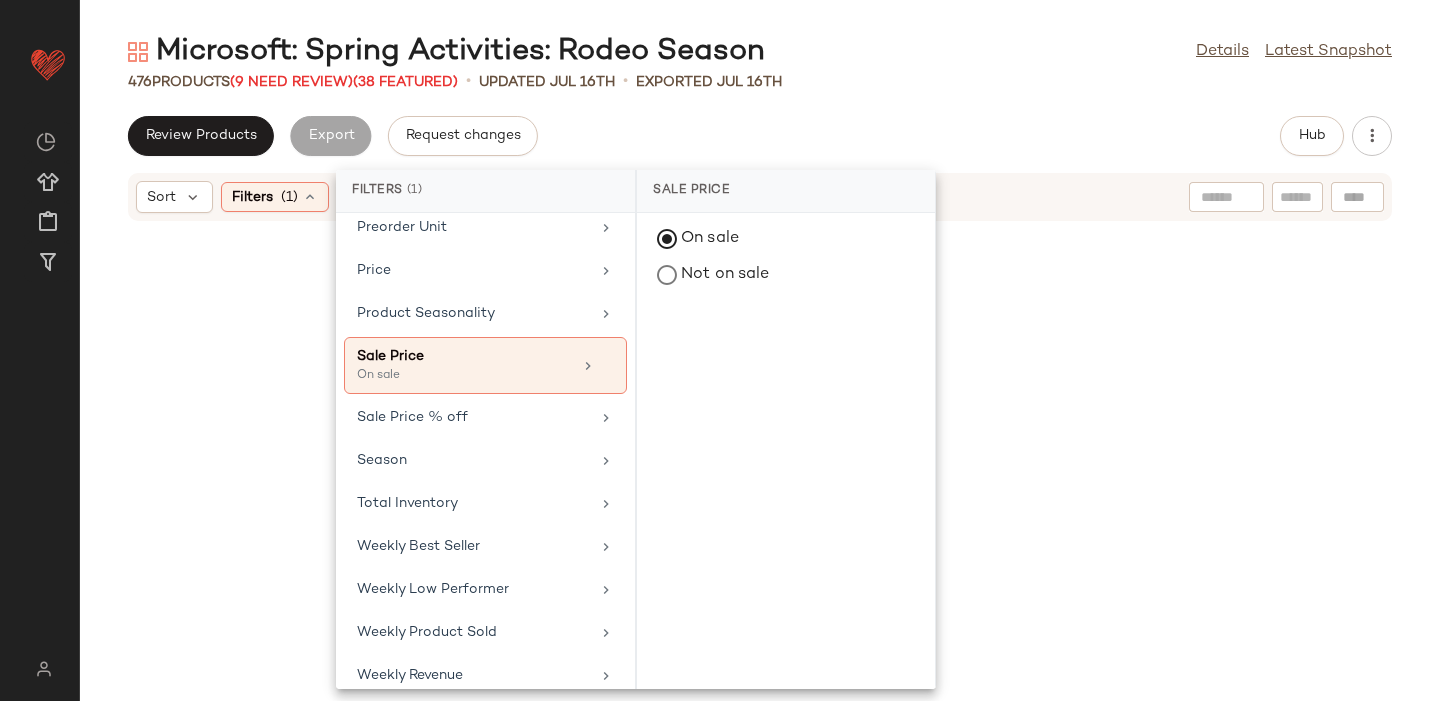 click on "Review Products   Export   Request changes   Hub" 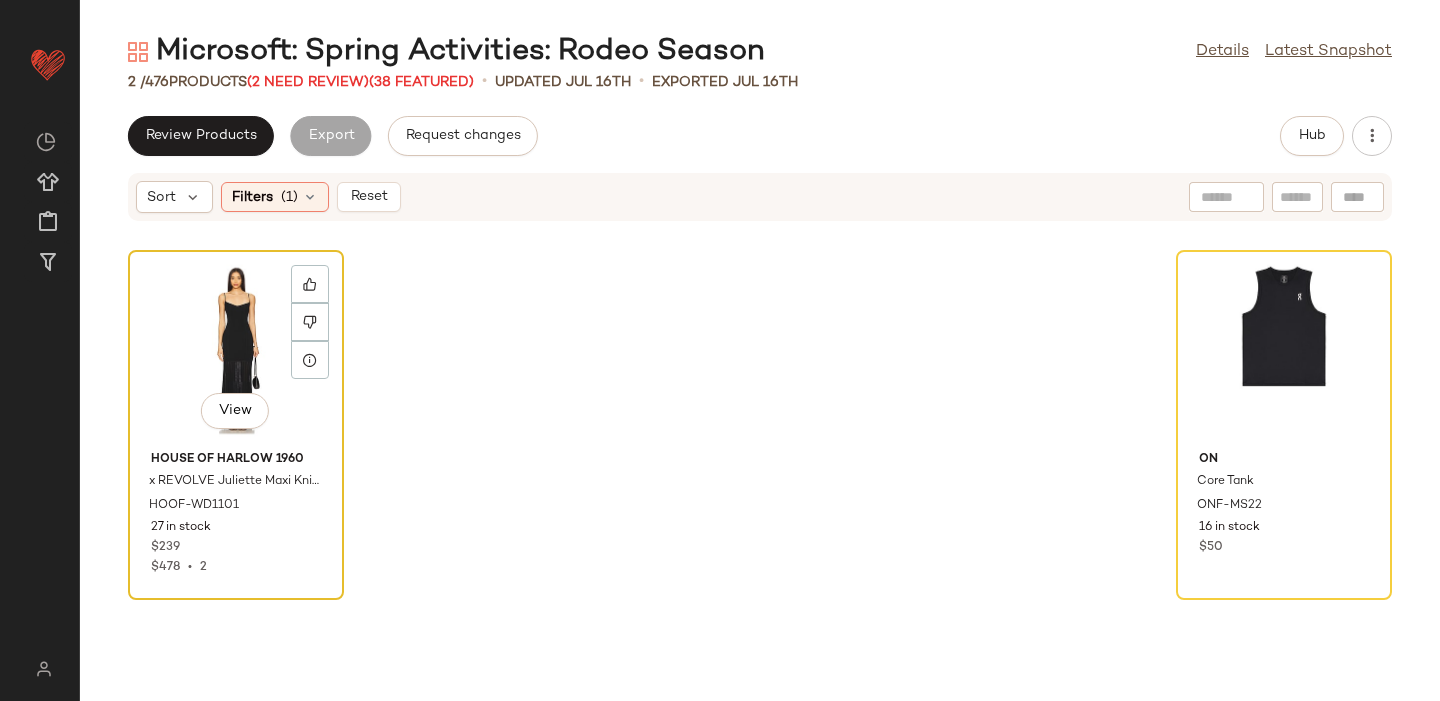 click on "View" 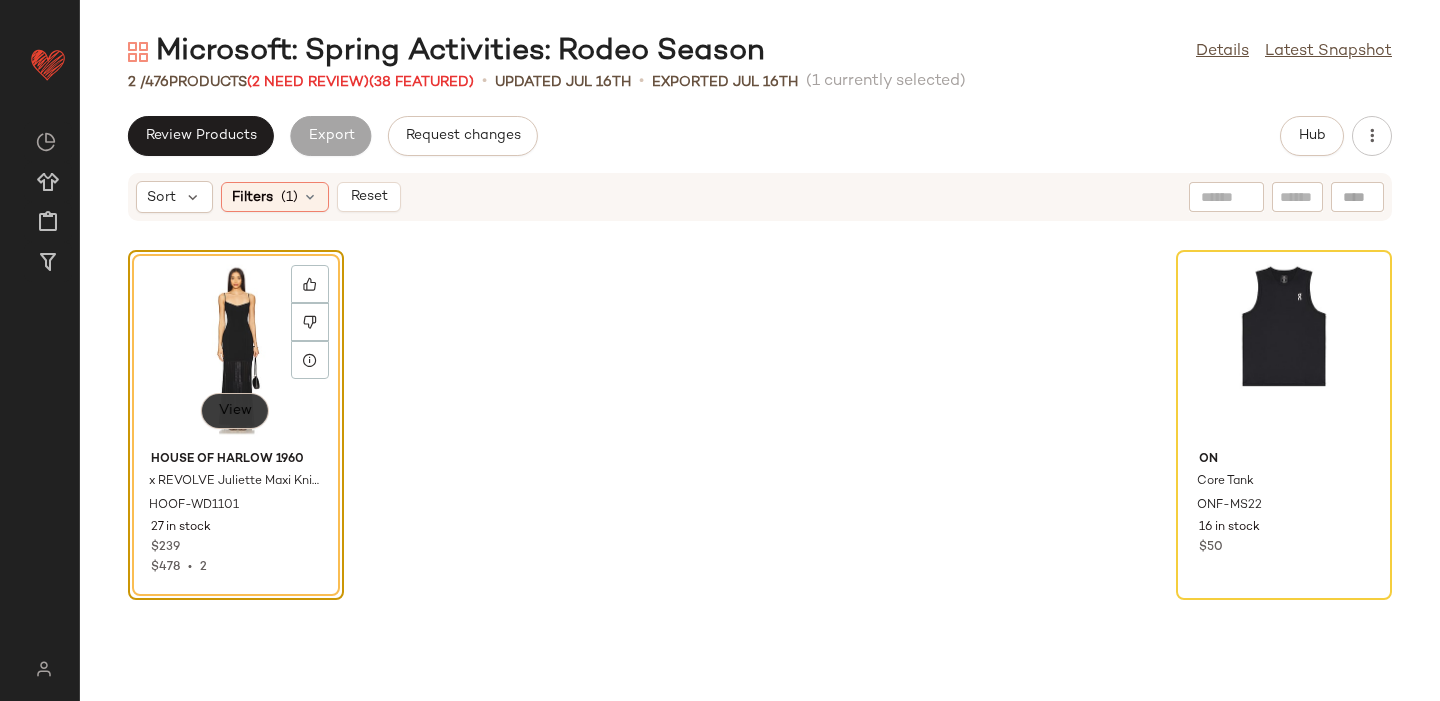 click on "View" 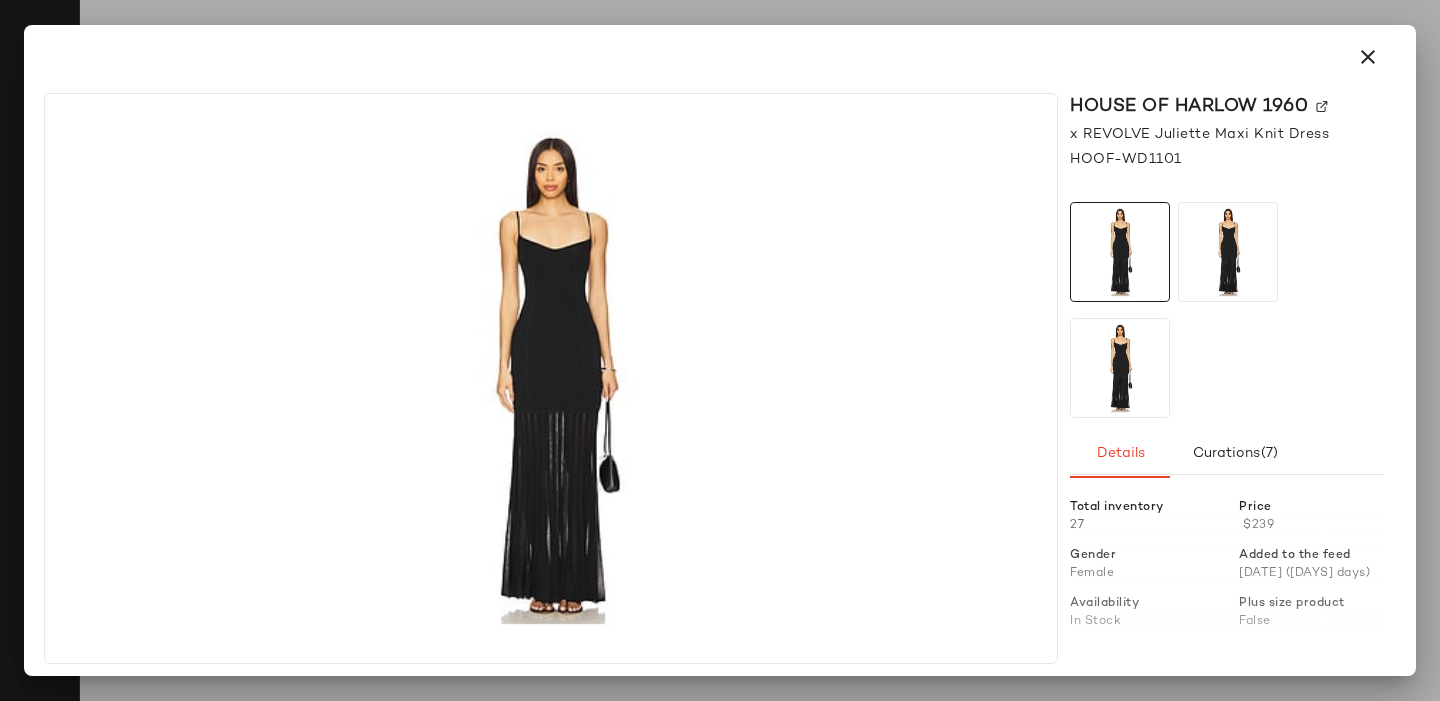 click 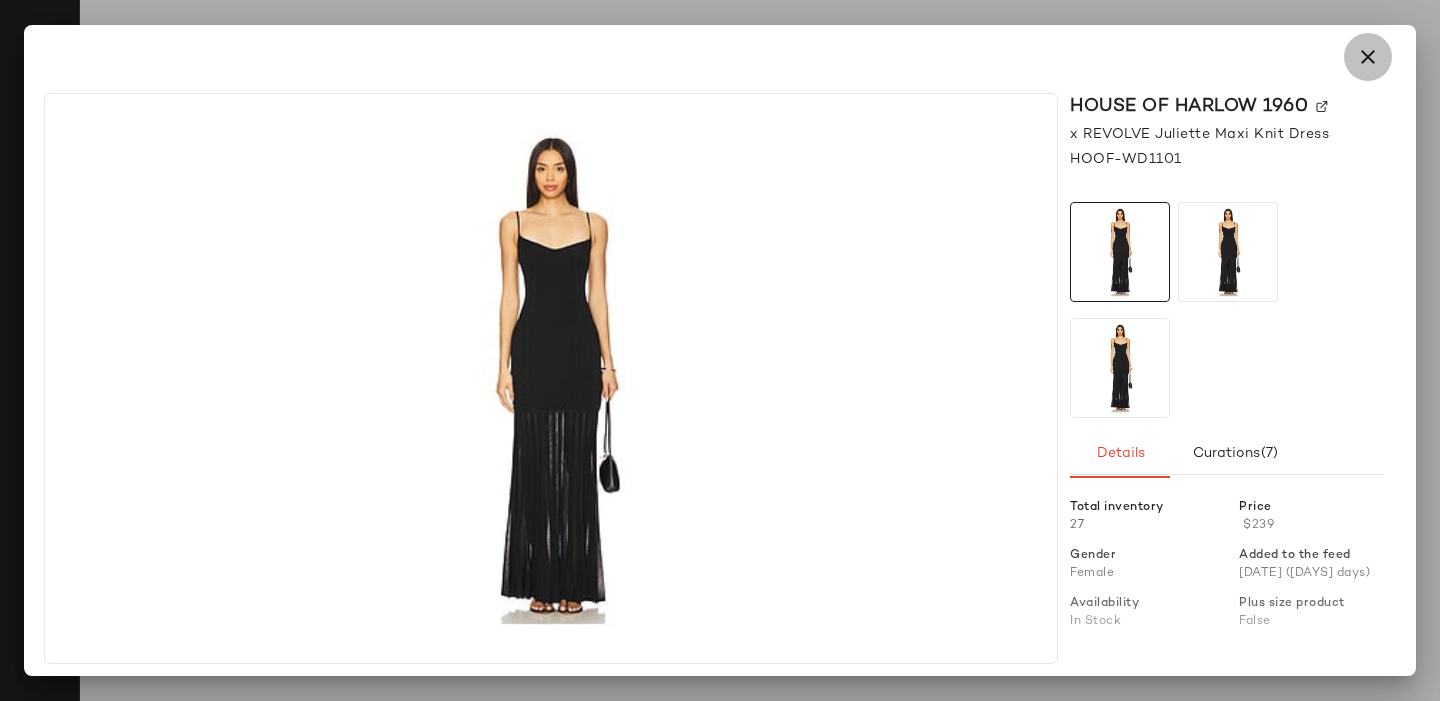 click at bounding box center (1368, 57) 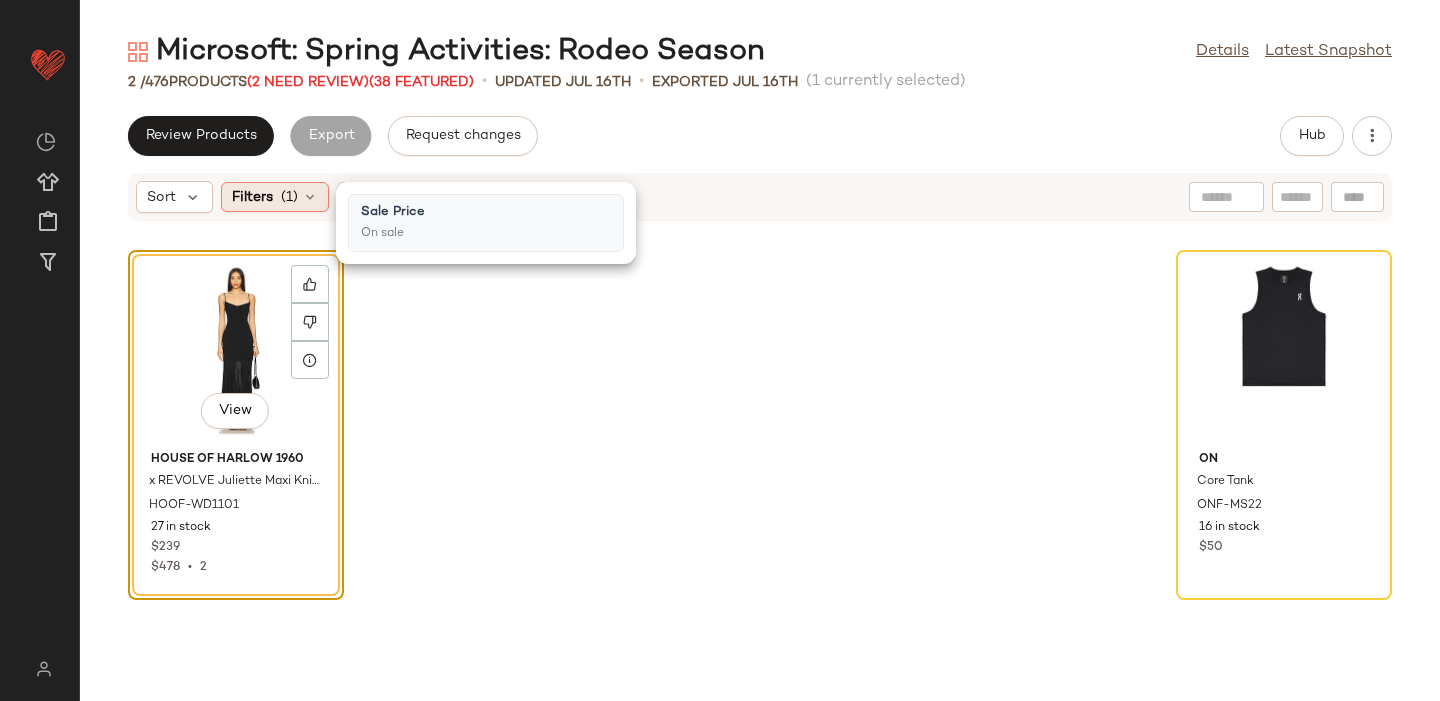 click on "(1)" at bounding box center (289, 197) 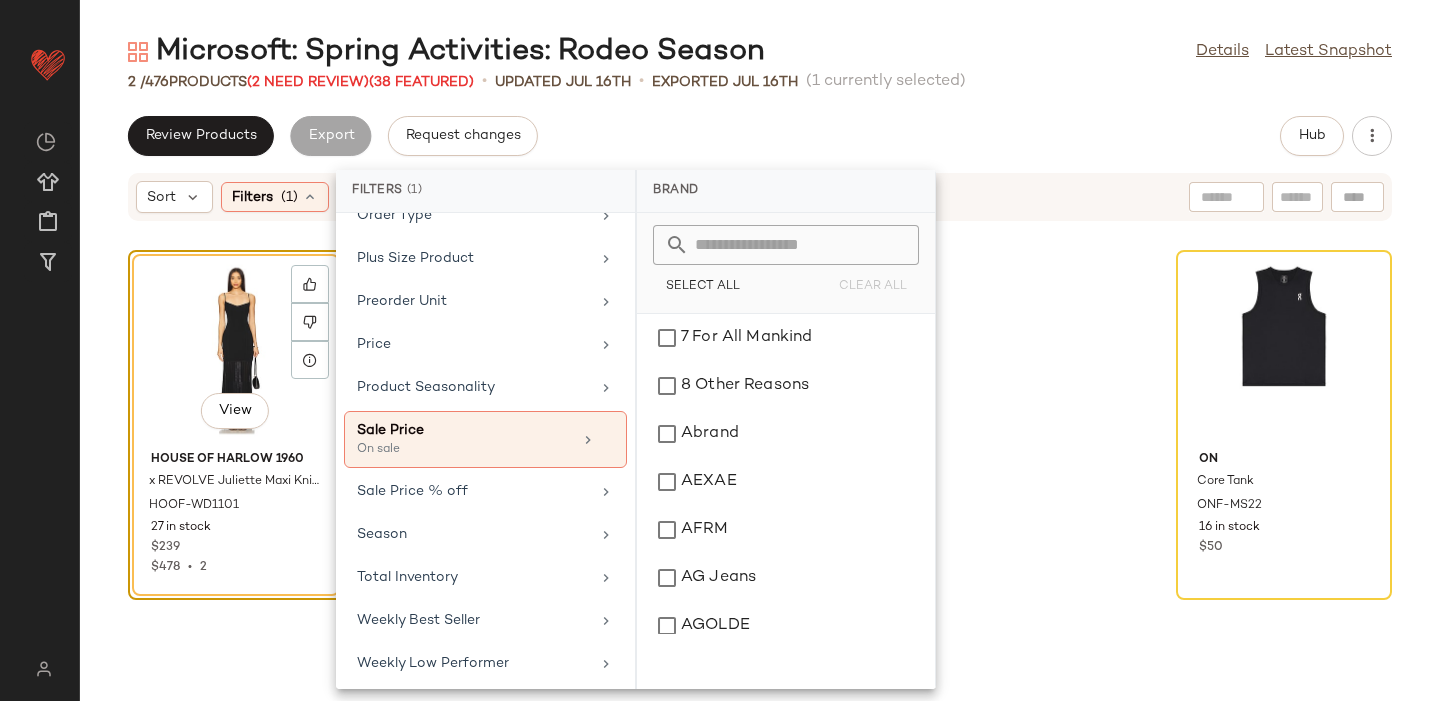 scroll, scrollTop: 1020, scrollLeft: 0, axis: vertical 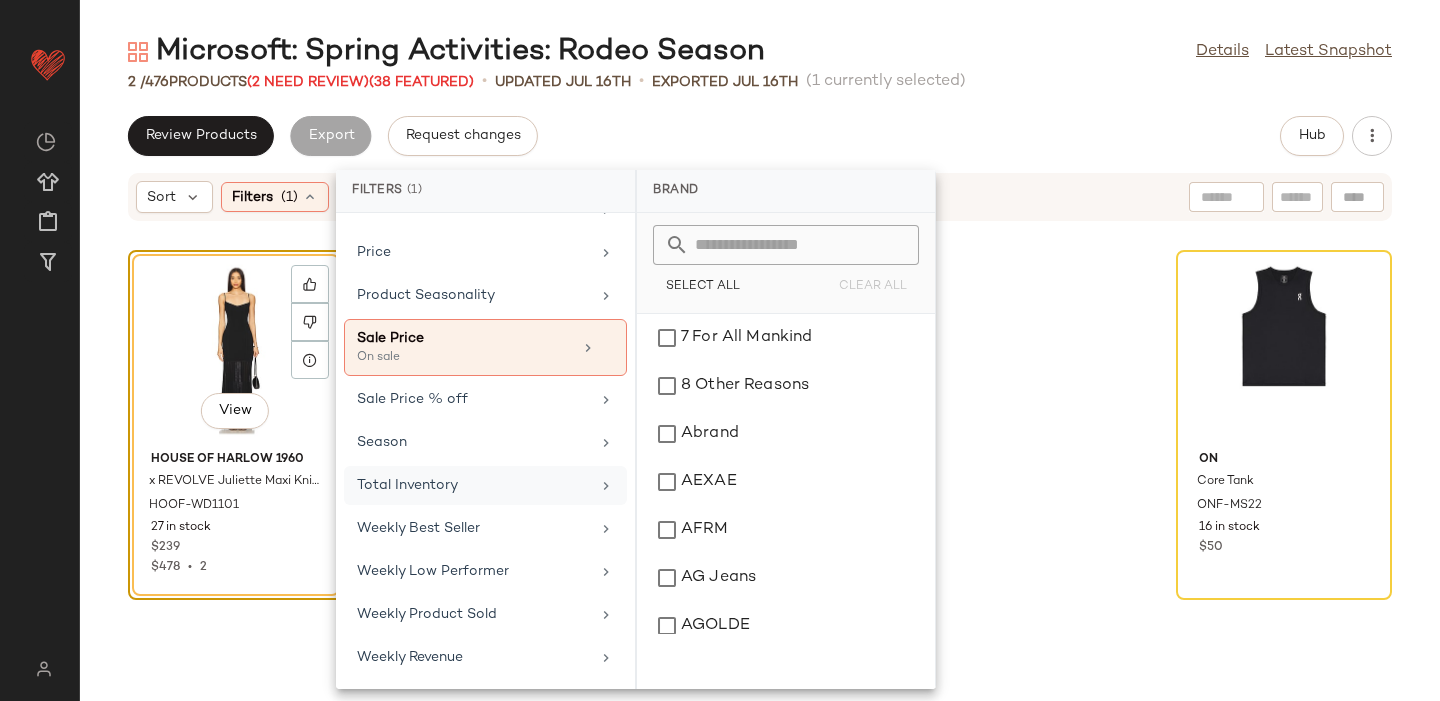 click on "Total Inventory" at bounding box center (473, 485) 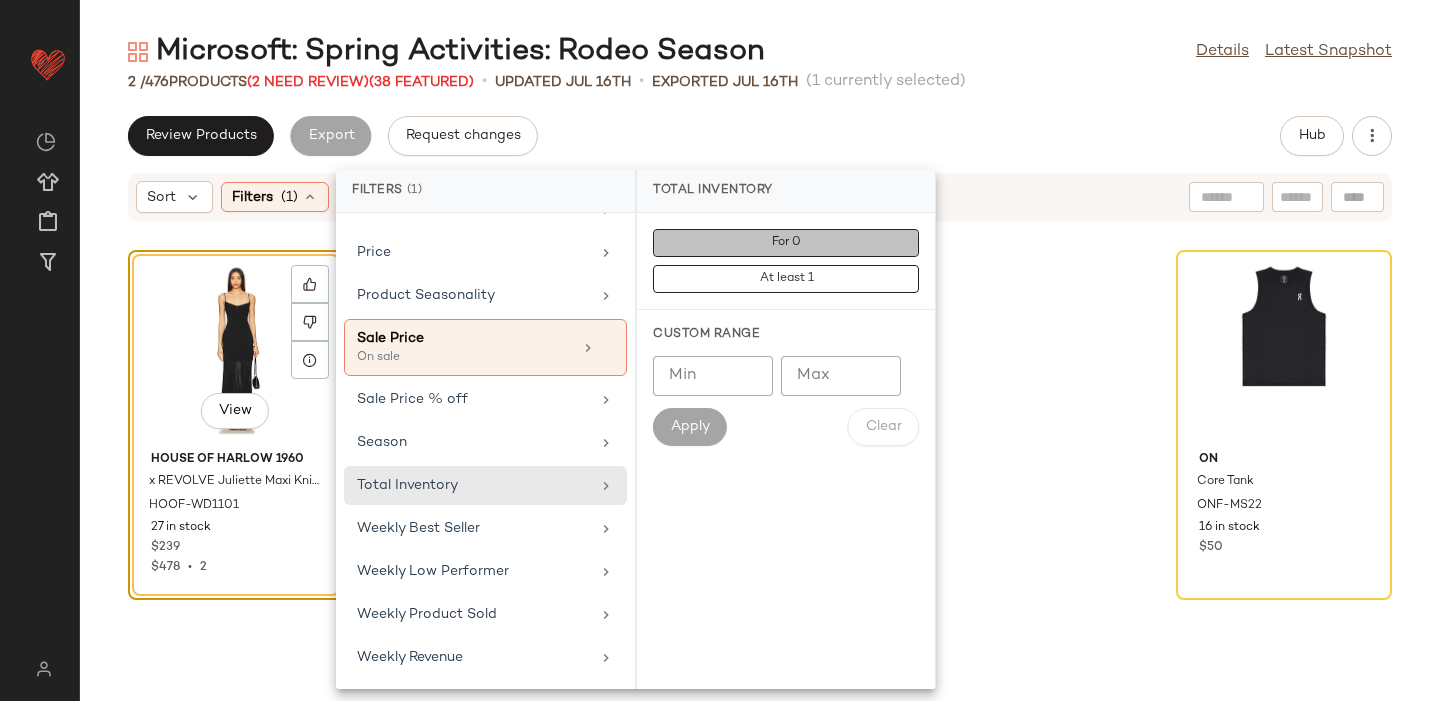 click on "For 0" 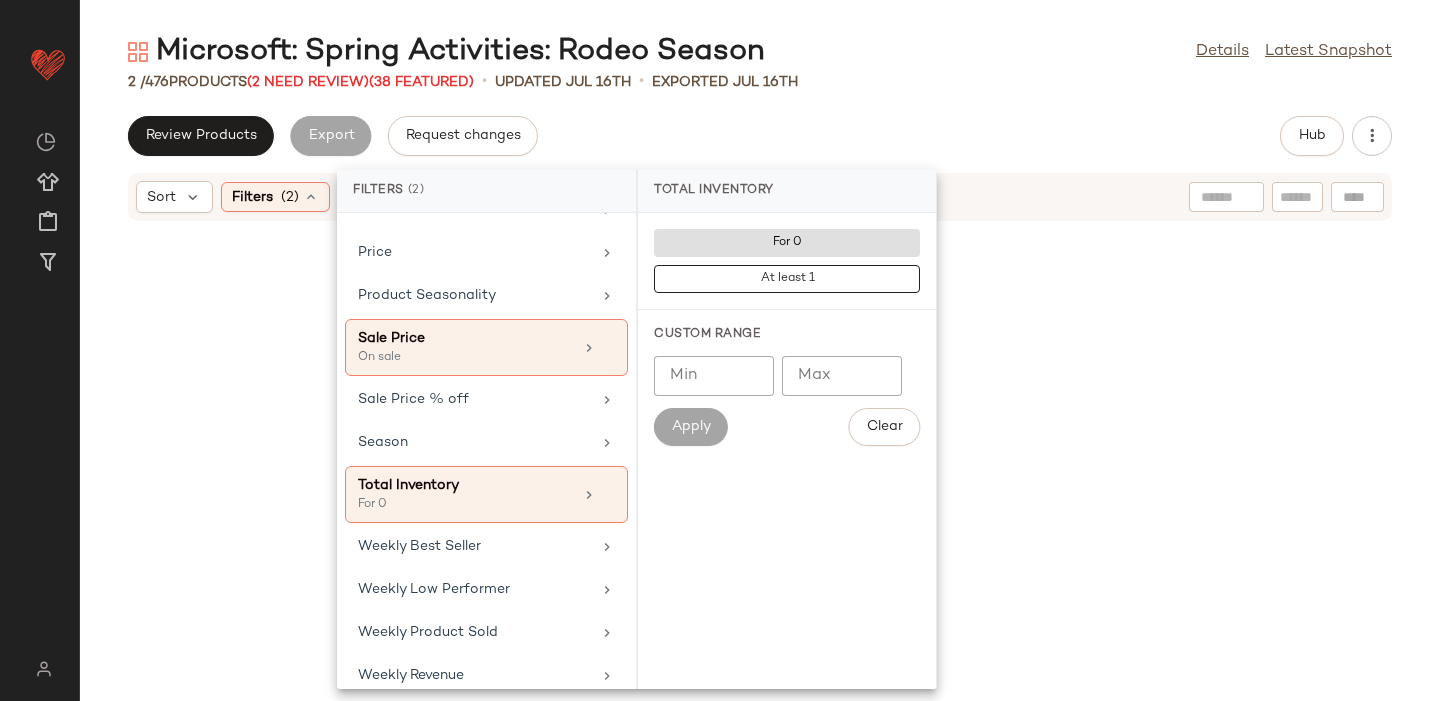 click on "Review Products   Export   Request changes   Hub" 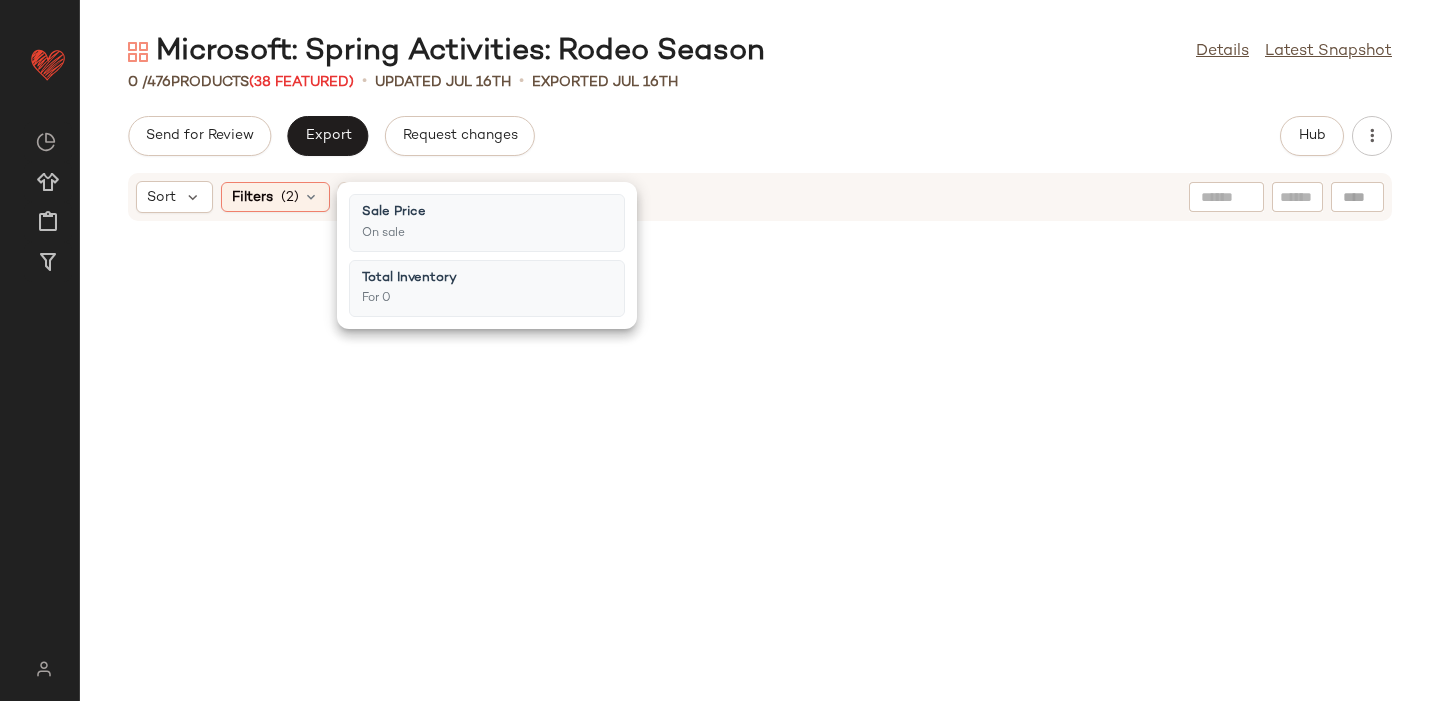 click on "Send for Review   Export   Request changes   Hub" 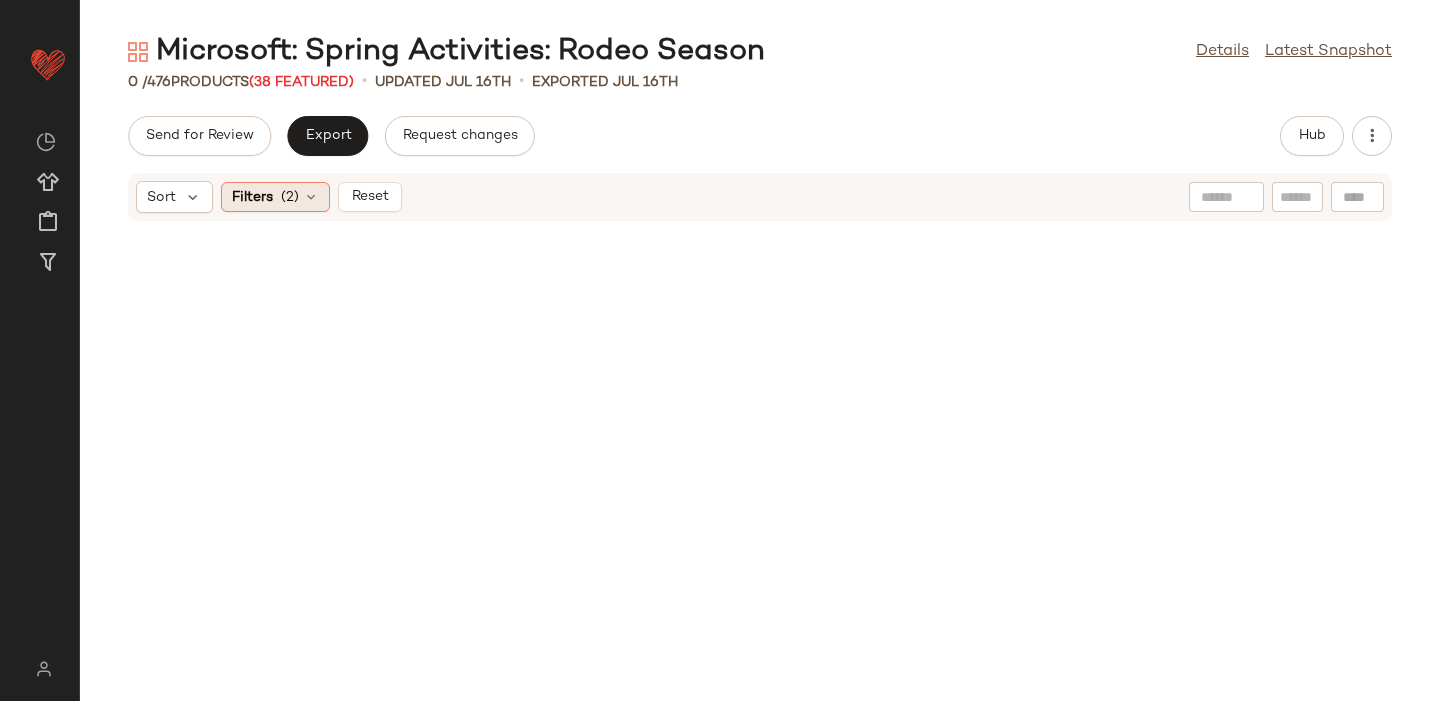 click at bounding box center [311, 197] 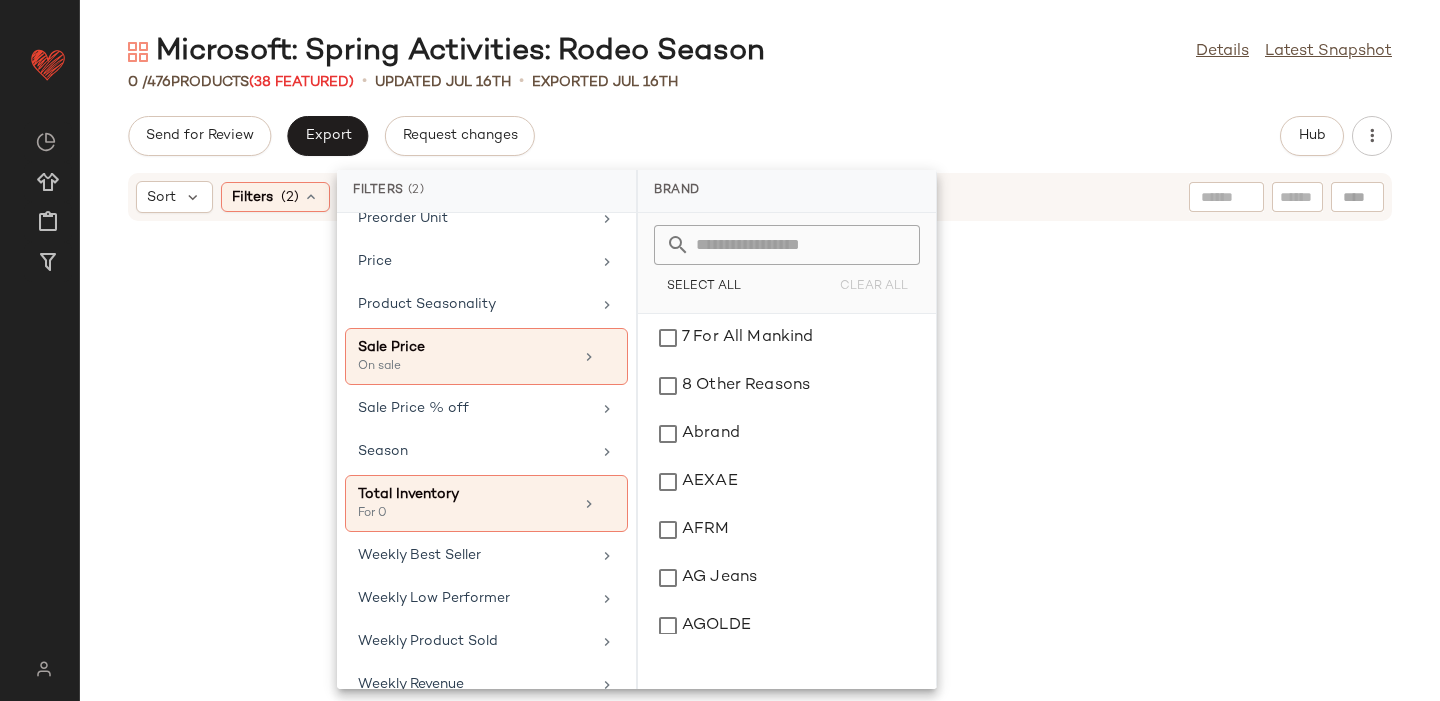 scroll, scrollTop: 1038, scrollLeft: 0, axis: vertical 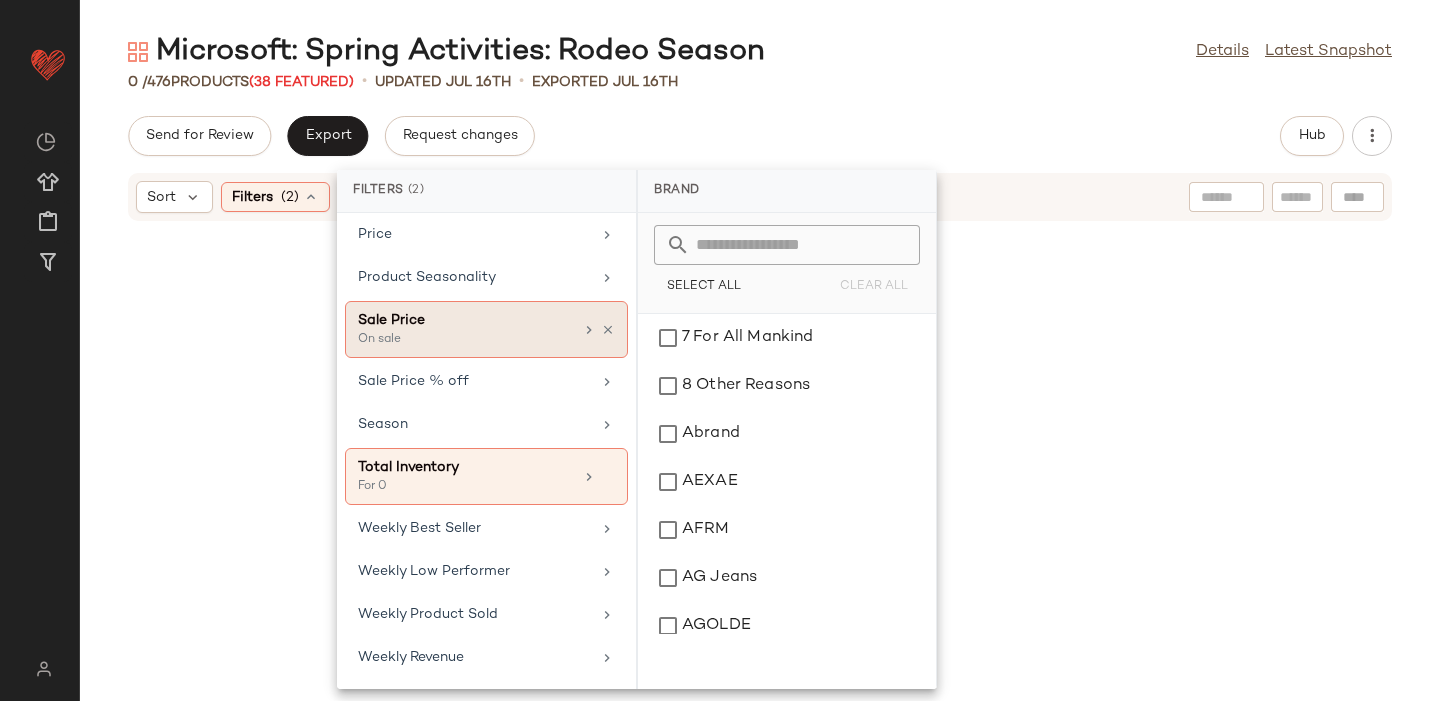 click on "On sale" at bounding box center [458, 340] 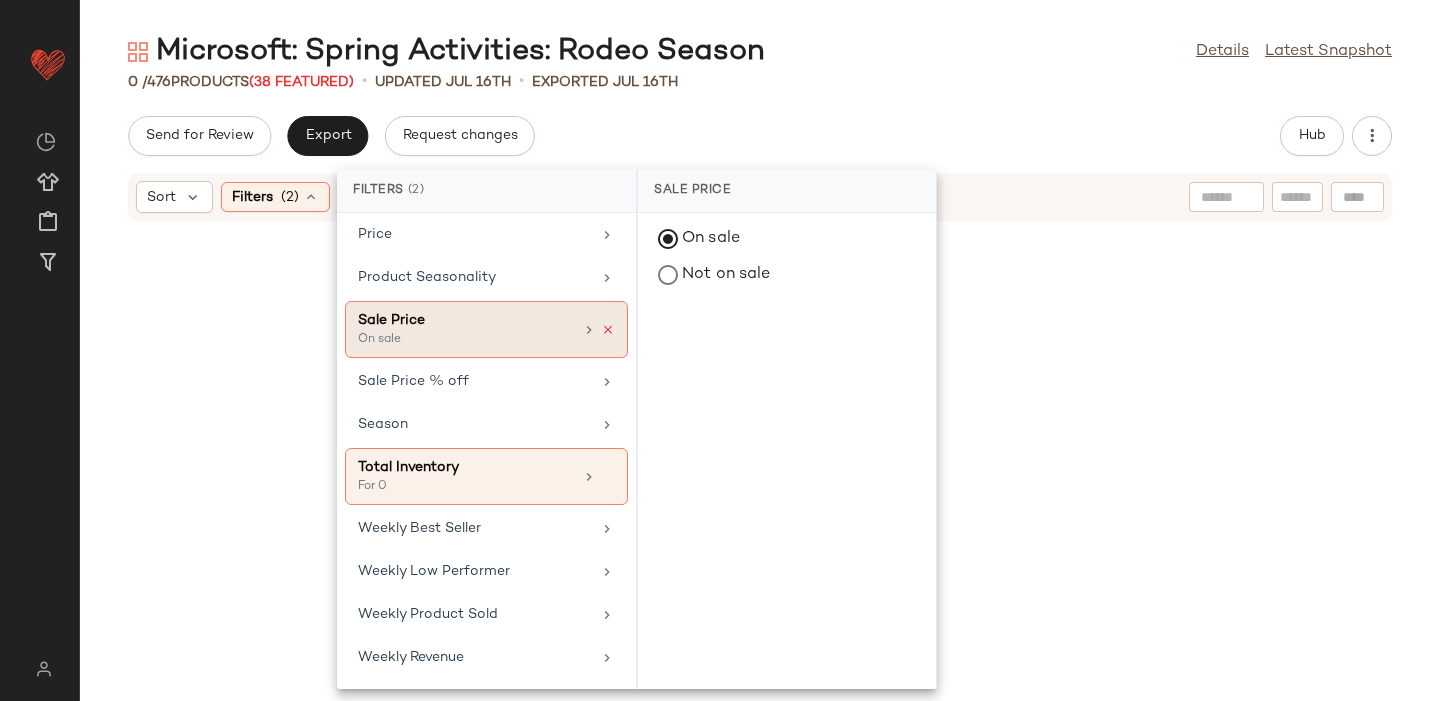 click at bounding box center [608, 330] 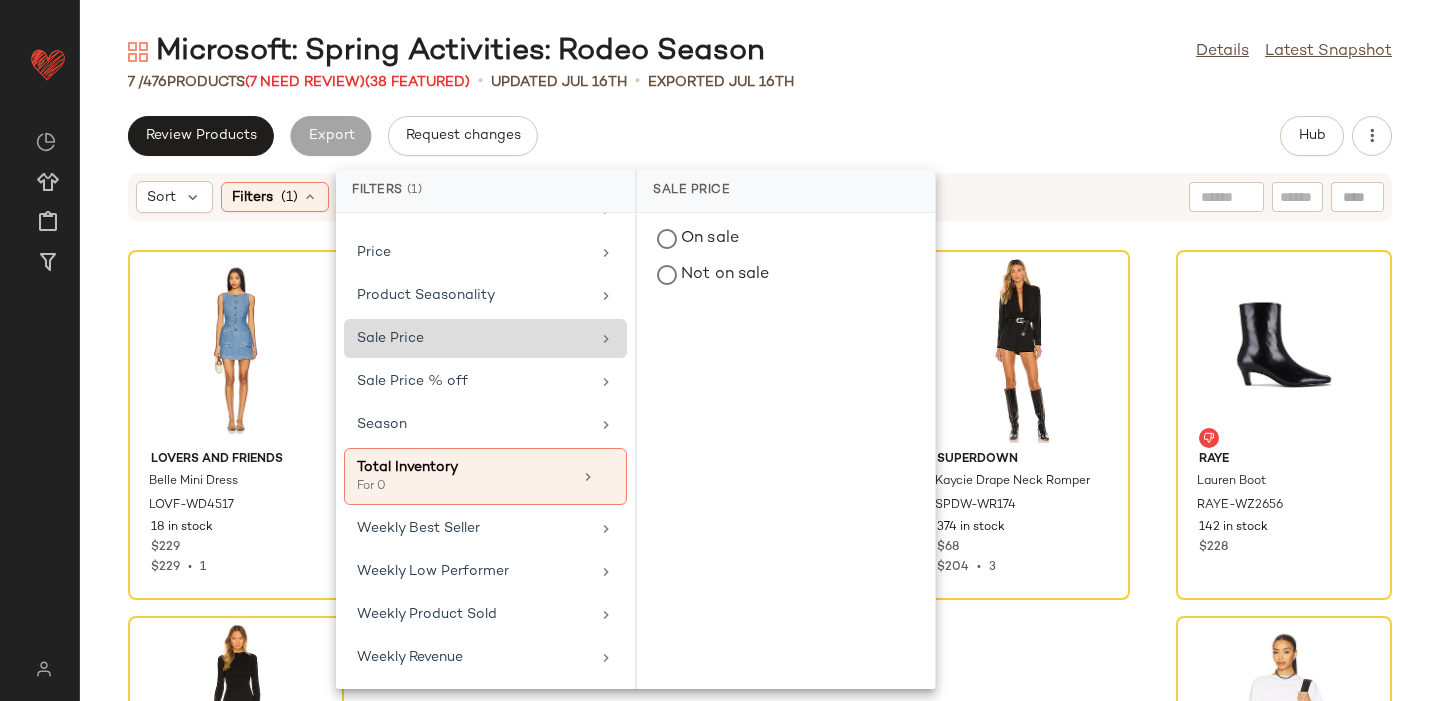 click on "Review Products Export Request changes Hub Sort Filters (1) Reset Lovers and Friends Belle Mini Dress LOVF-WD4517 18 in stock $229 $229 • 1 Free People Brayden Western Boot FREE-WZ224 143 in stock $298 $298 • 1 LEVI'S 90s Trucker LEIV-WO96 52 in stock $98 superdown Kaycie Drape Neck Romper SPDW-WR174 374 in stock $68 $204 • 3 RAYE Lauren Boot RAYE-WZ2656 142 in stock $228 superdown Fia Mini Dress SPDW-WD2293 130 in stock $74 AGOLDE Arli Tee AGOL-WS318 82 Pre-Order Items $108" at bounding box center (760, 408) 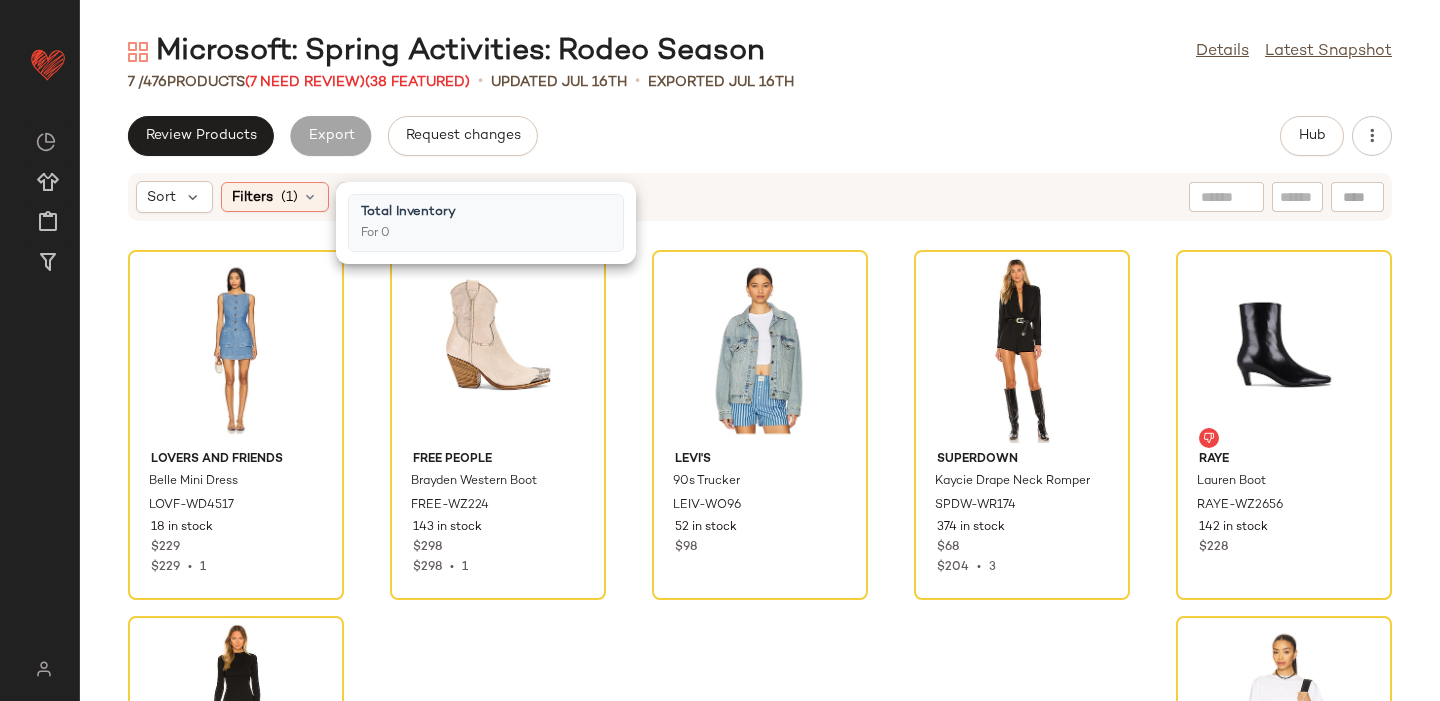 click on "Review Products Export Request changes Hub Sort Filters (1) Reset Lovers and Friends Belle Mini Dress LOVF-WD4517 18 in stock $229 $229 • 1 Free People Brayden Western Boot FREE-WZ224 143 in stock $298 $298 • 1 LEVI'S 90s Trucker LEIV-WO96 52 in stock $98 superdown Kaycie Drape Neck Romper SPDW-WR174 374 in stock $68 $204 • 3 RAYE Lauren Boot RAYE-WZ2656 142 in stock $228 superdown Fia Mini Dress SPDW-WD2293 130 in stock $74 AGOLDE Arli Tee AGOL-WS318 82 Pre-Order Items $108" at bounding box center (760, 408) 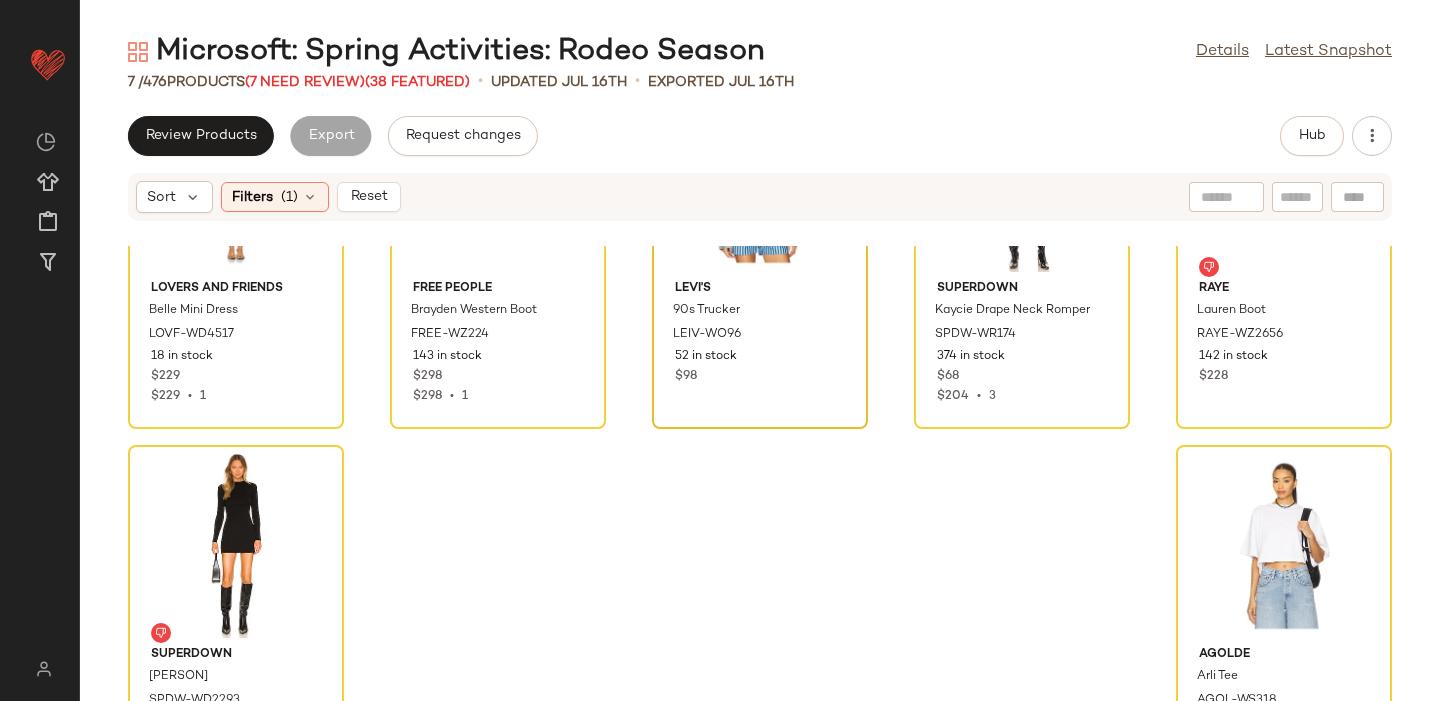 scroll, scrollTop: 168, scrollLeft: 0, axis: vertical 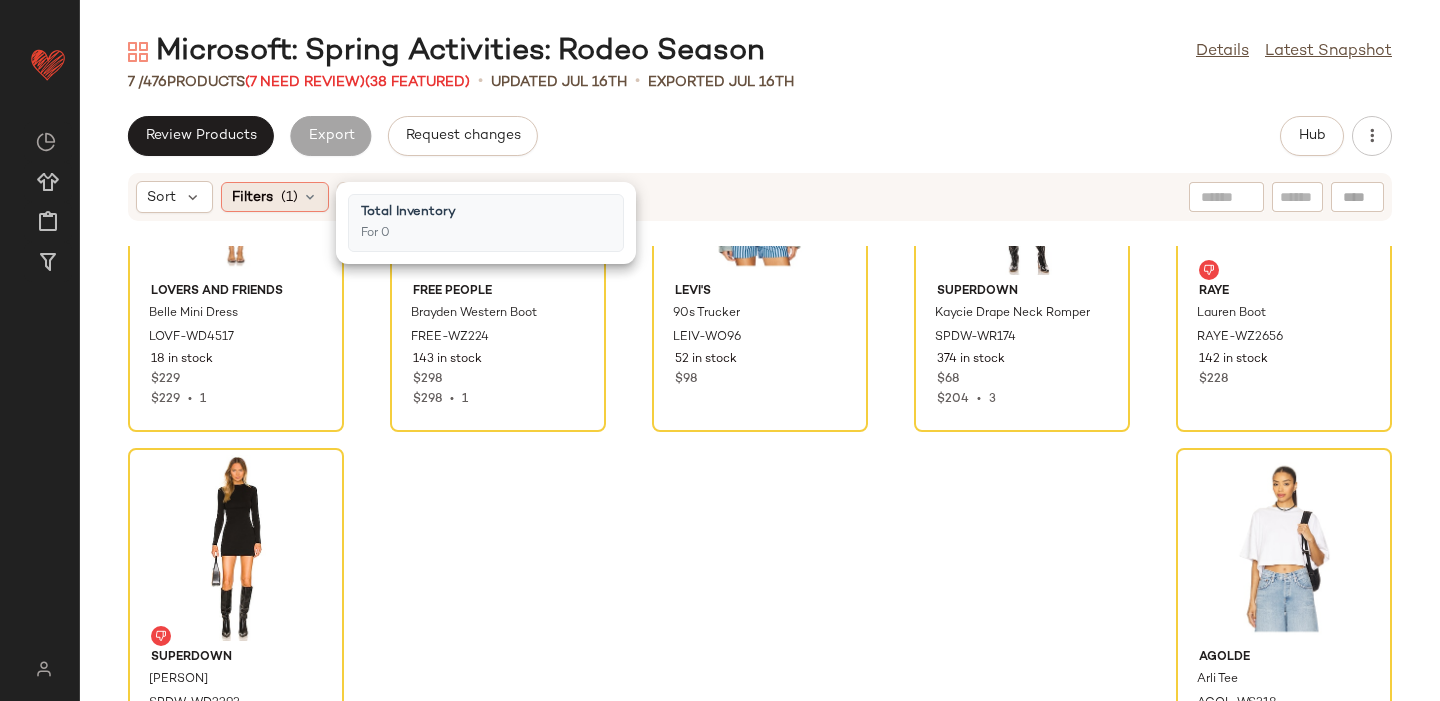 click on "Filters  (1)" 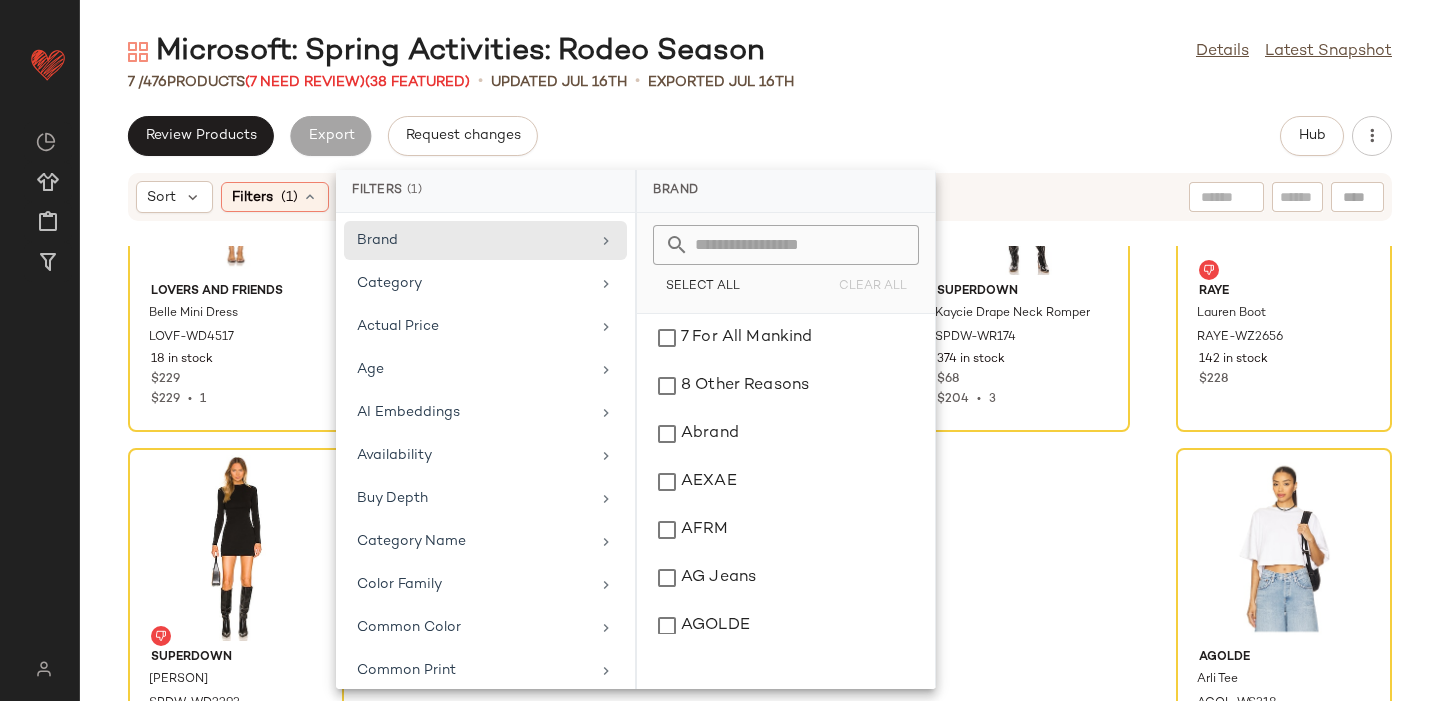 click on "Review Products   Export   Request changes   Hub" 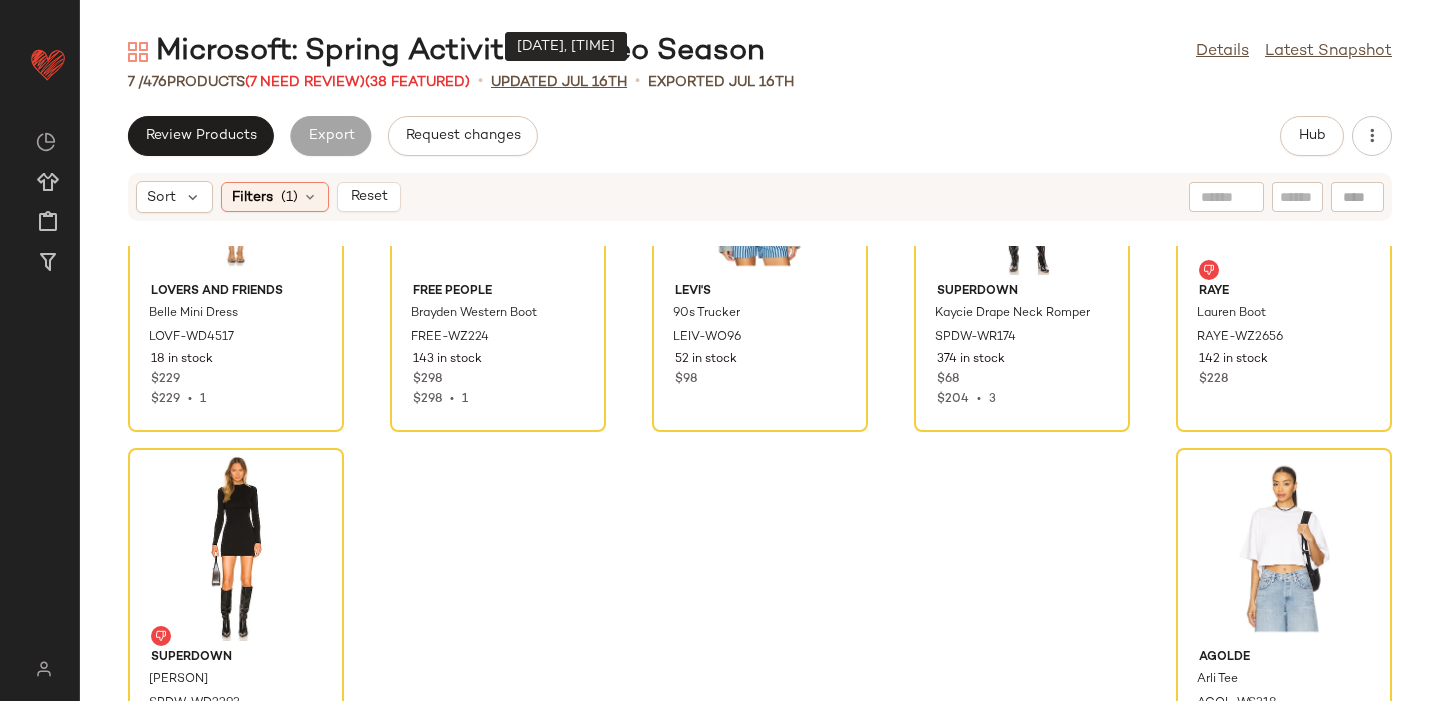 click on "updated Jul 16th" 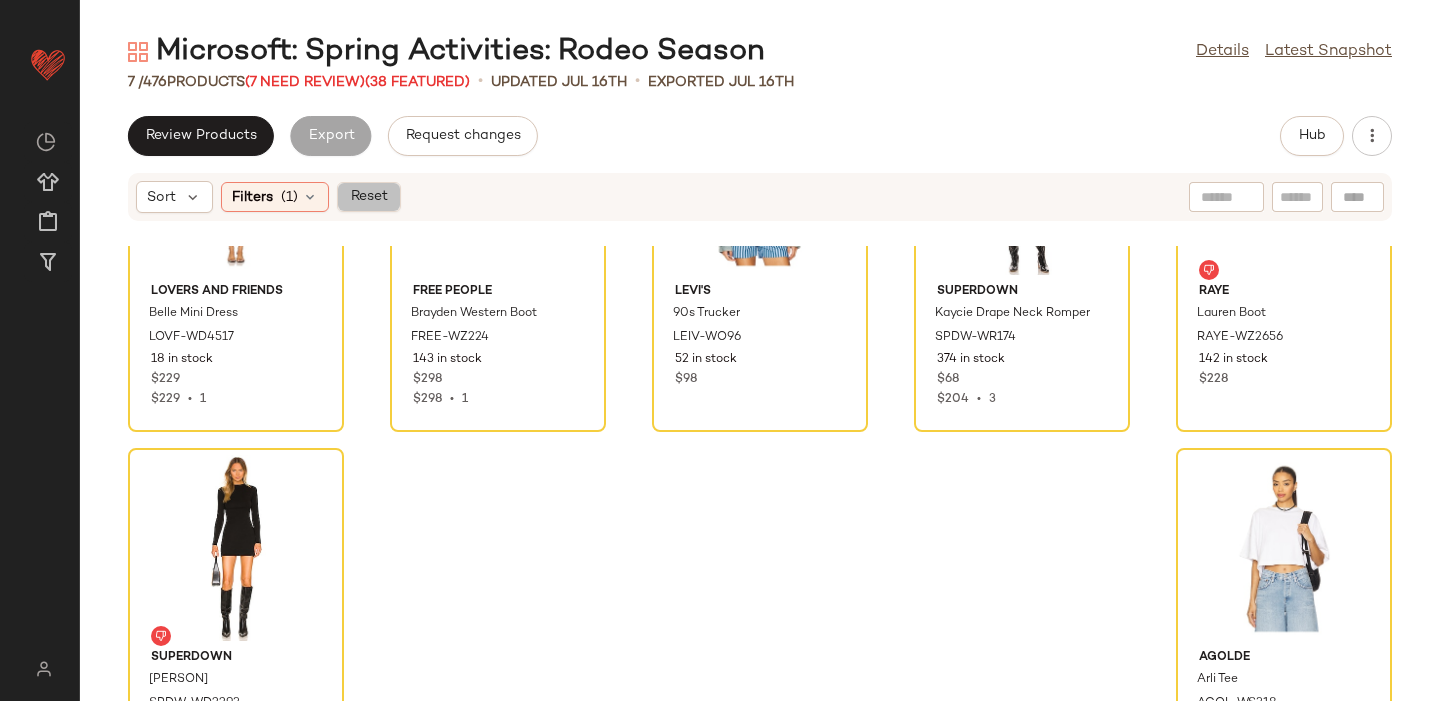 click on "Reset" 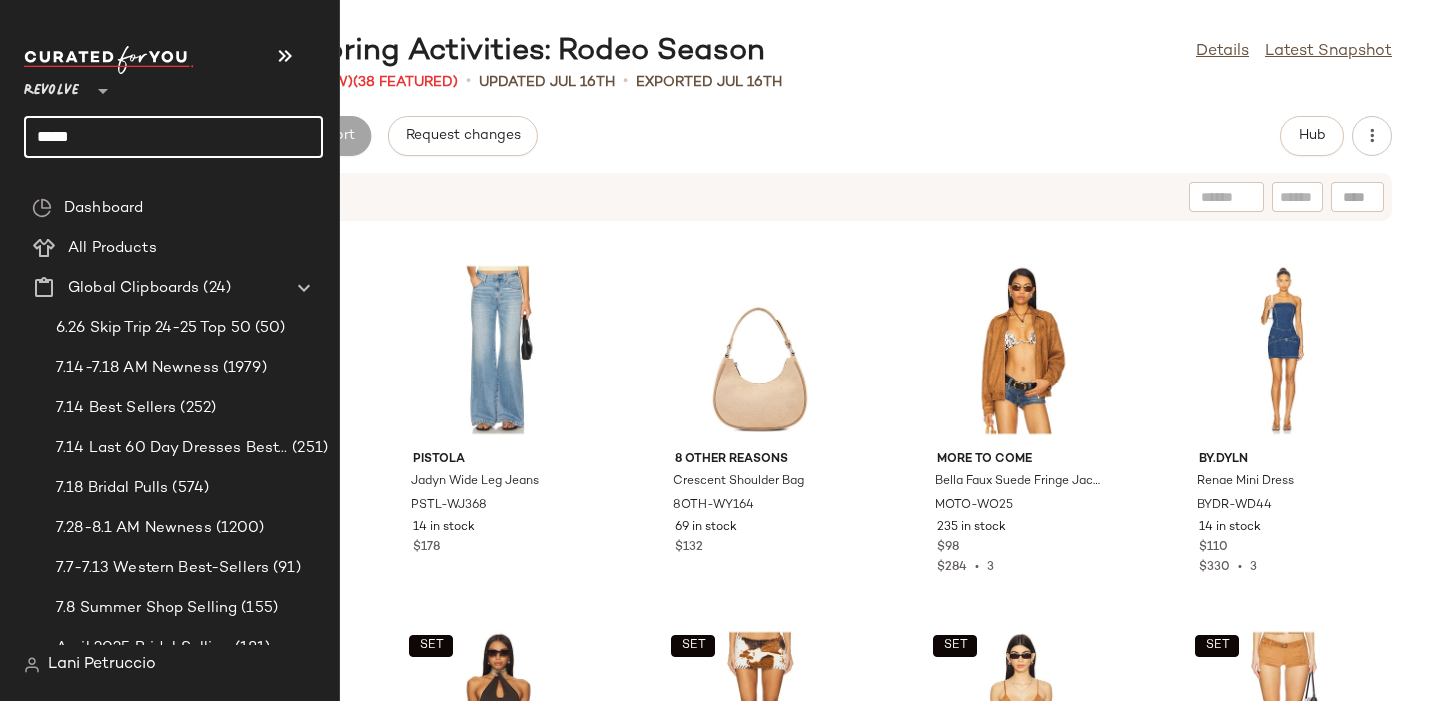 click on "*****" 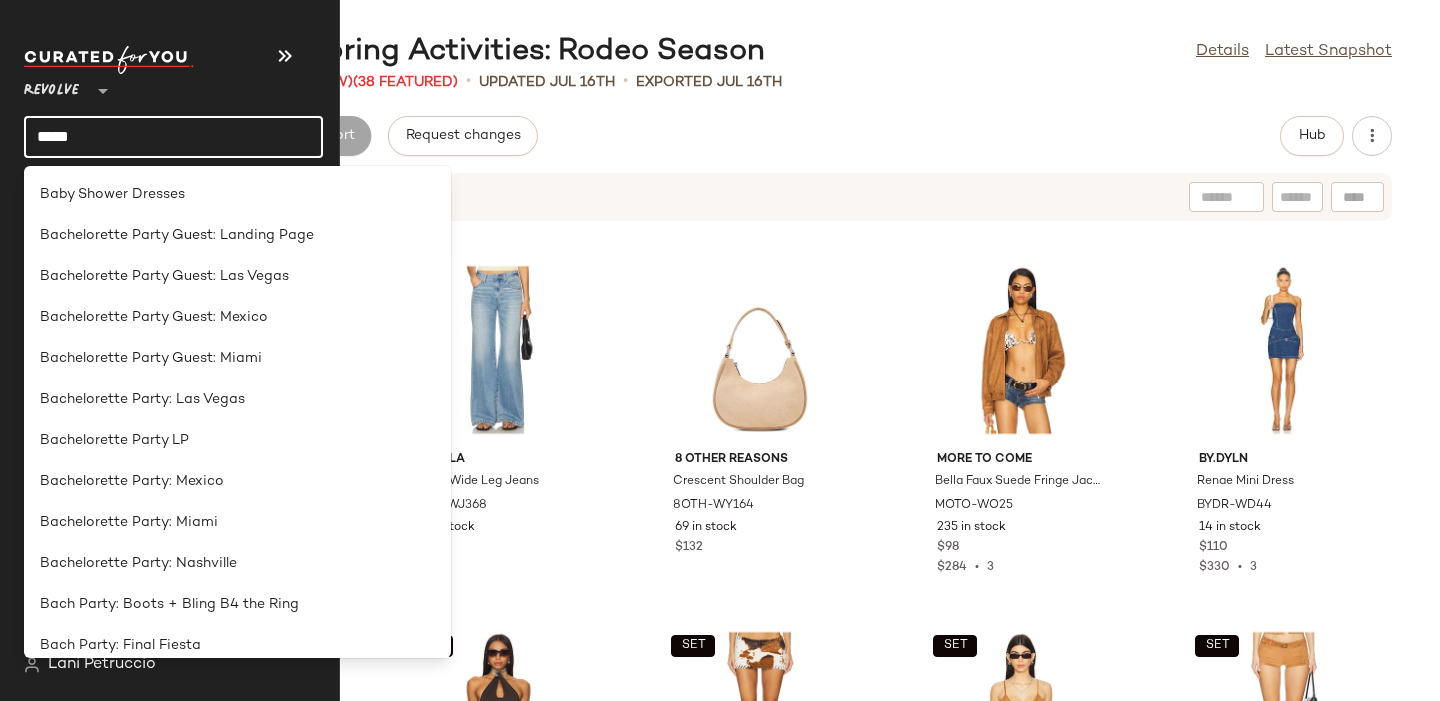 click on "*****" 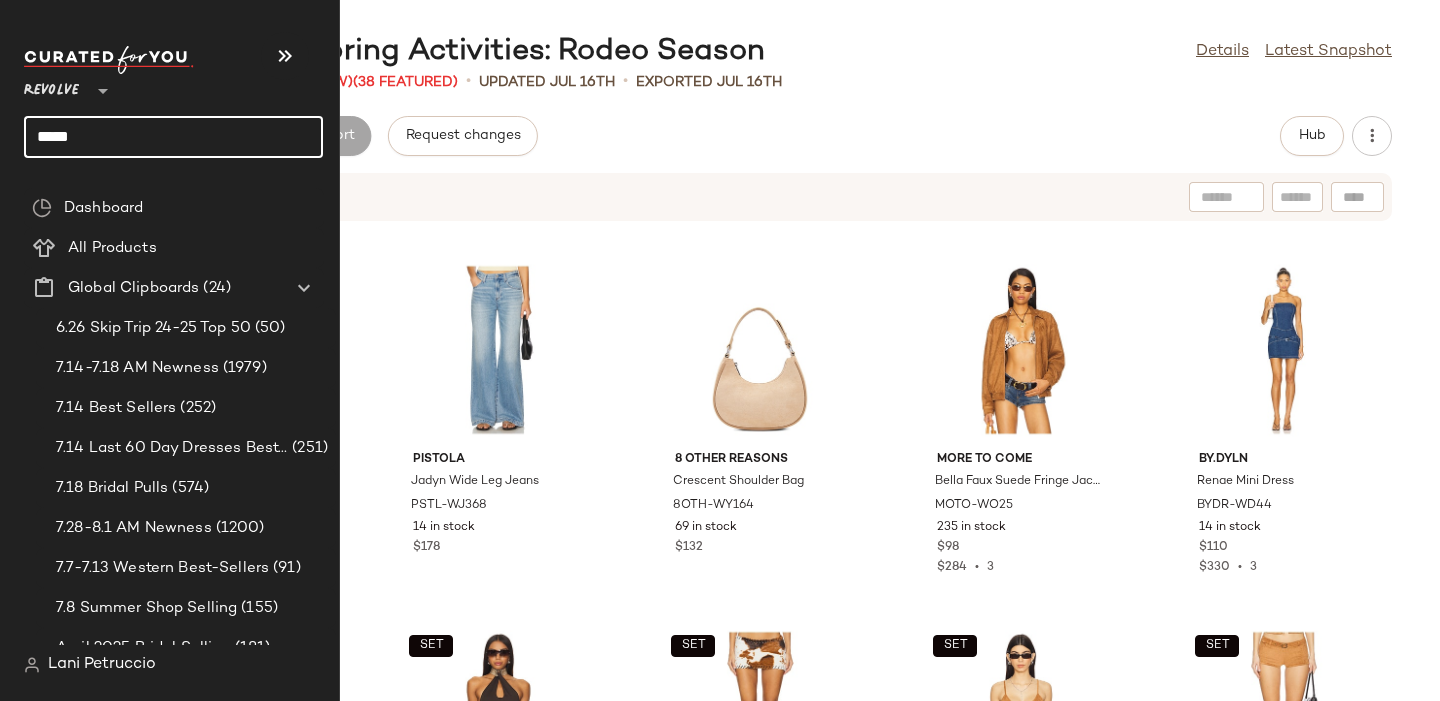 click on "*****" 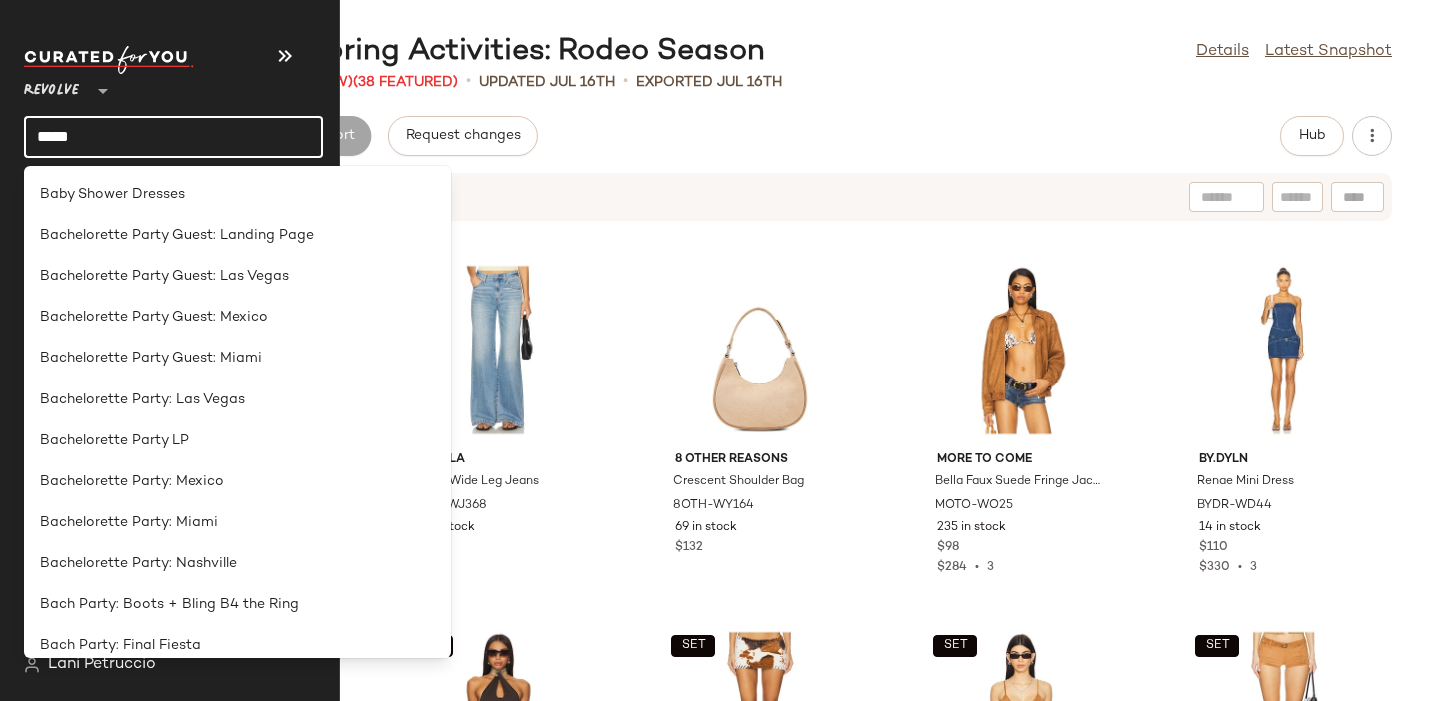 click on "*****" 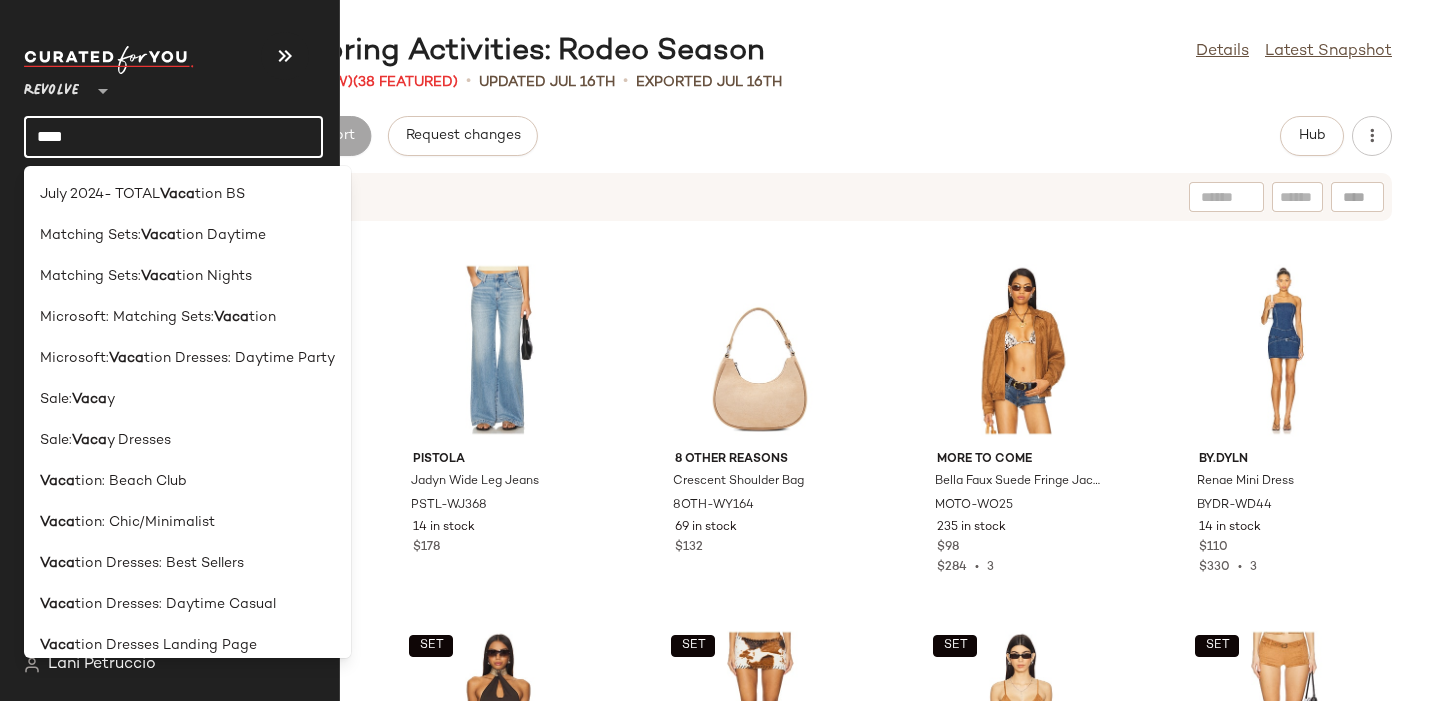type on "****" 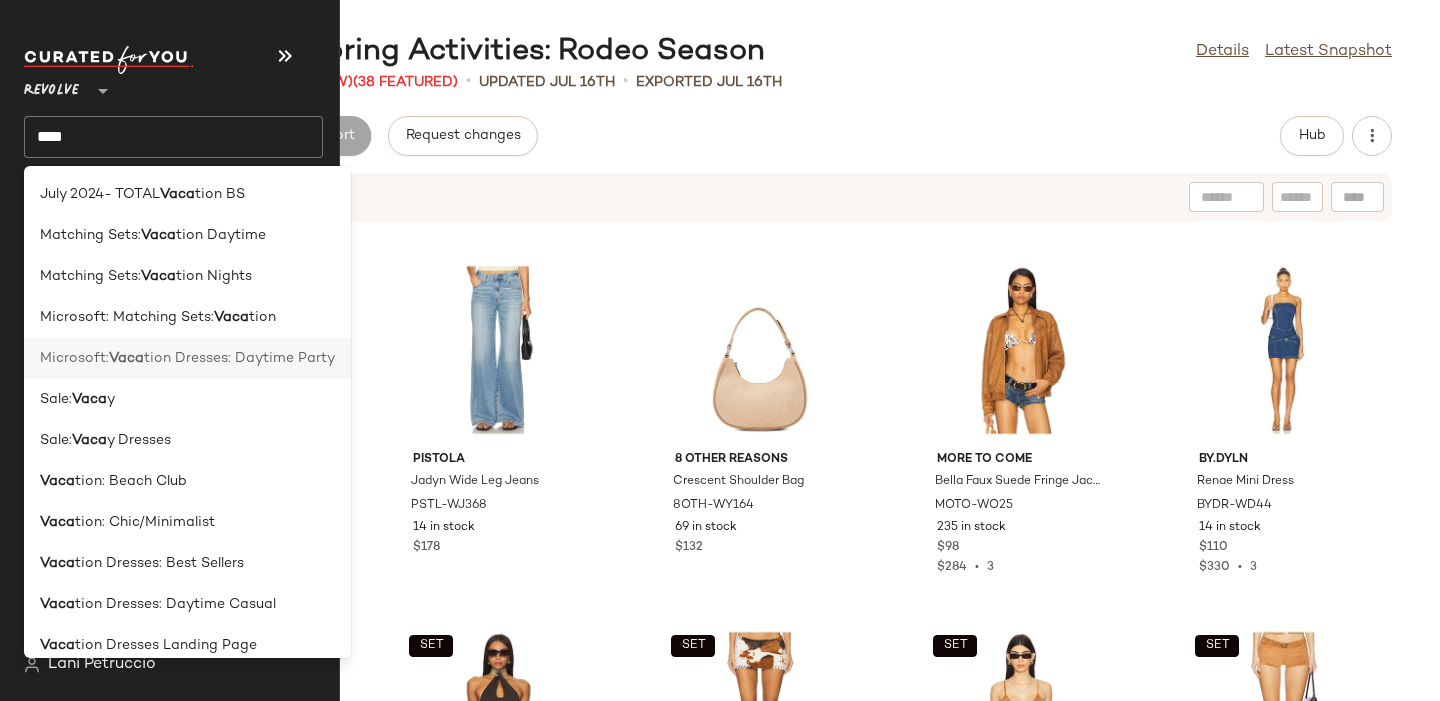 click on "tion Dresses: Daytime Party" at bounding box center [239, 358] 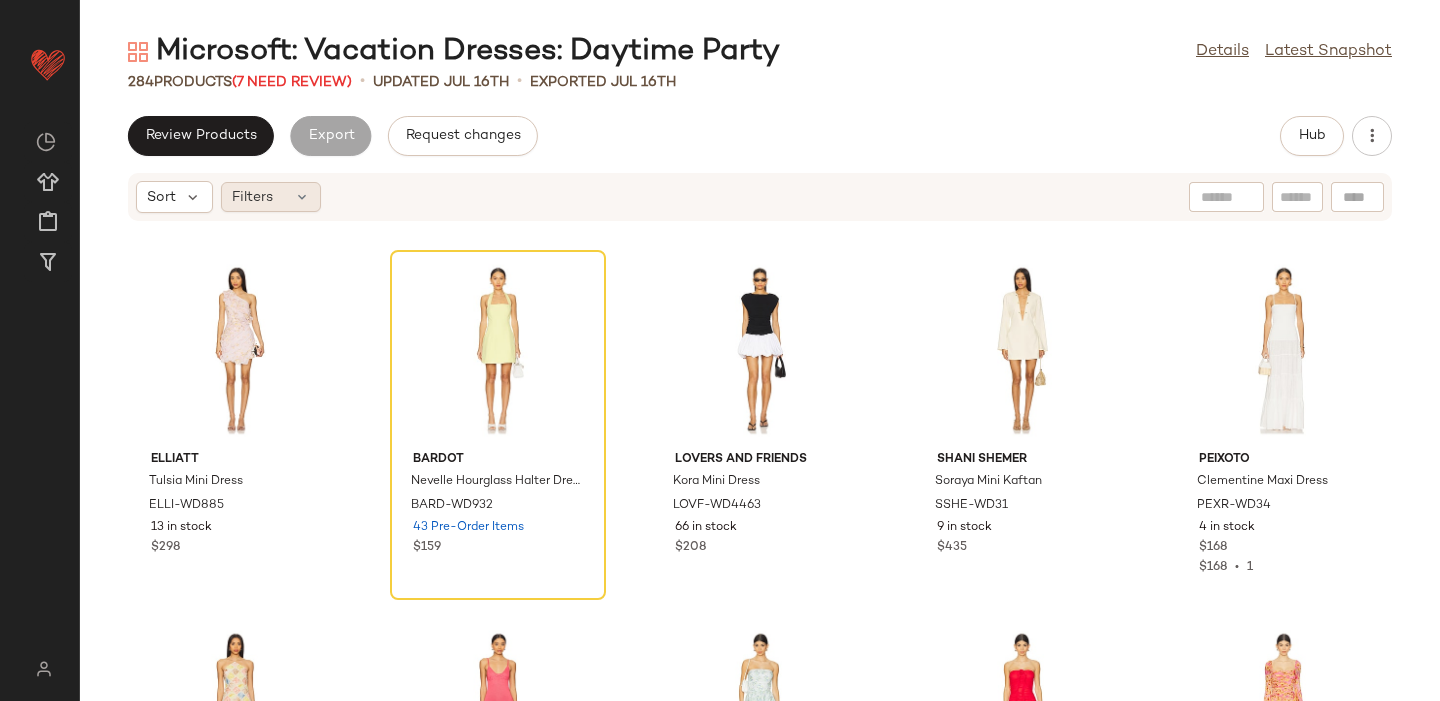 click on "Filters" at bounding box center (252, 197) 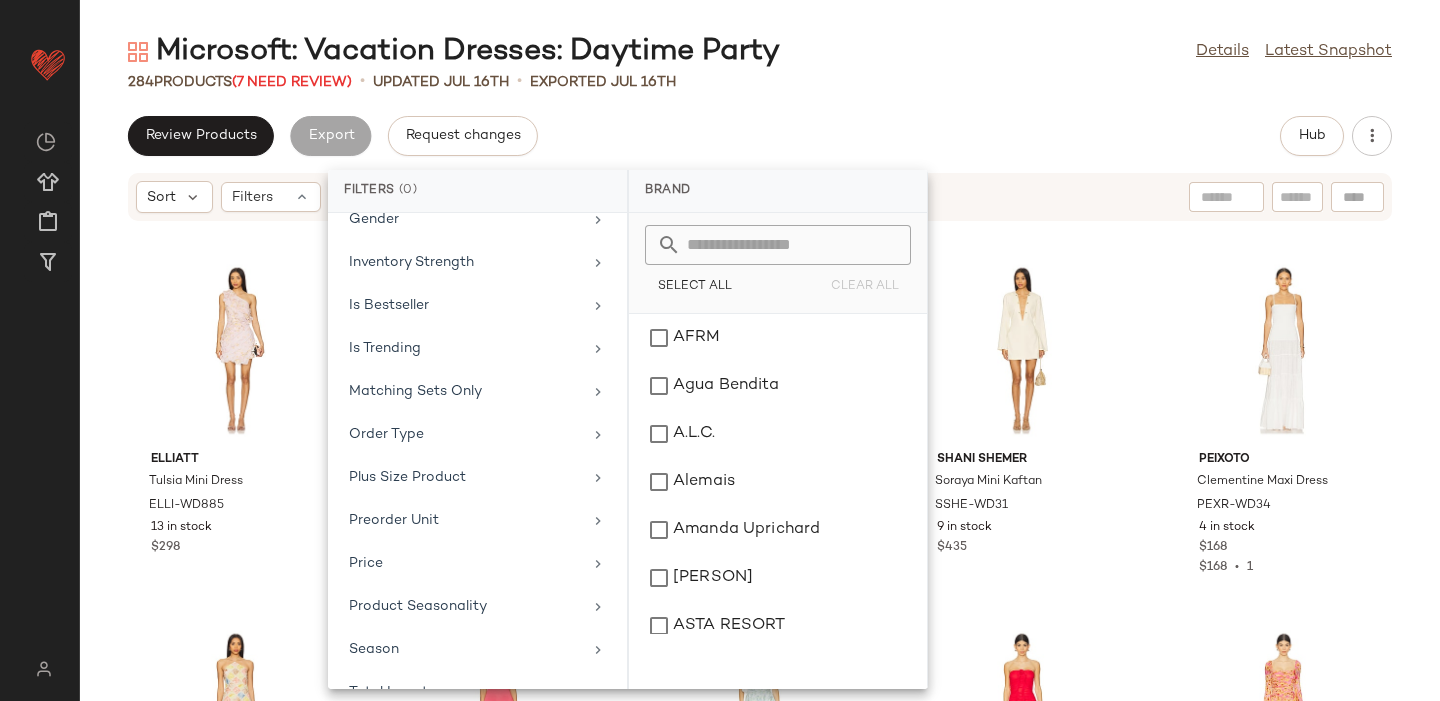 scroll, scrollTop: 916, scrollLeft: 0, axis: vertical 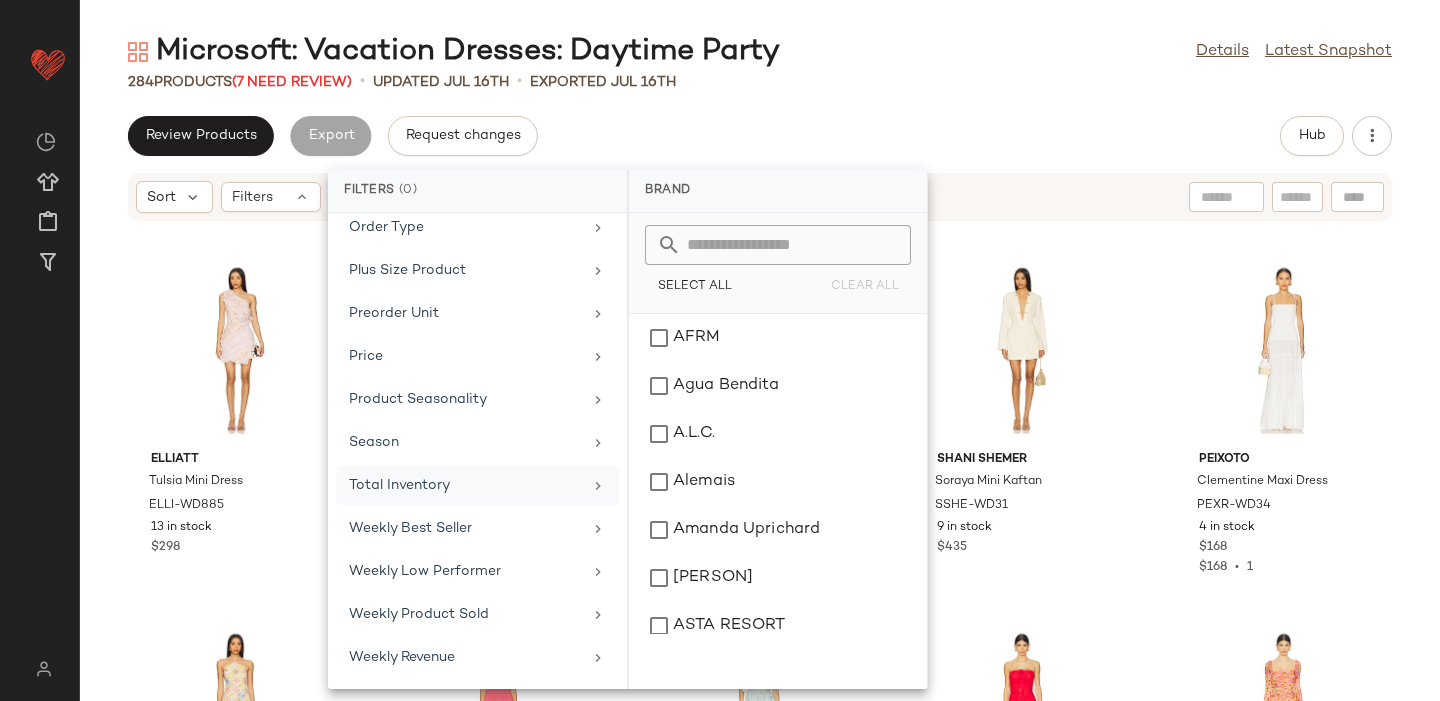 click on "Total Inventory" at bounding box center (465, 485) 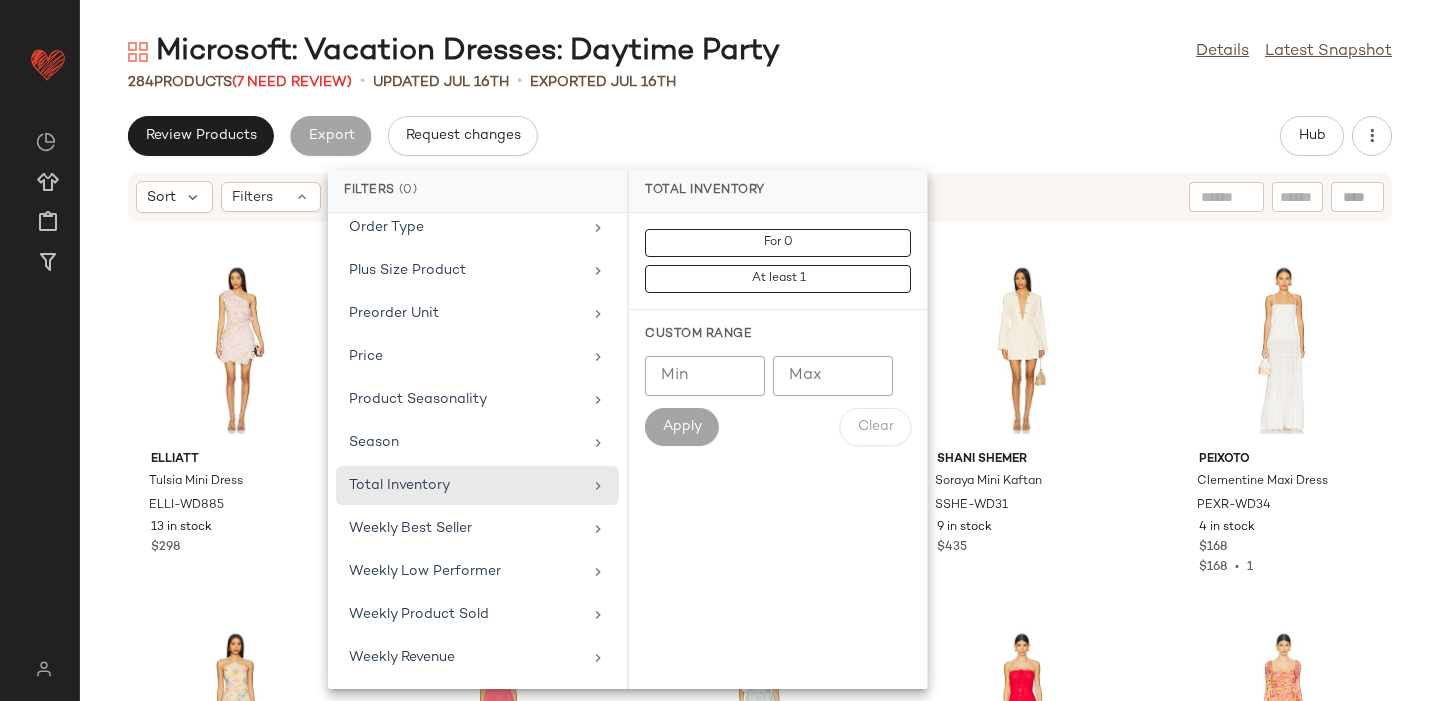 click on "For 0 At least 1" at bounding box center (778, 261) 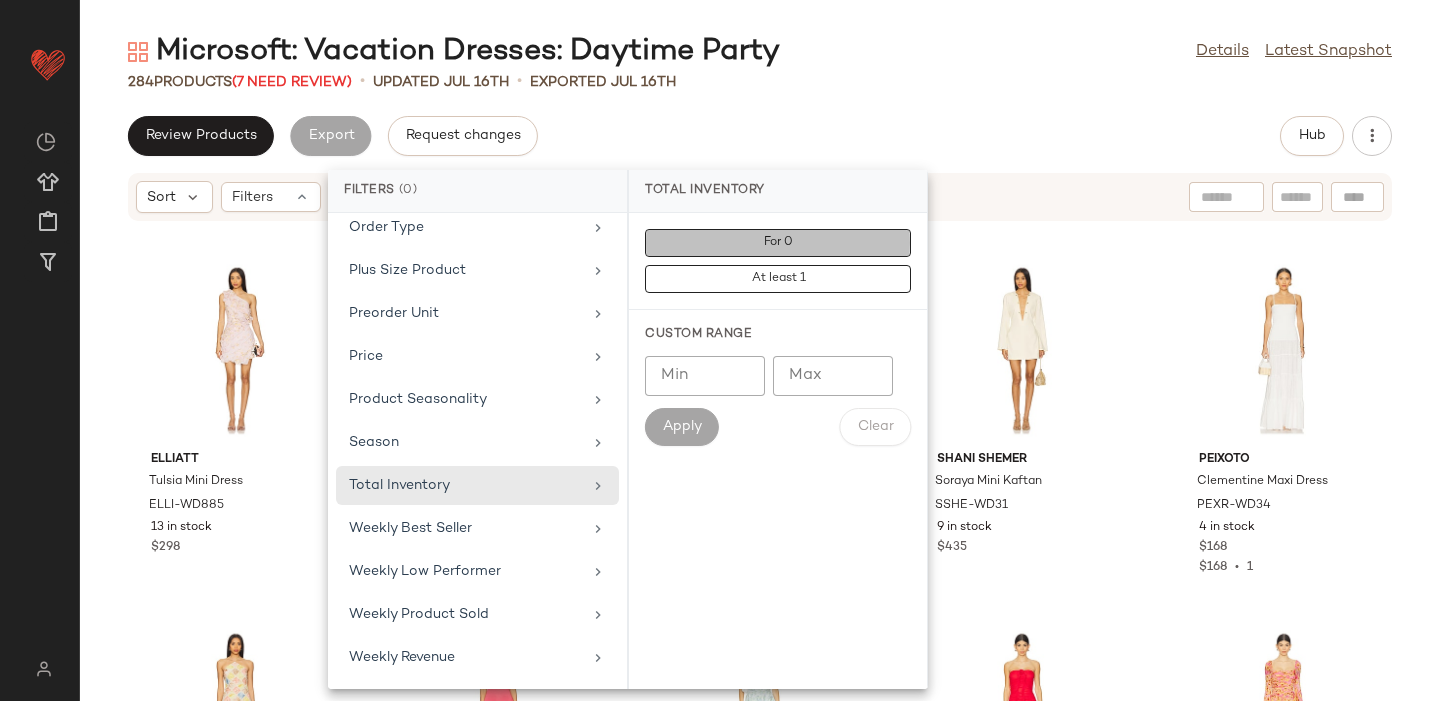 click on "For 0" 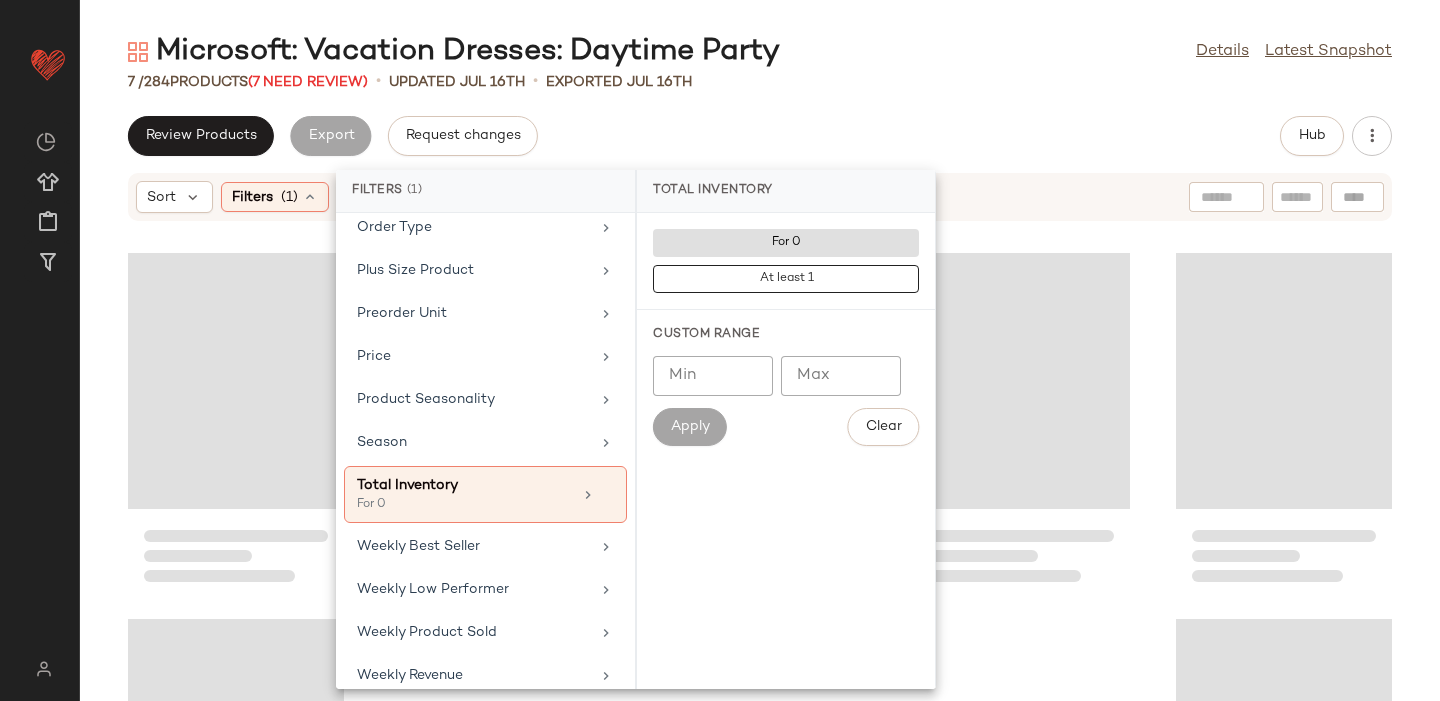 click on "Review Products   Export   Request changes   Hub" 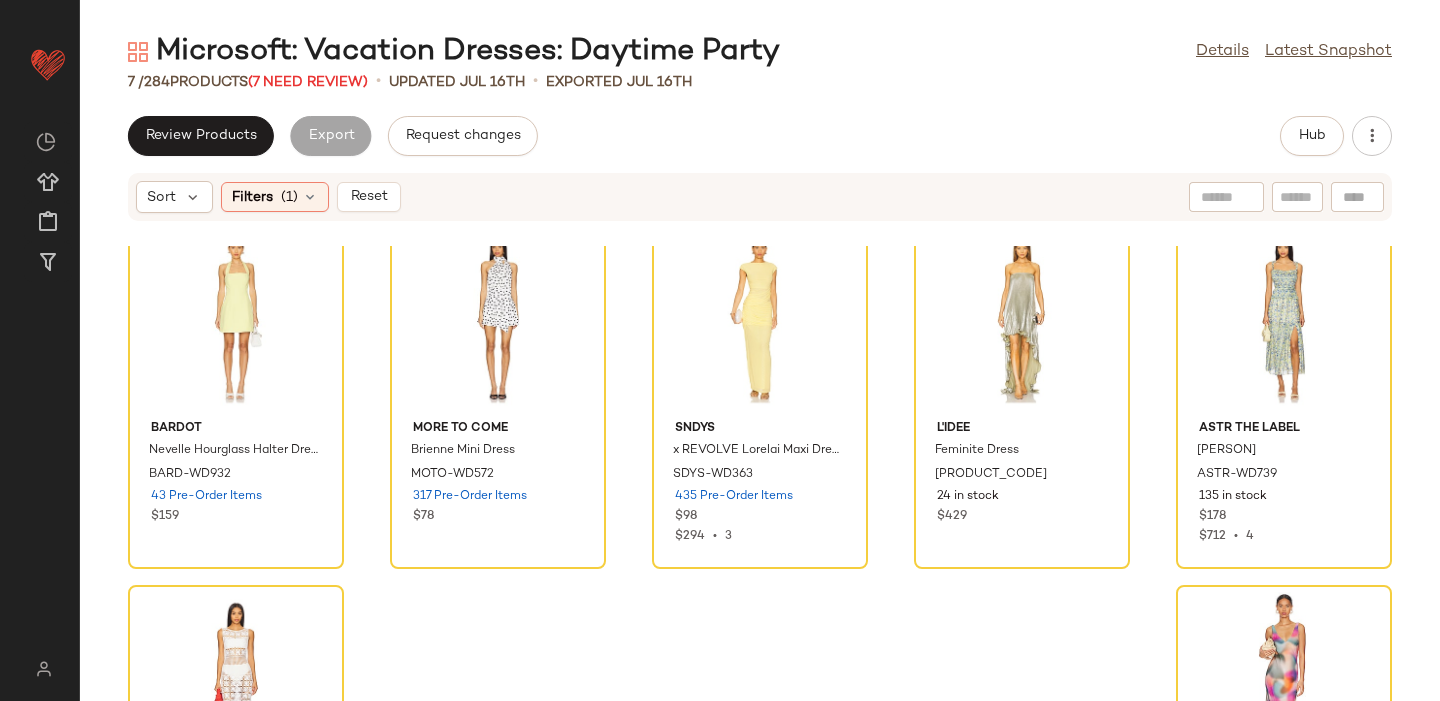 scroll, scrollTop: 0, scrollLeft: 0, axis: both 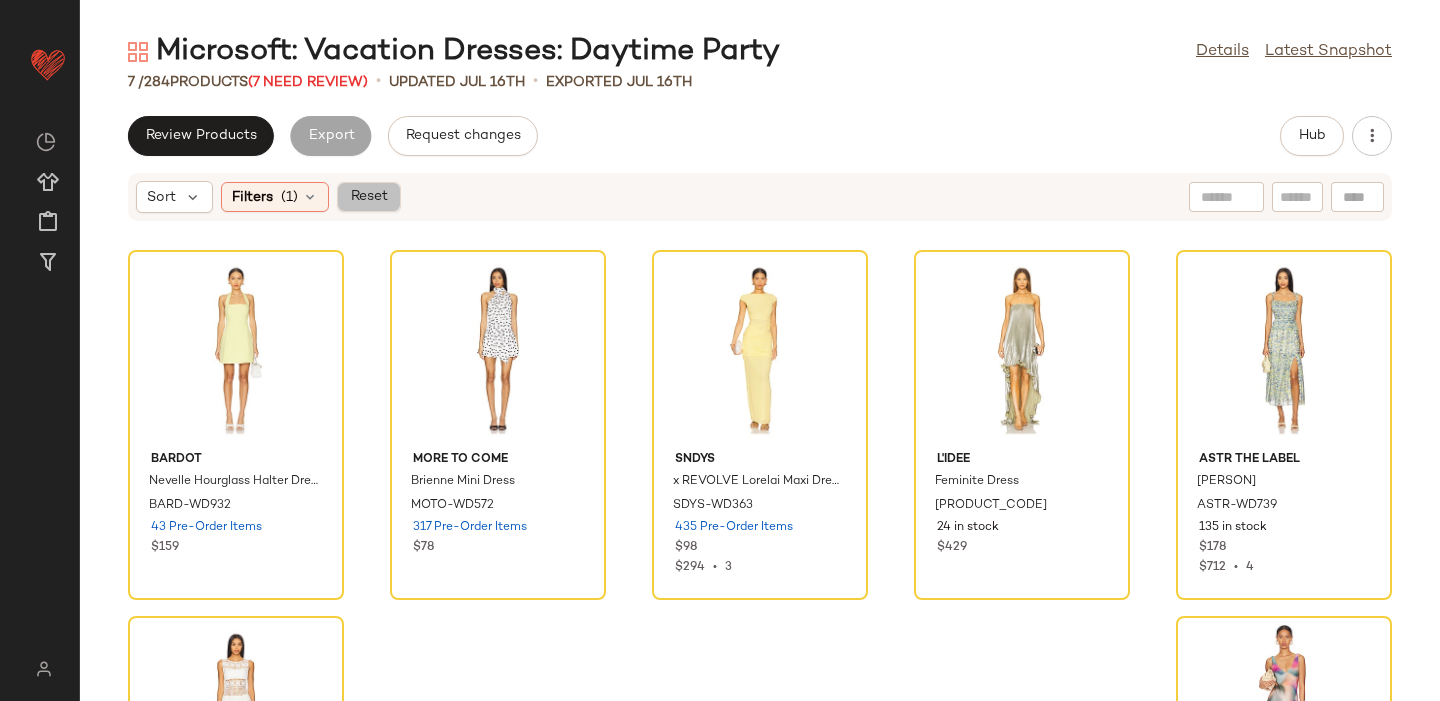click on "Reset" 